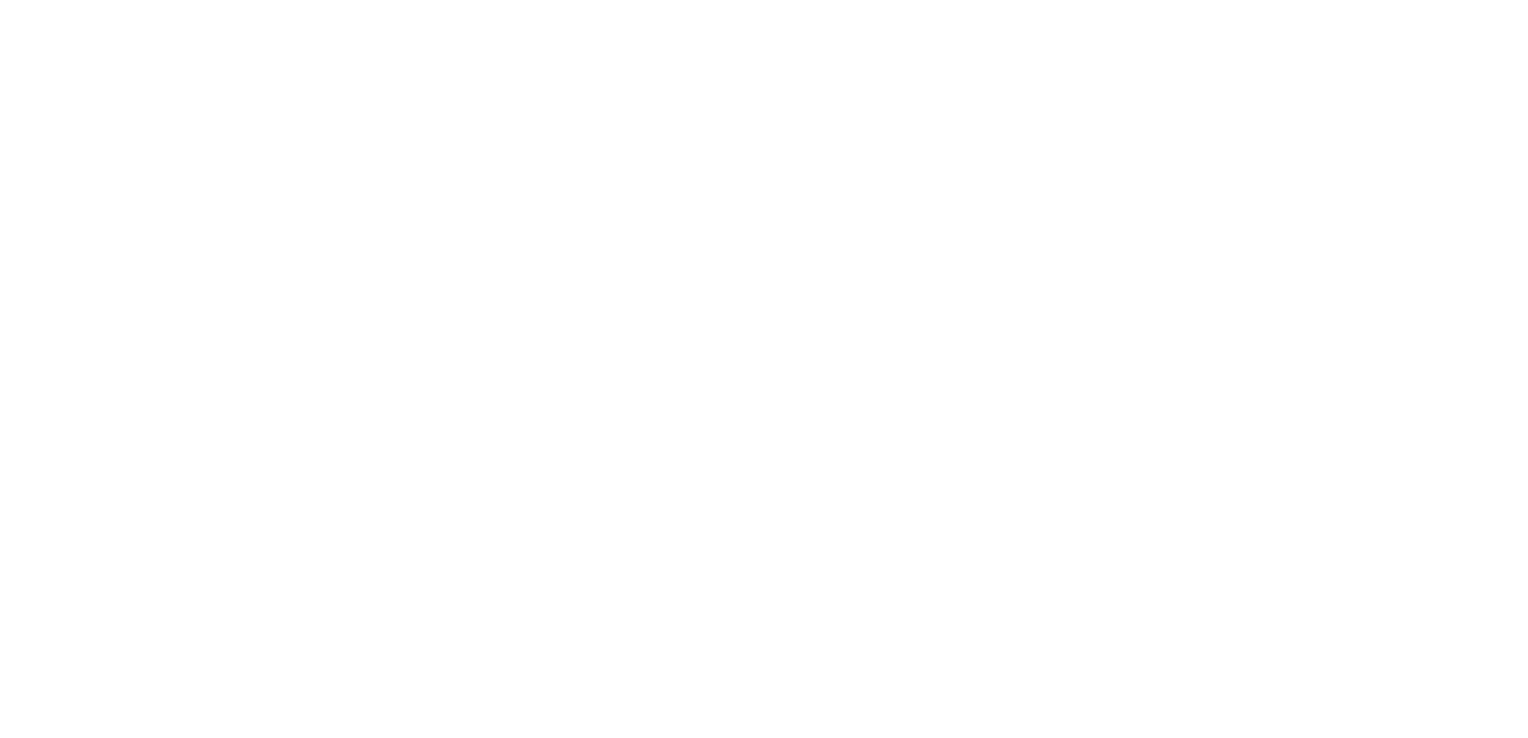 scroll, scrollTop: 0, scrollLeft: 0, axis: both 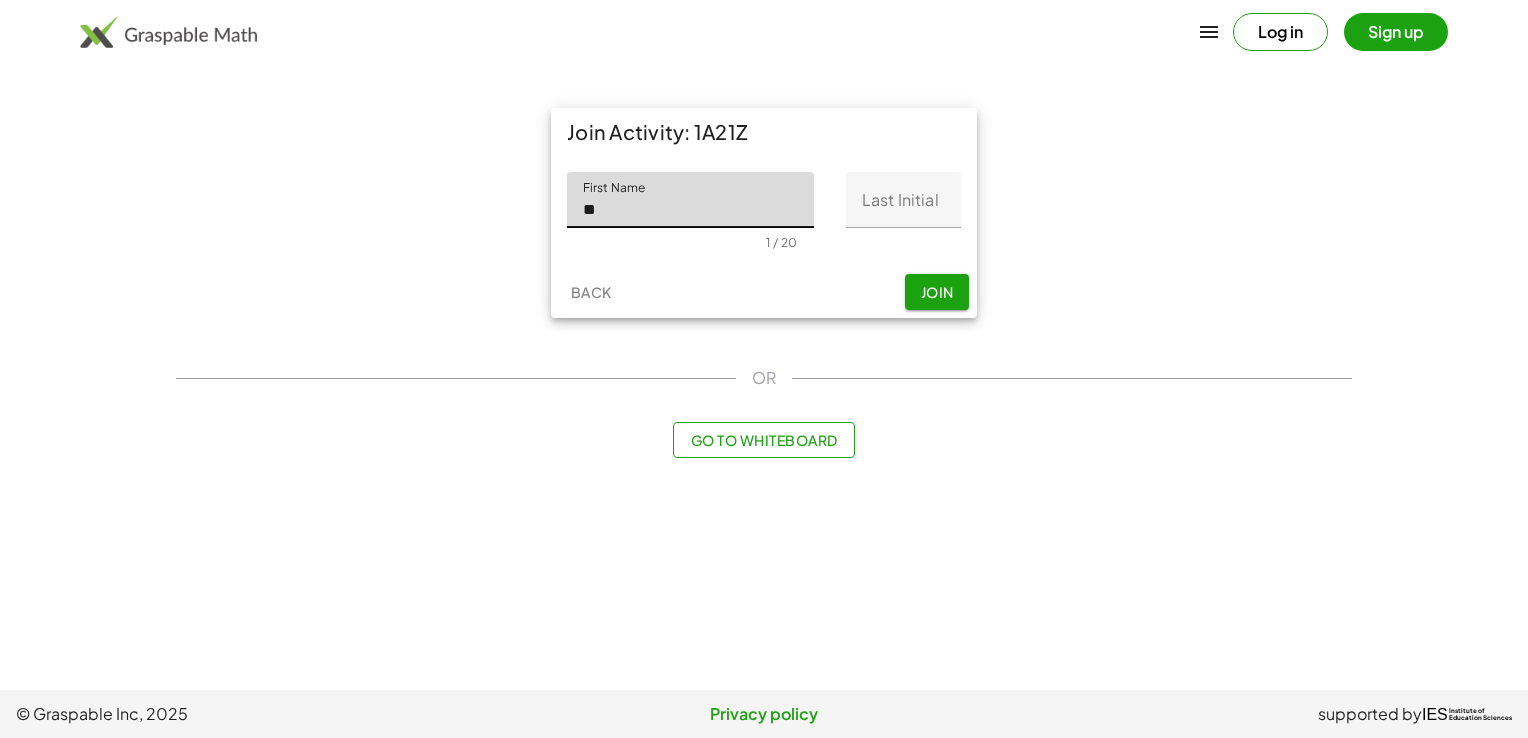 type on "*" 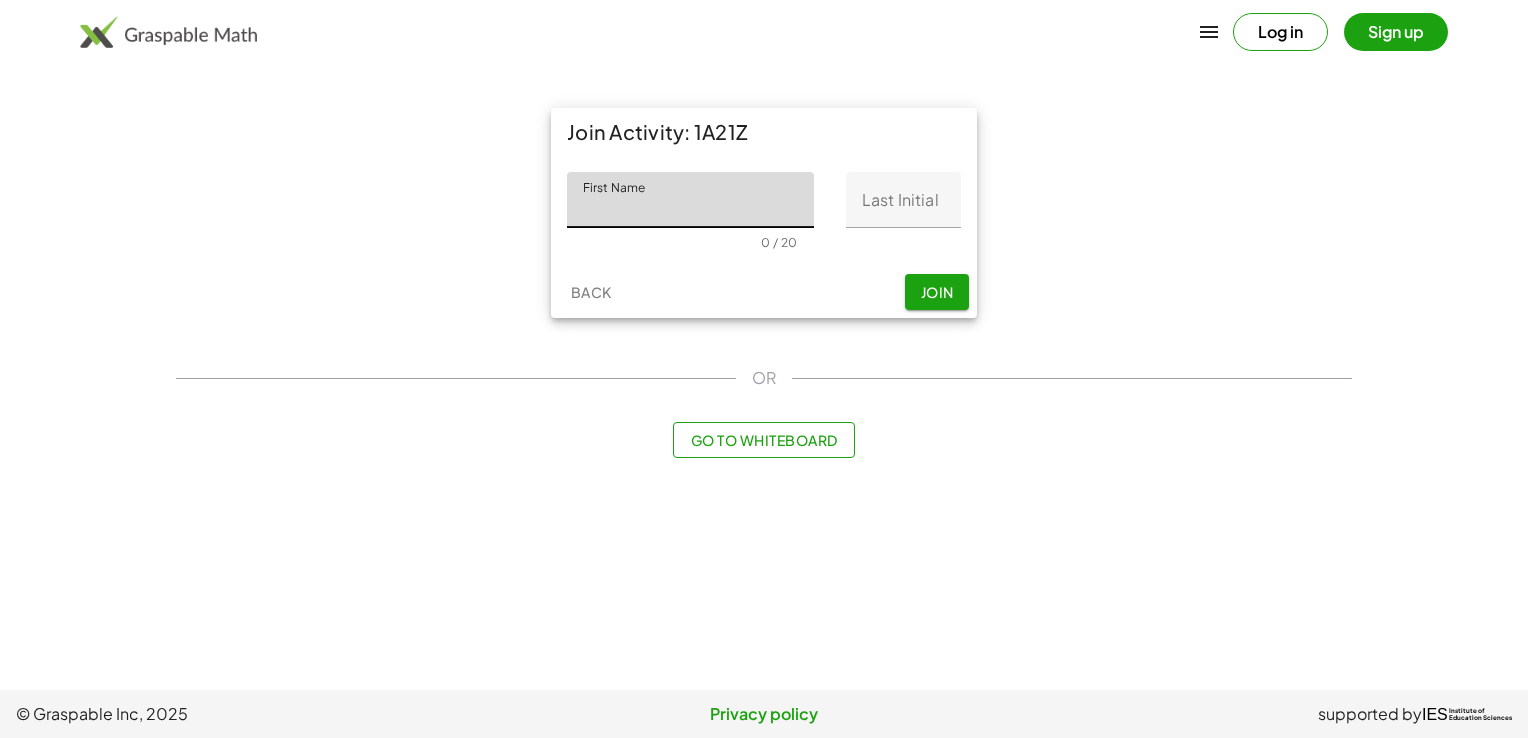 click on "First Name" 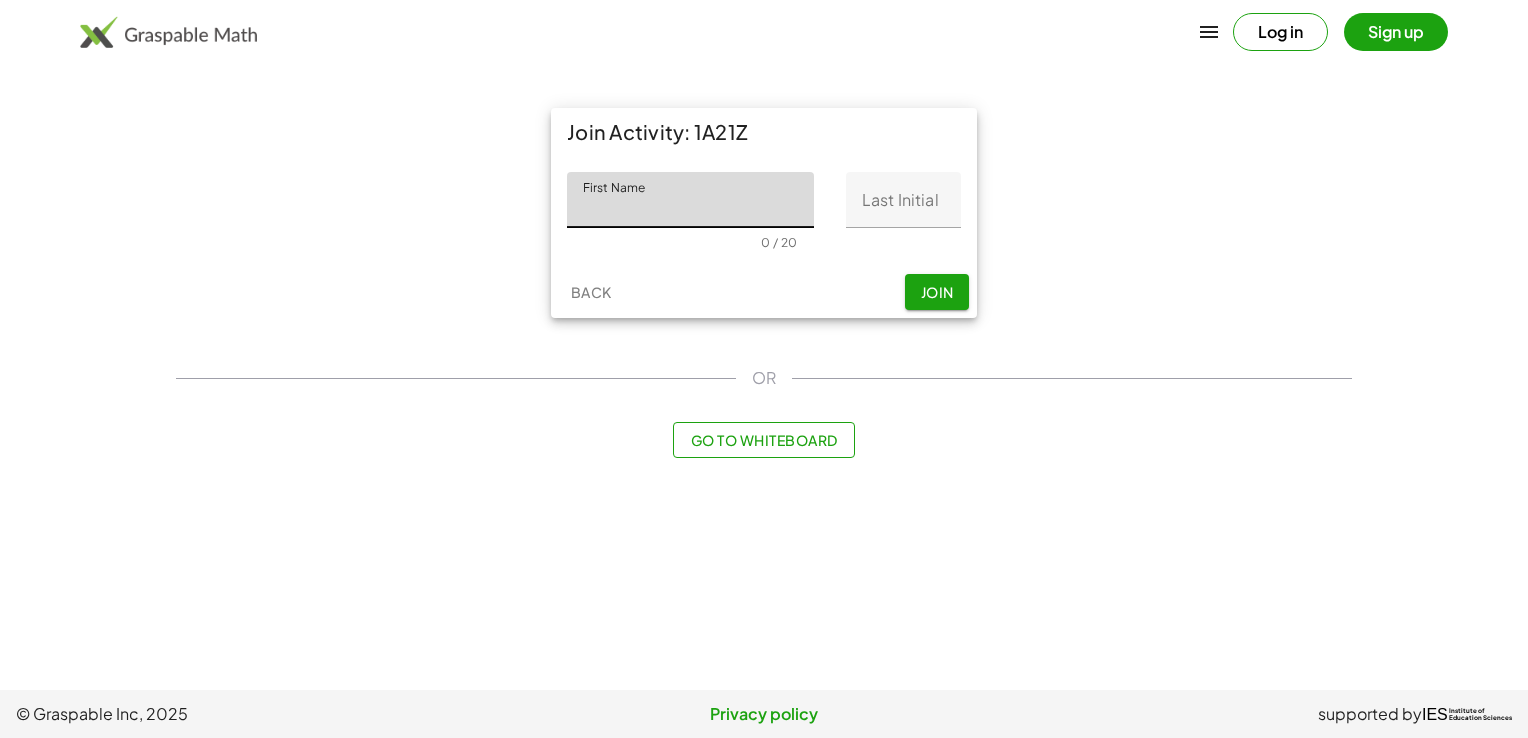 type on "*******" 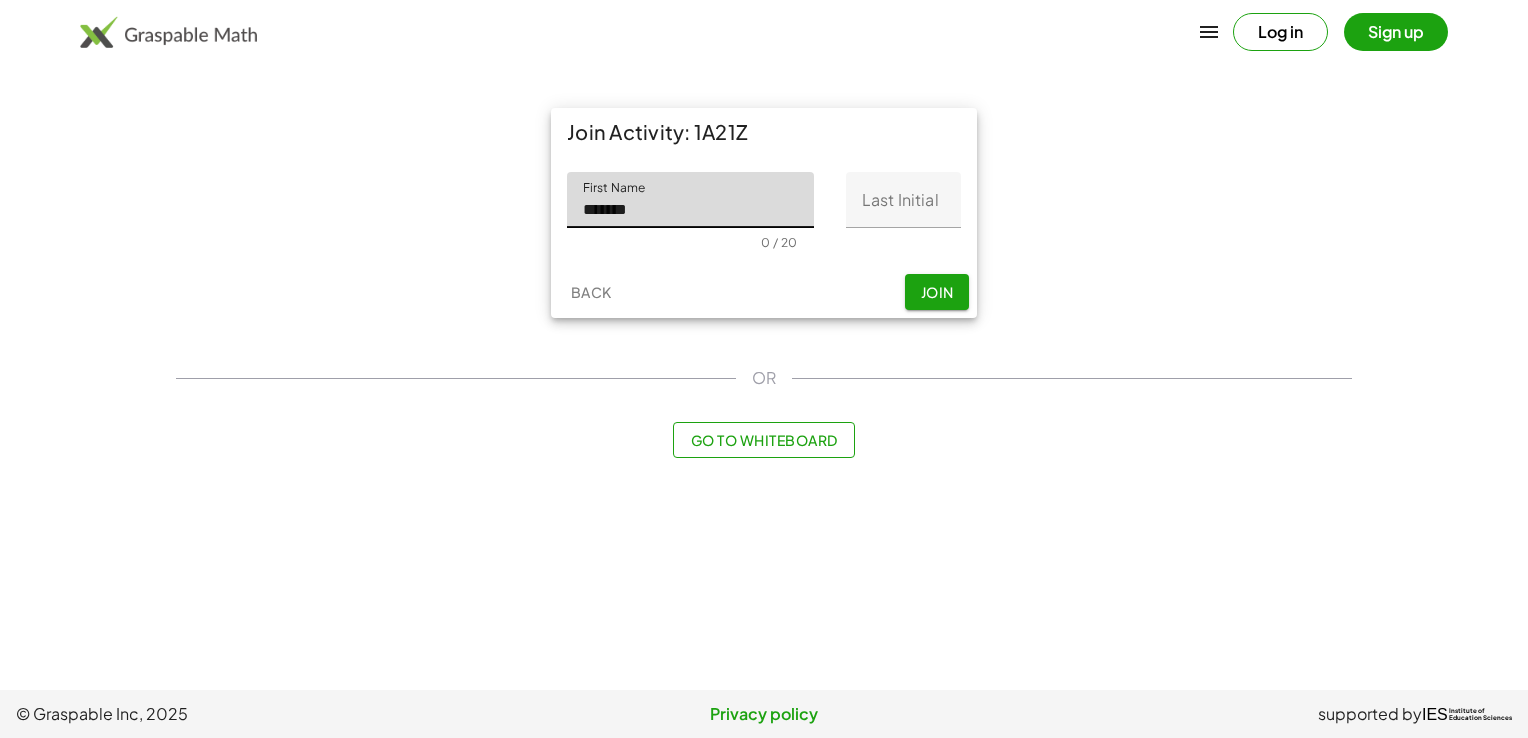 type on "*" 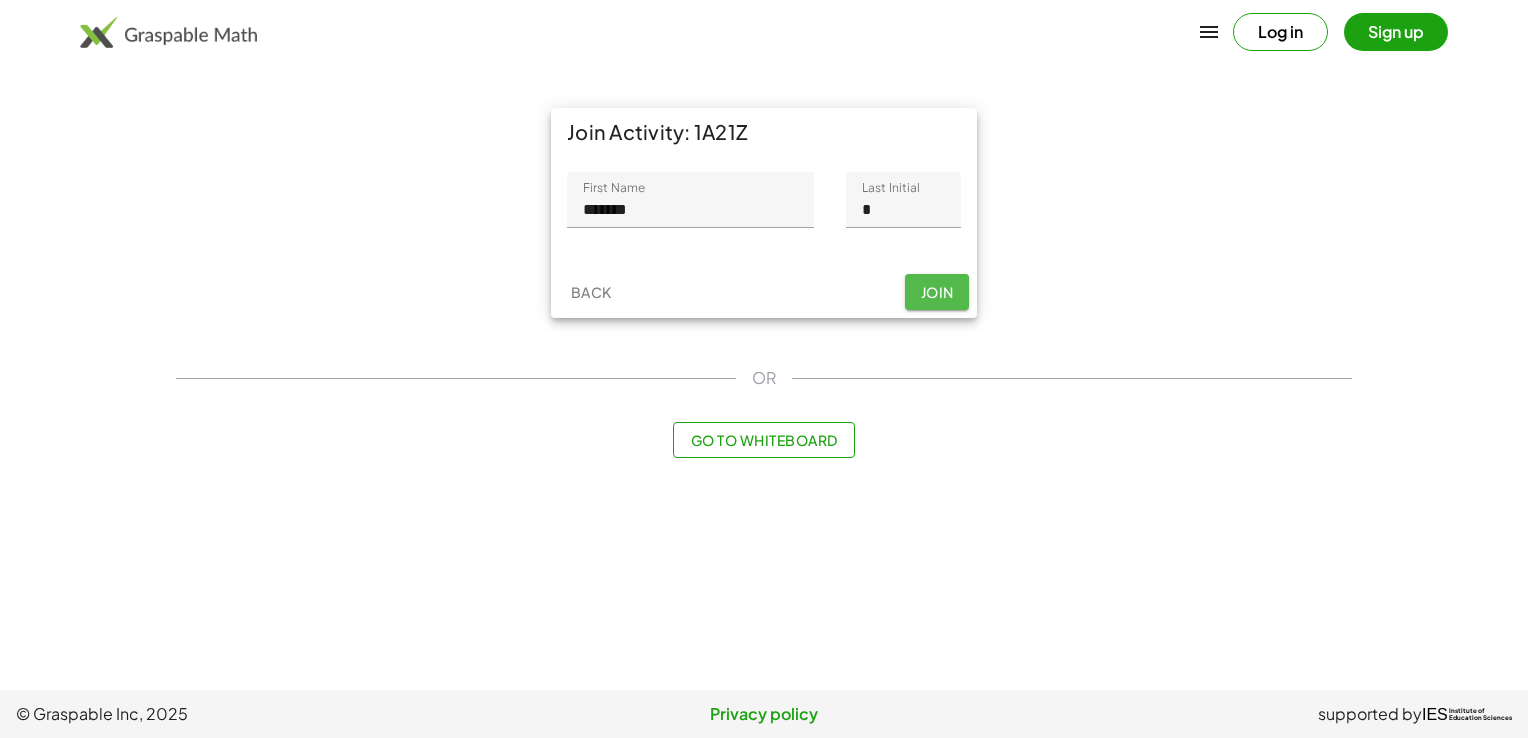 click on "Join" 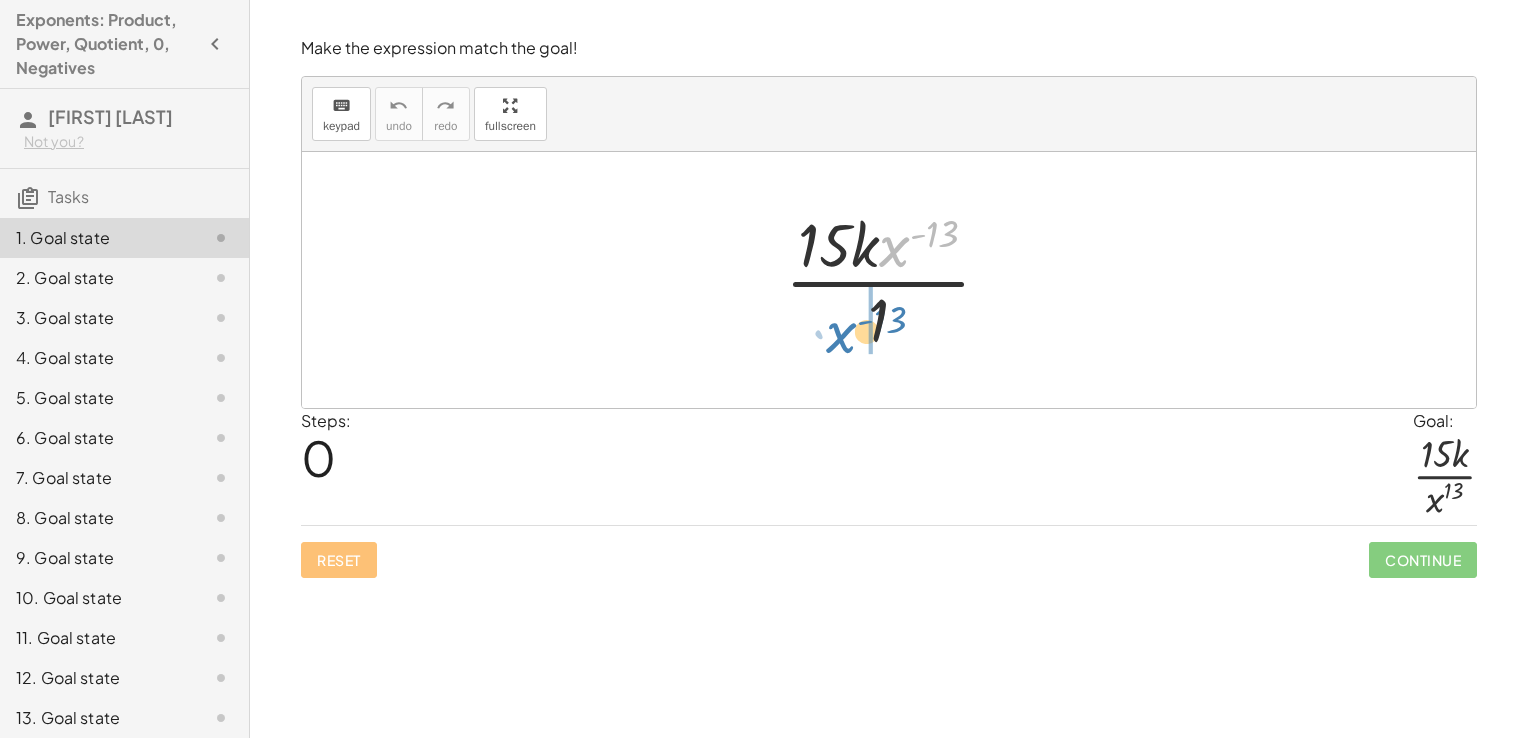 drag, startPoint x: 895, startPoint y: 240, endPoint x: 842, endPoint y: 326, distance: 101.0198 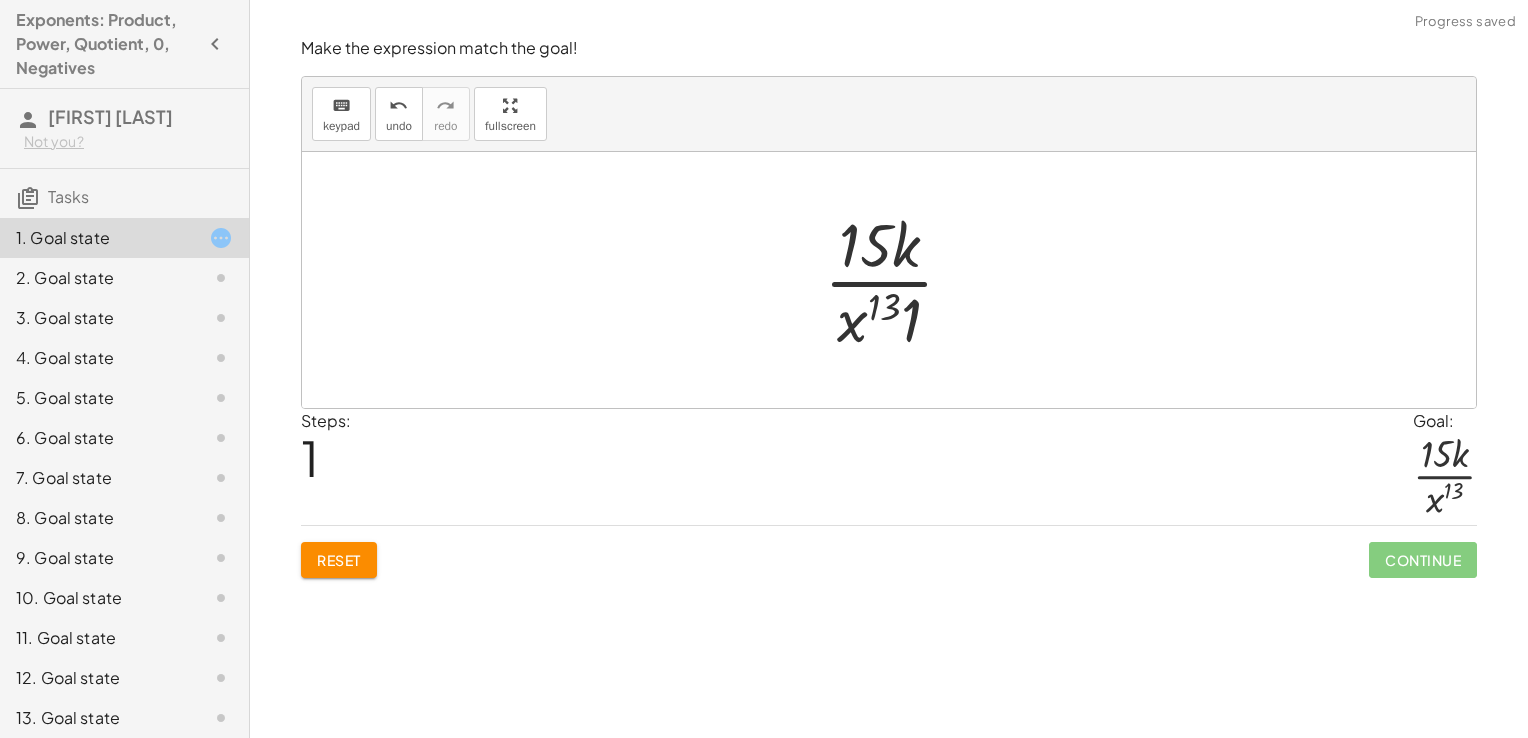 click at bounding box center (897, 280) 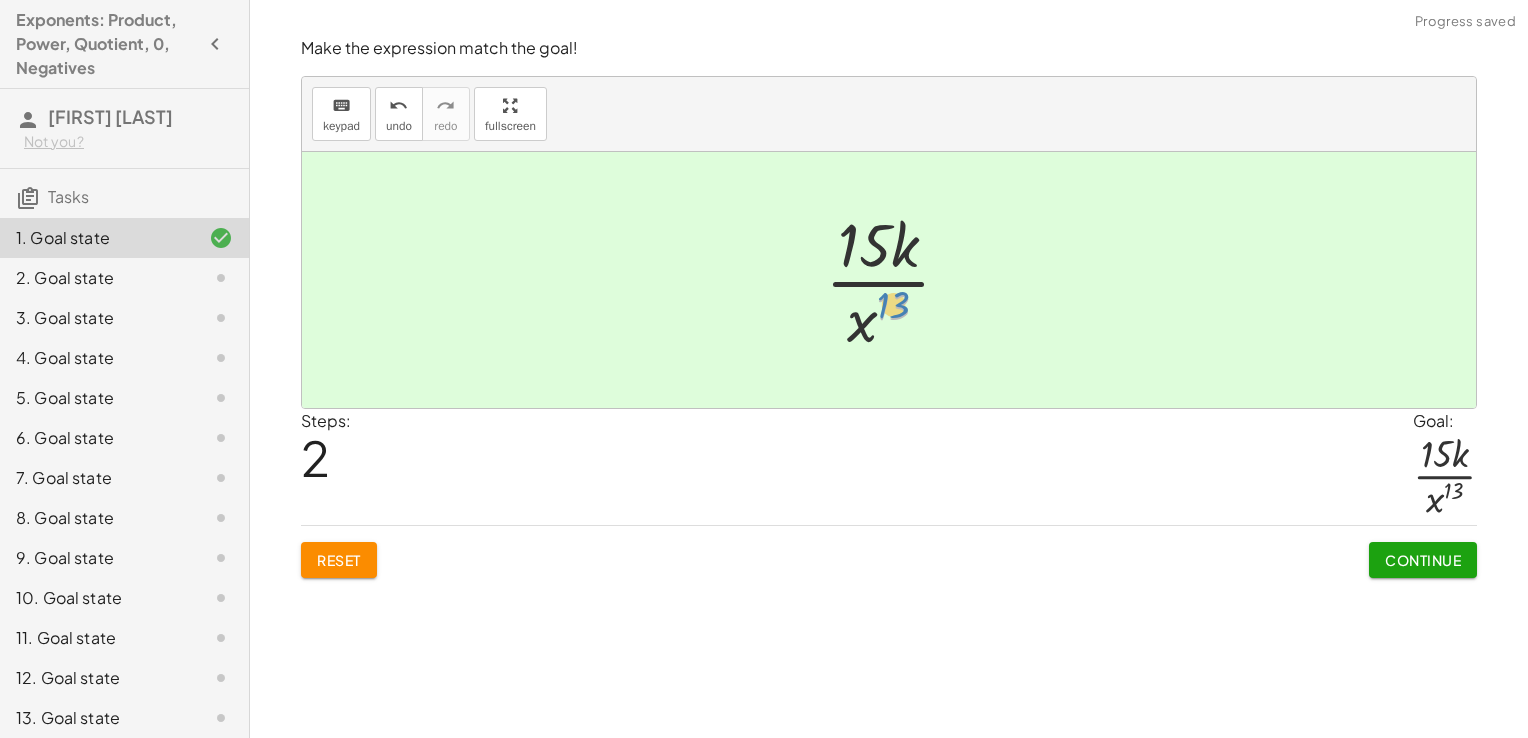 click at bounding box center (896, 280) 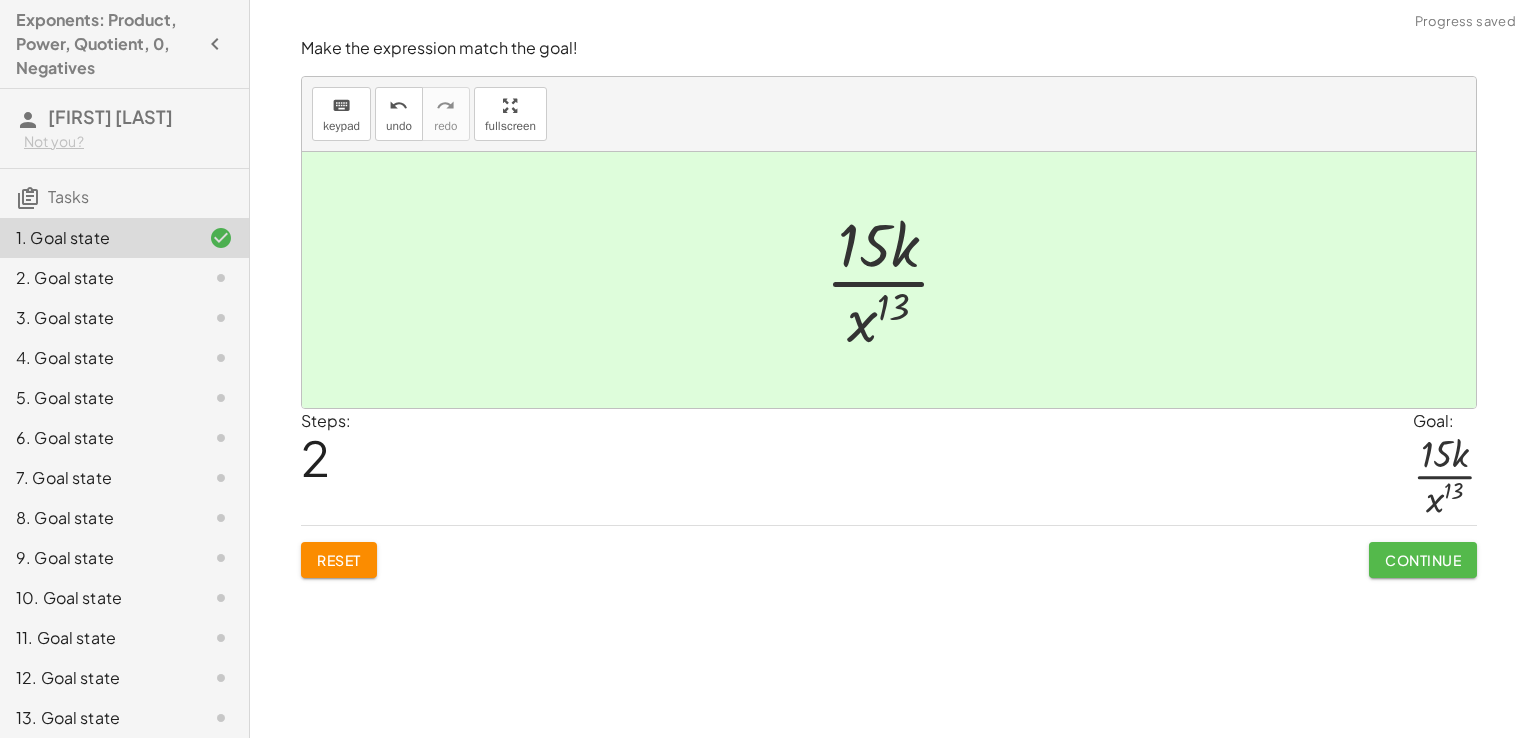 click on "Continue" at bounding box center [1423, 560] 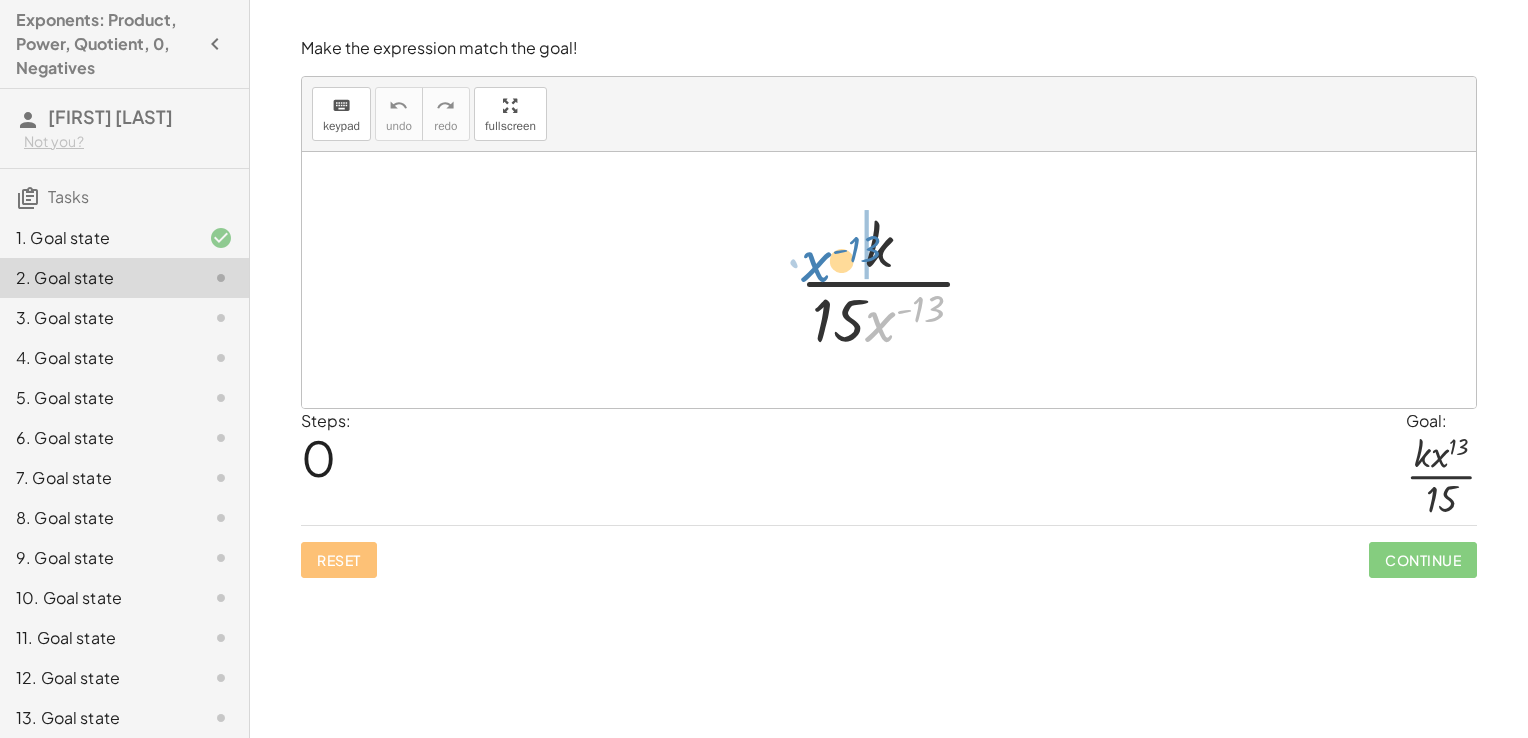 drag, startPoint x: 878, startPoint y: 333, endPoint x: 814, endPoint y: 273, distance: 87.72685 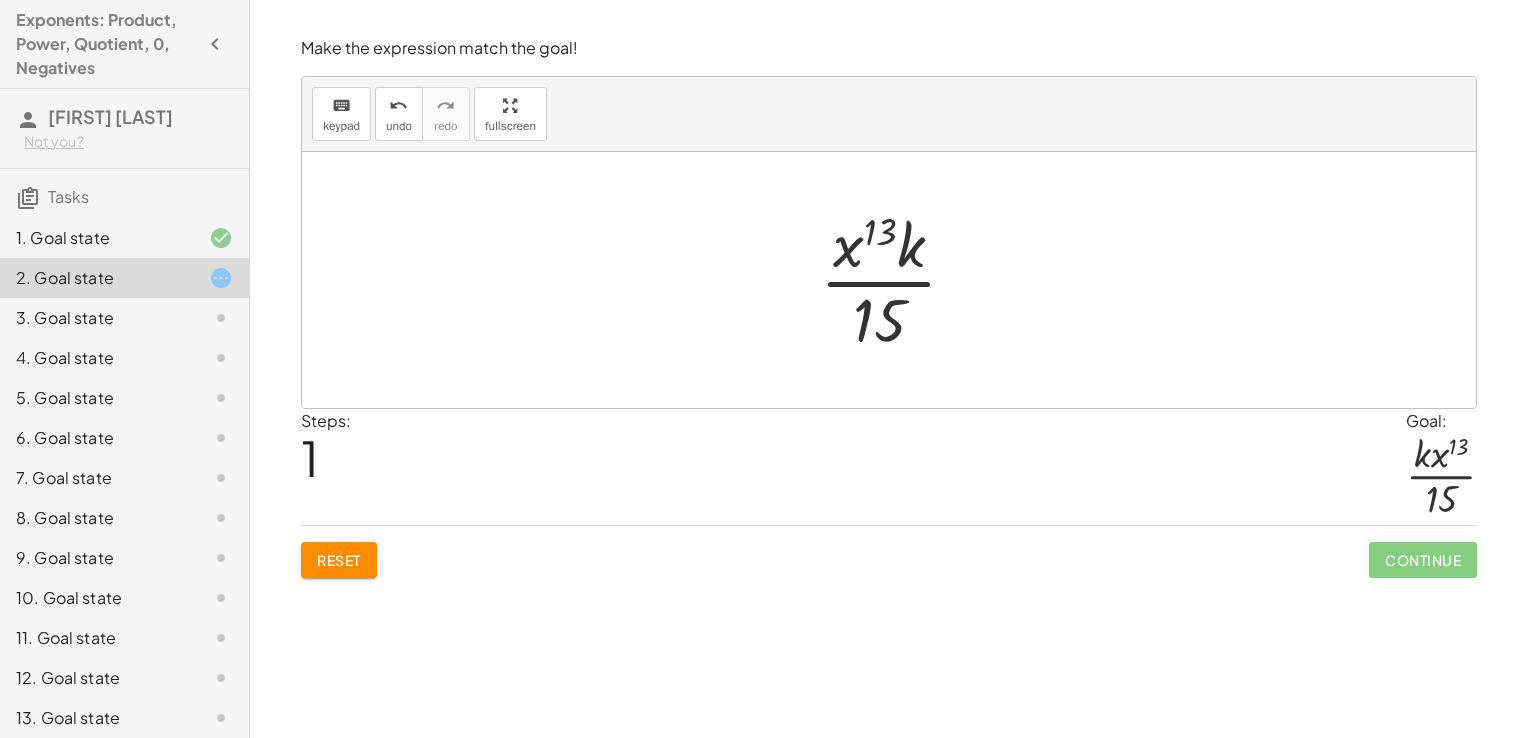 click on "Reset" 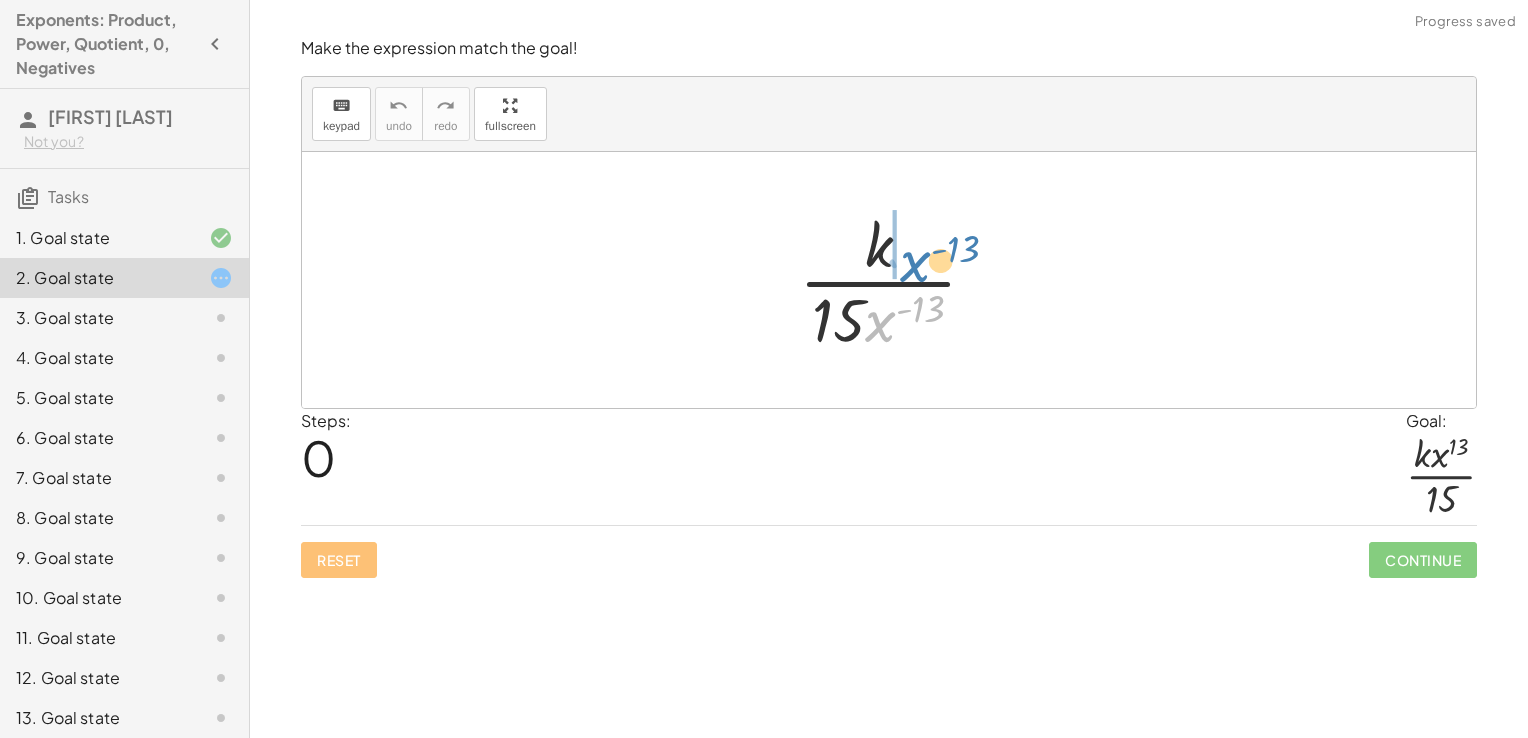 drag, startPoint x: 872, startPoint y: 334, endPoint x: 908, endPoint y: 274, distance: 69.97142 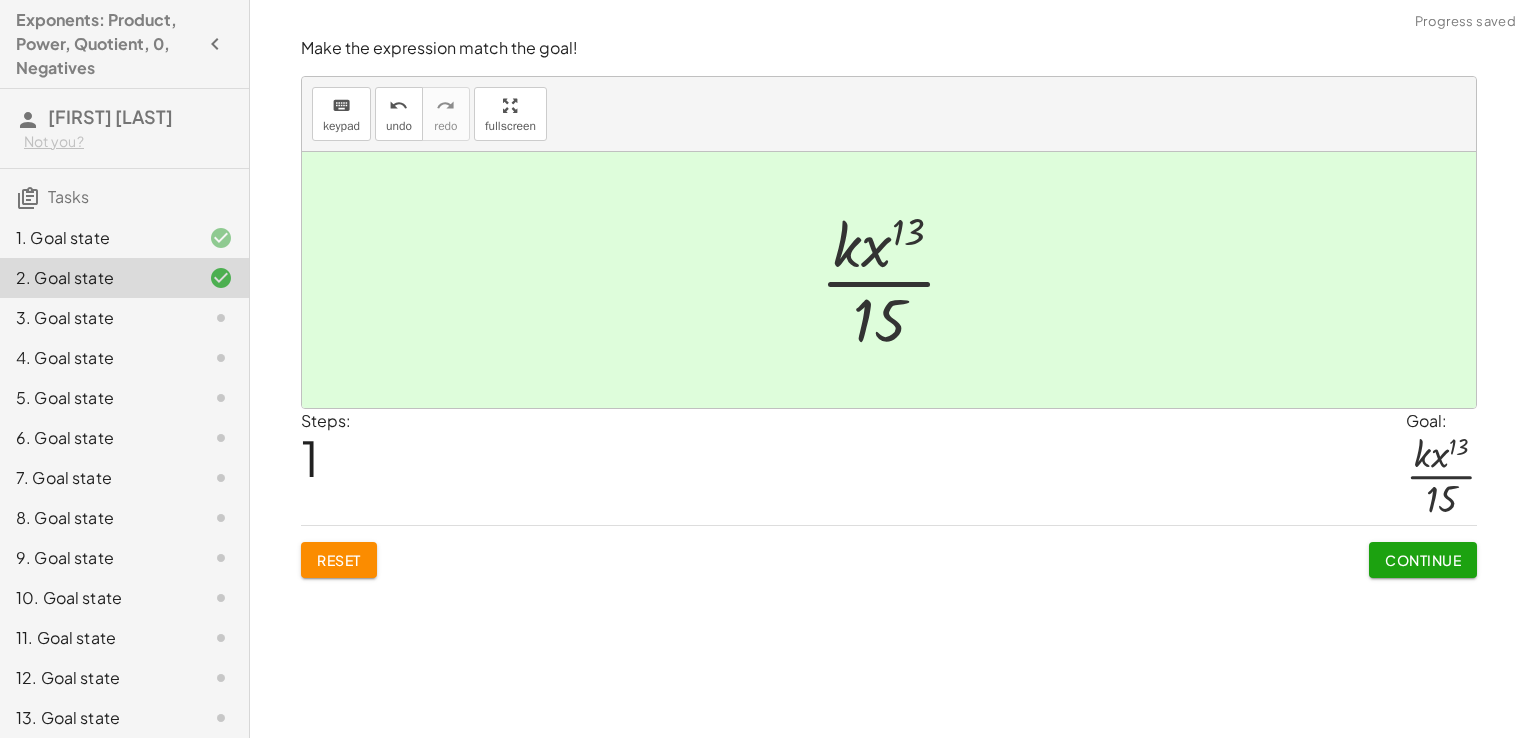 click on "Continue" at bounding box center (1423, 560) 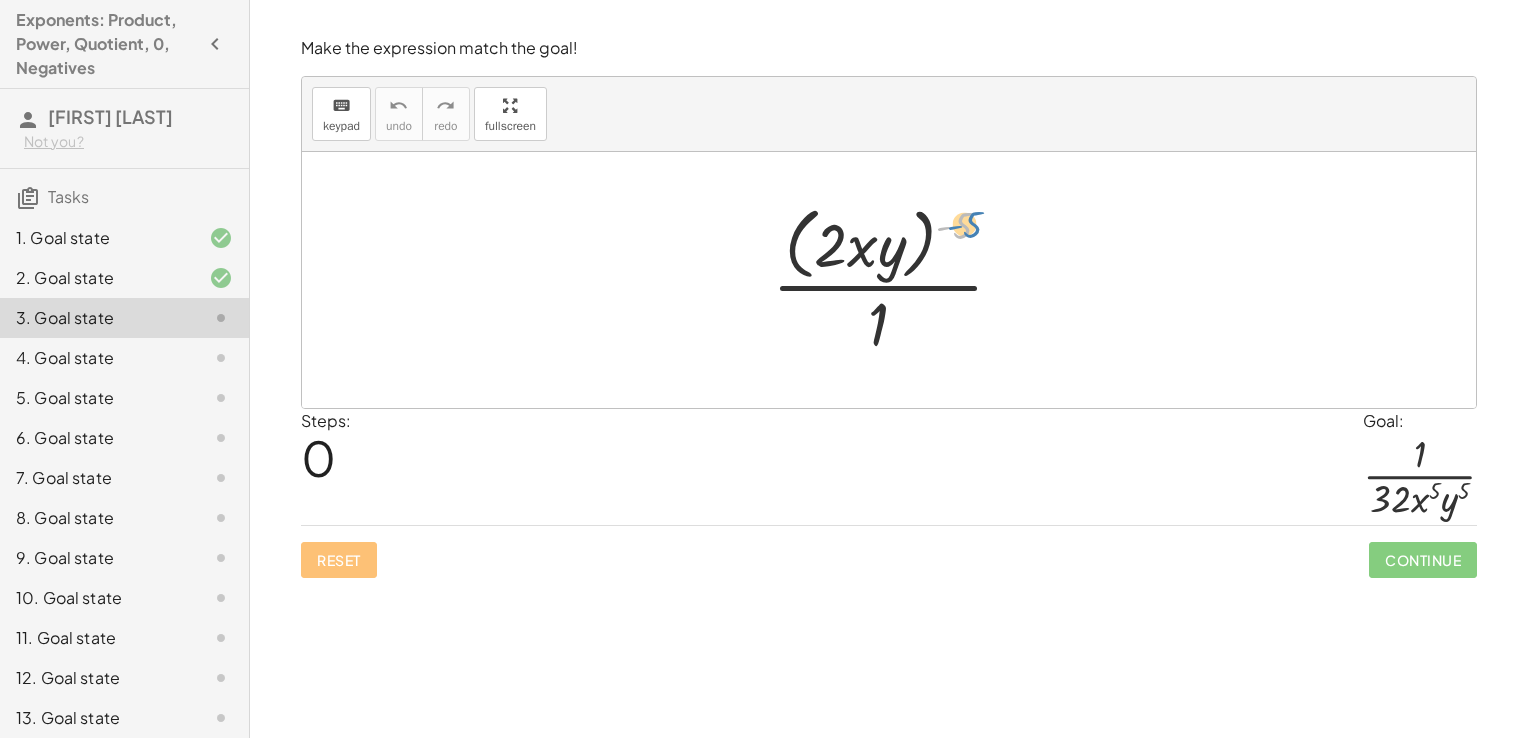 drag, startPoint x: 966, startPoint y: 219, endPoint x: 977, endPoint y: 218, distance: 11.045361 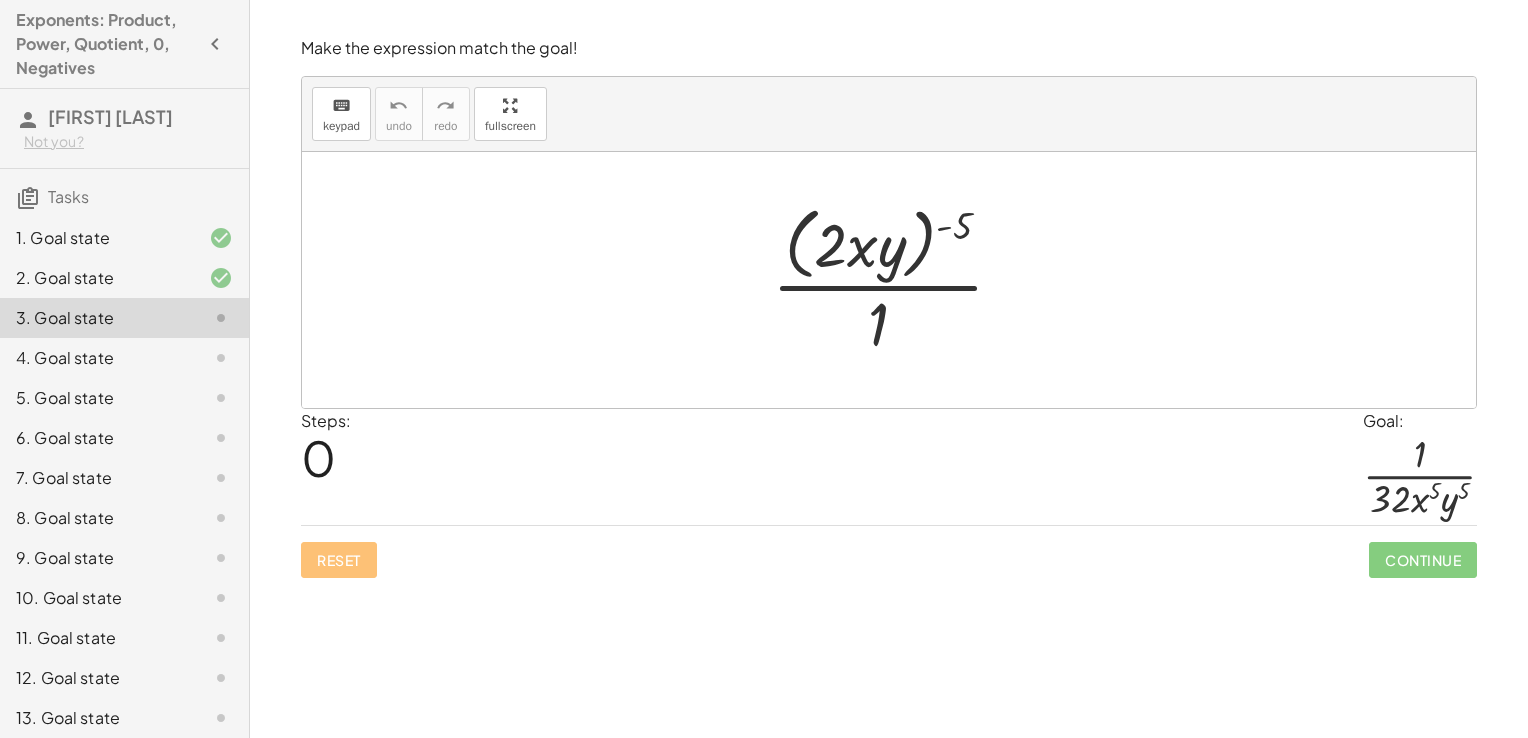click at bounding box center (896, 279) 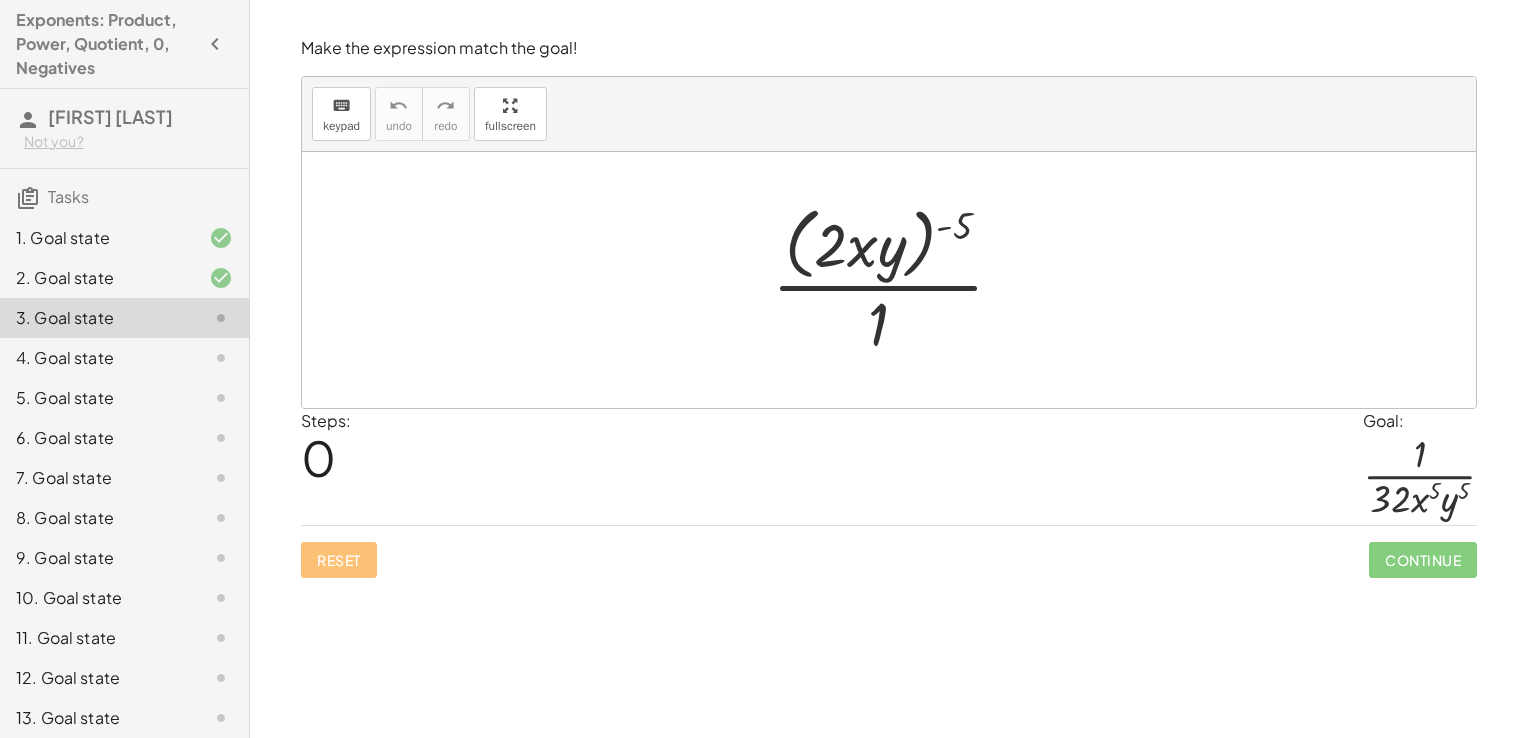 click at bounding box center (896, 279) 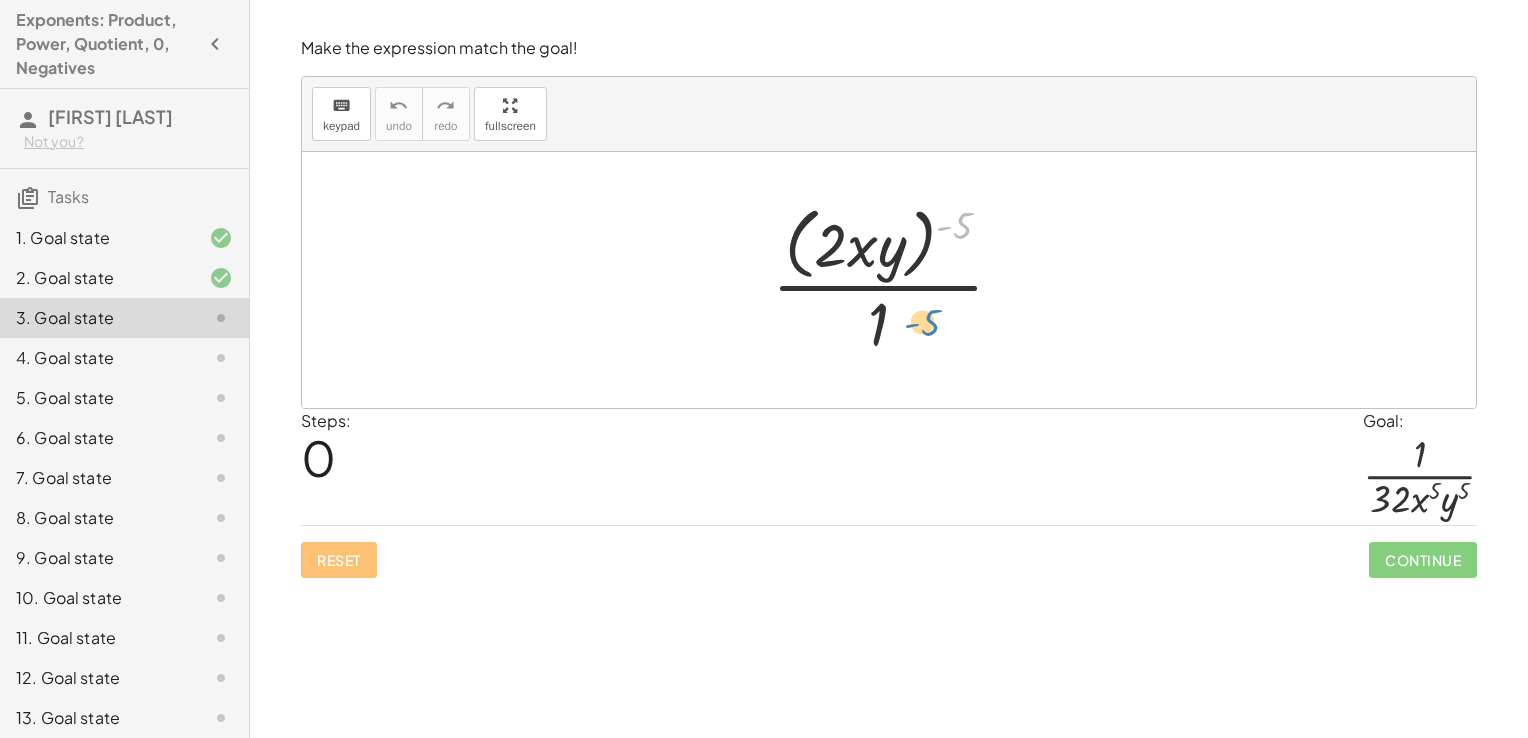 drag, startPoint x: 960, startPoint y: 226, endPoint x: 928, endPoint y: 323, distance: 102.14206 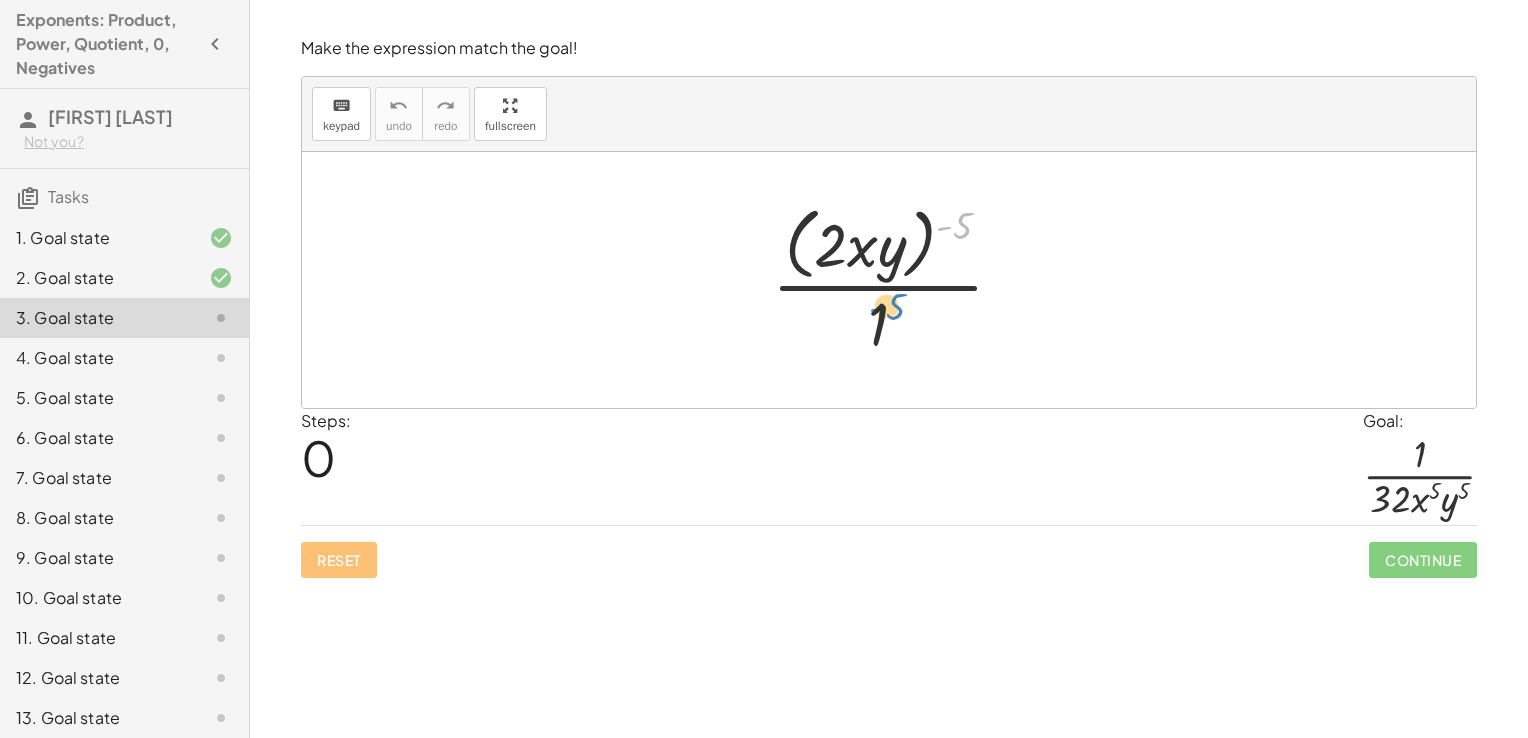drag, startPoint x: 953, startPoint y: 234, endPoint x: 880, endPoint y: 314, distance: 108.30051 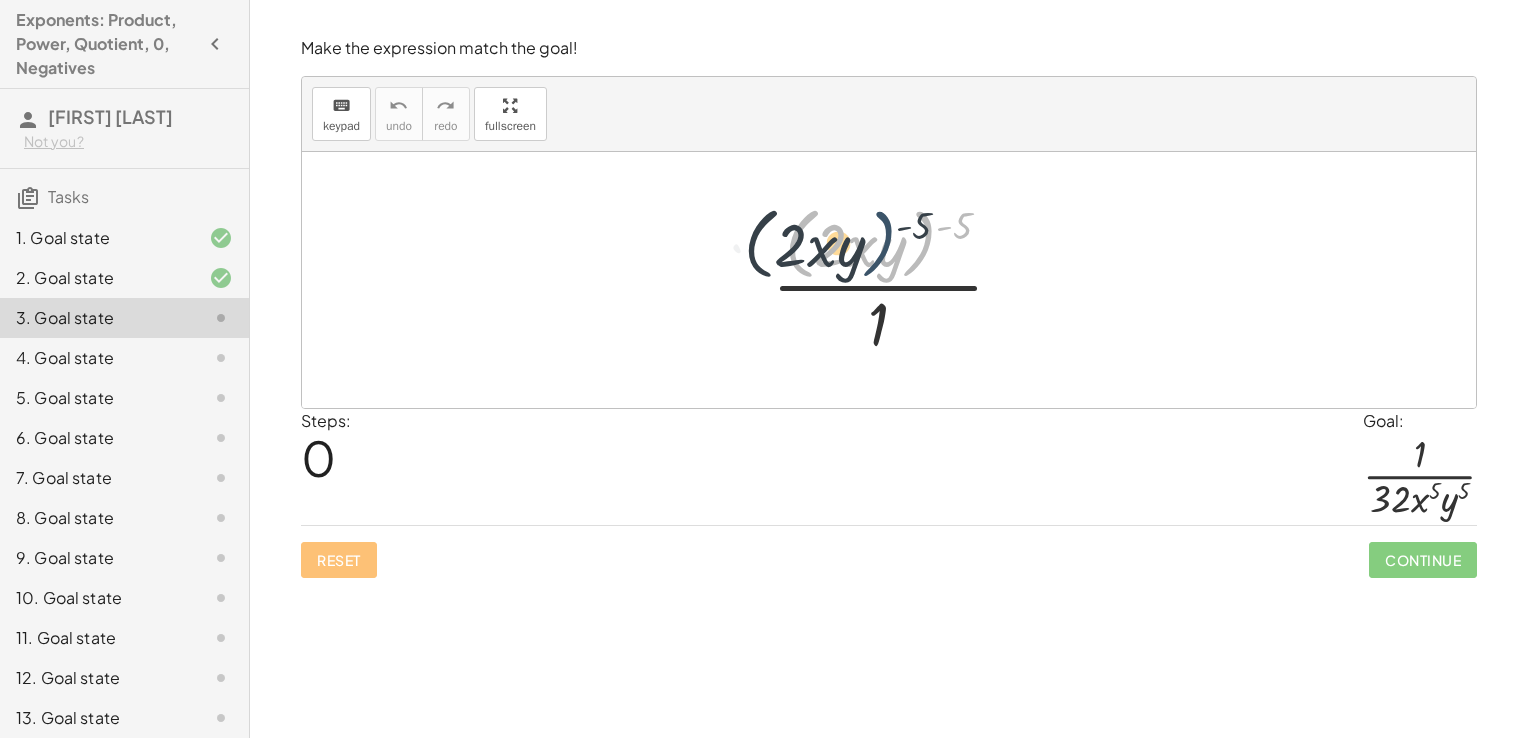 drag, startPoint x: 922, startPoint y: 242, endPoint x: 898, endPoint y: 247, distance: 24.5153 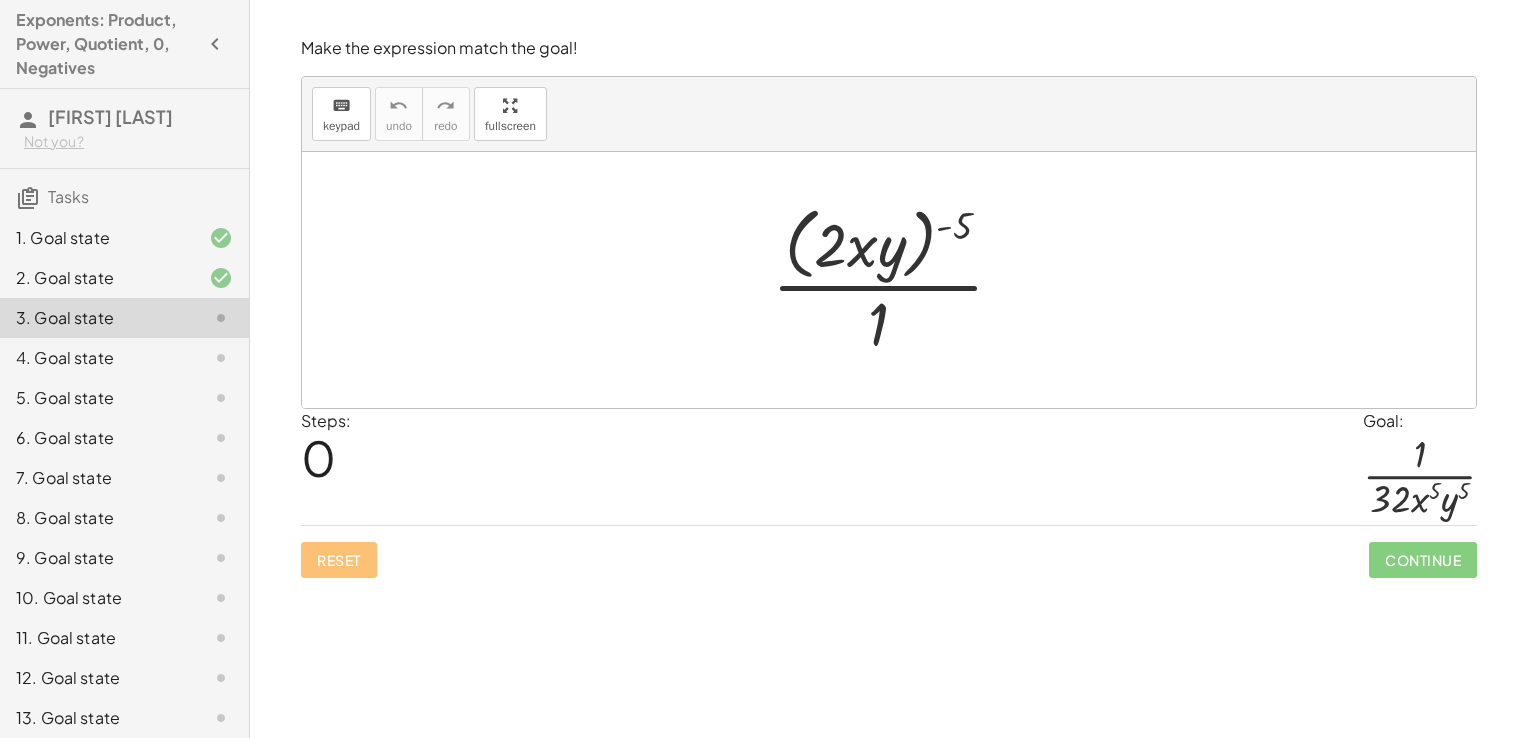 click at bounding box center [896, 279] 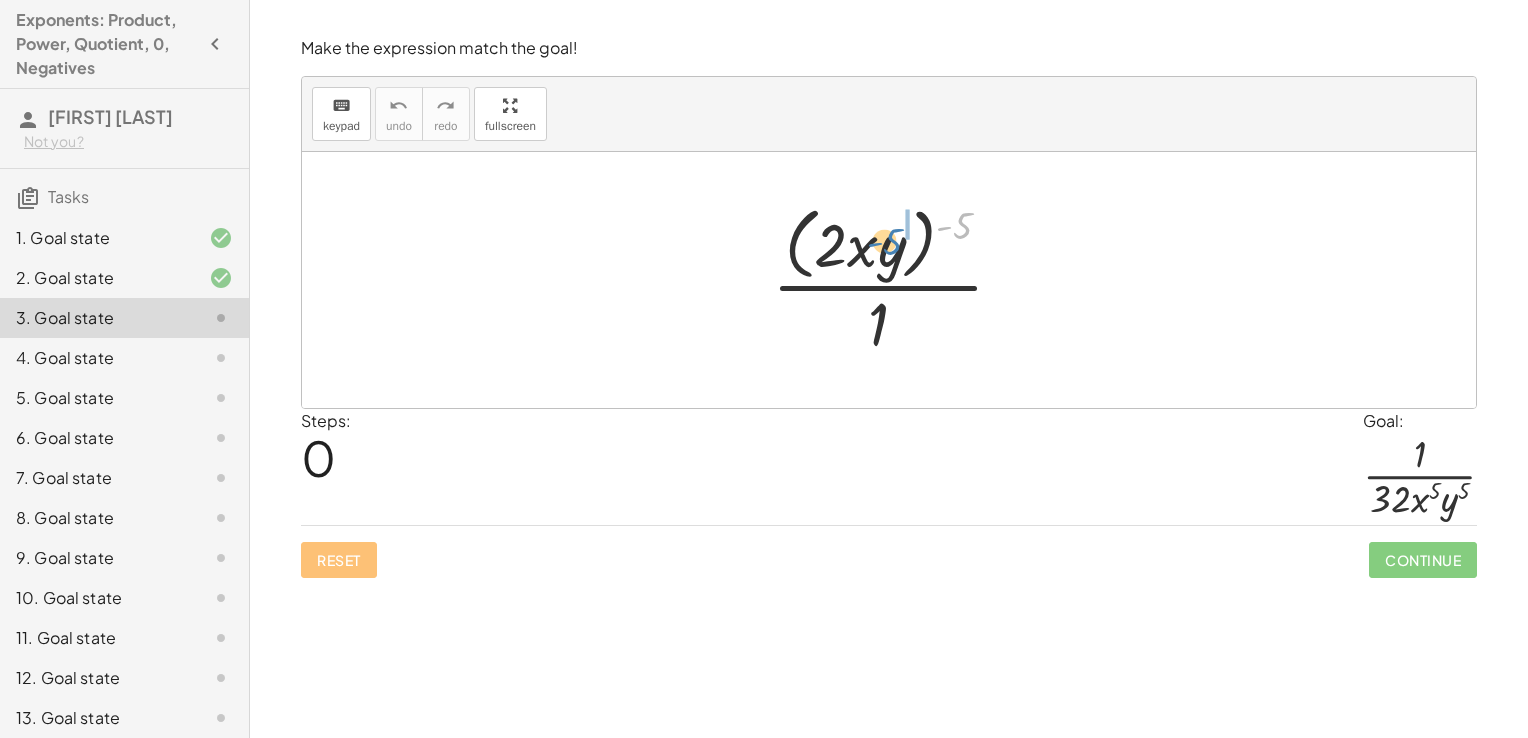 drag, startPoint x: 960, startPoint y: 227, endPoint x: 892, endPoint y: 242, distance: 69.63476 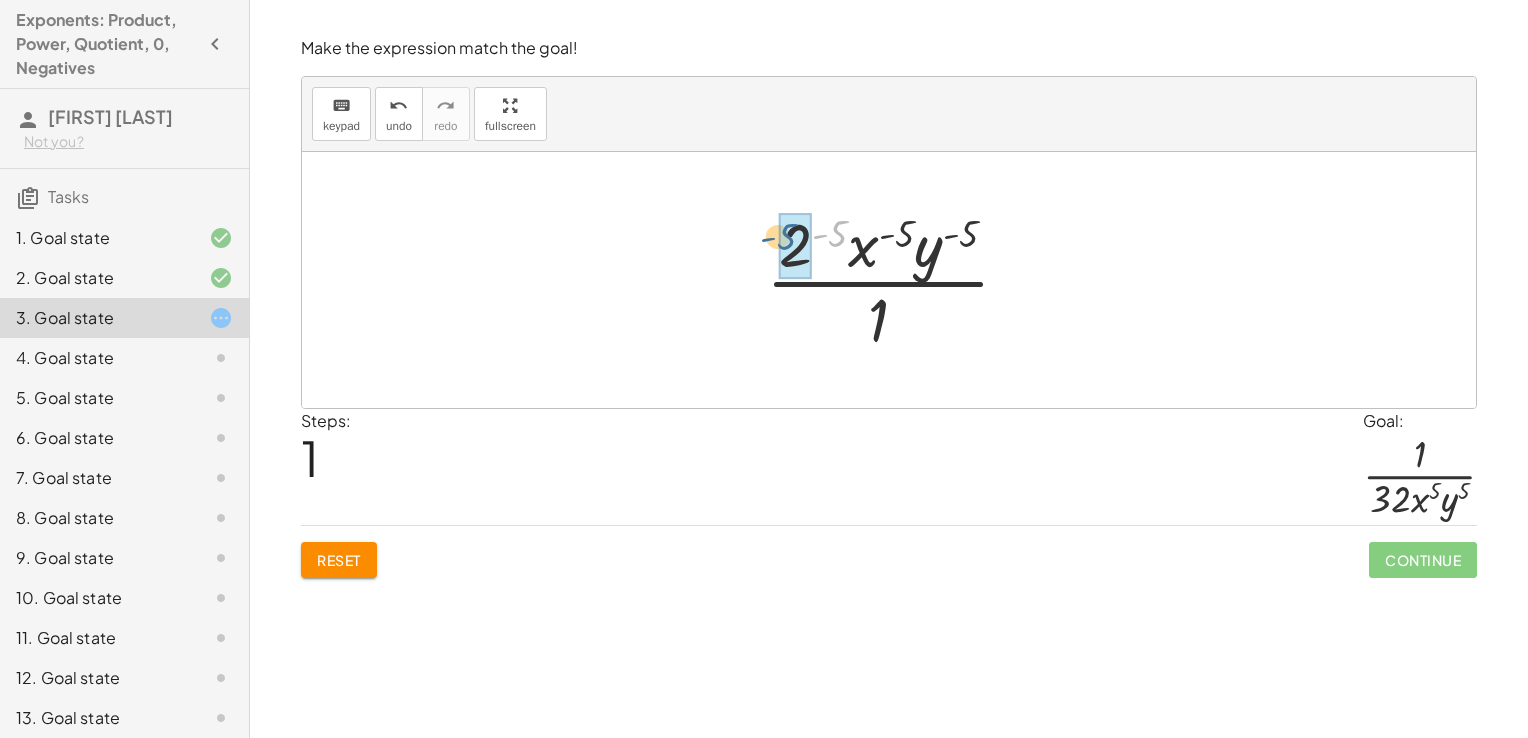 drag, startPoint x: 836, startPoint y: 232, endPoint x: 820, endPoint y: 232, distance: 16 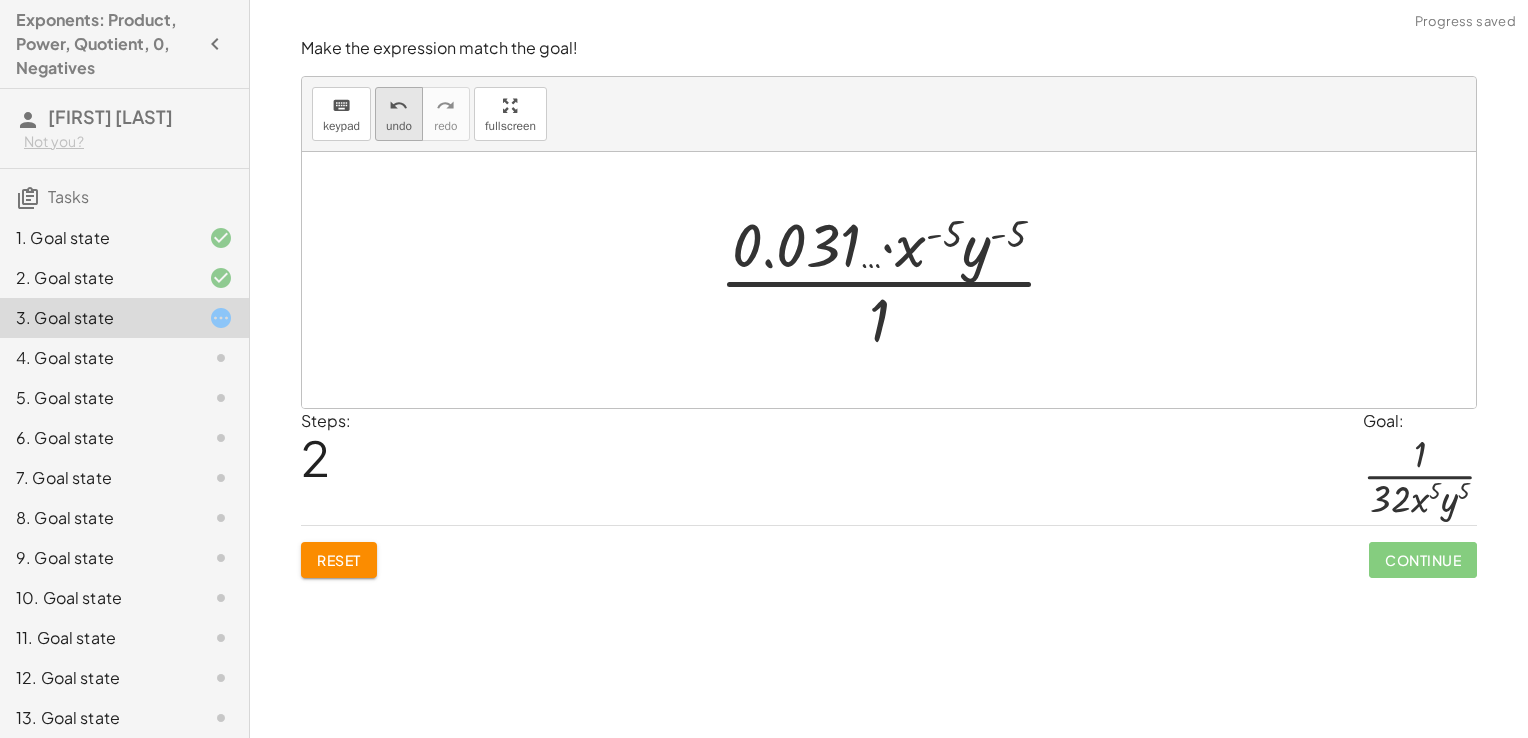 click on "undo undo" at bounding box center [399, 114] 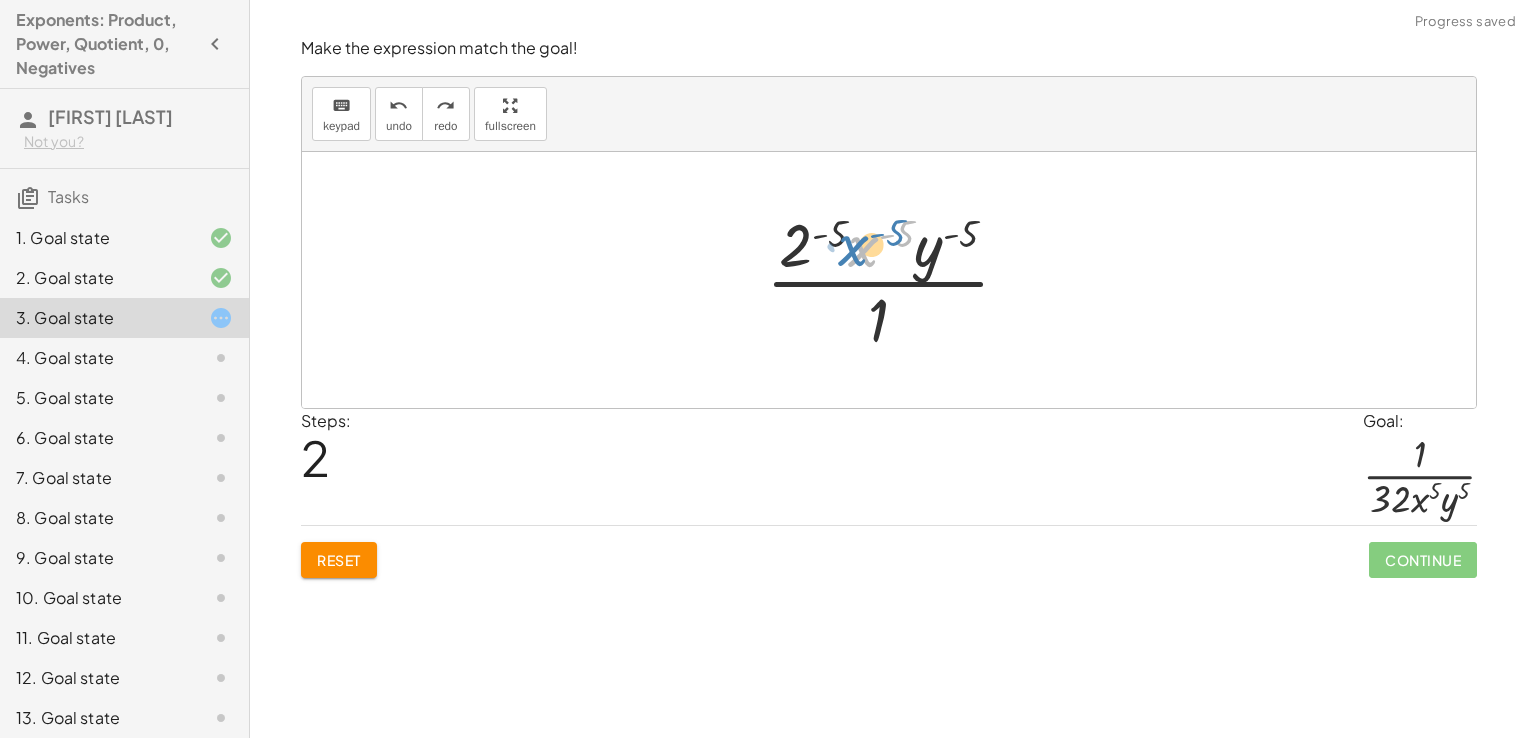 click at bounding box center [896, 280] 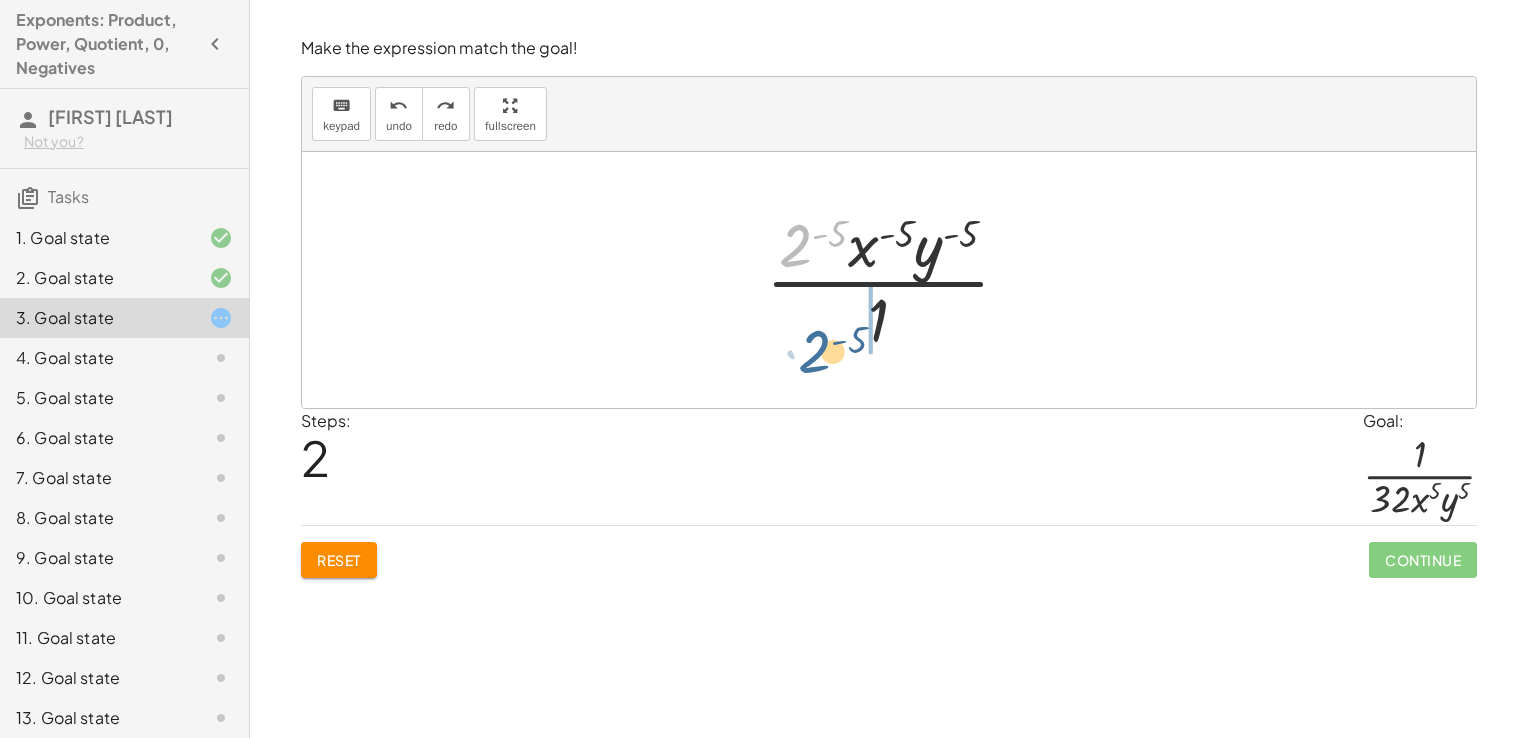 drag, startPoint x: 800, startPoint y: 258, endPoint x: 812, endPoint y: 357, distance: 99.724625 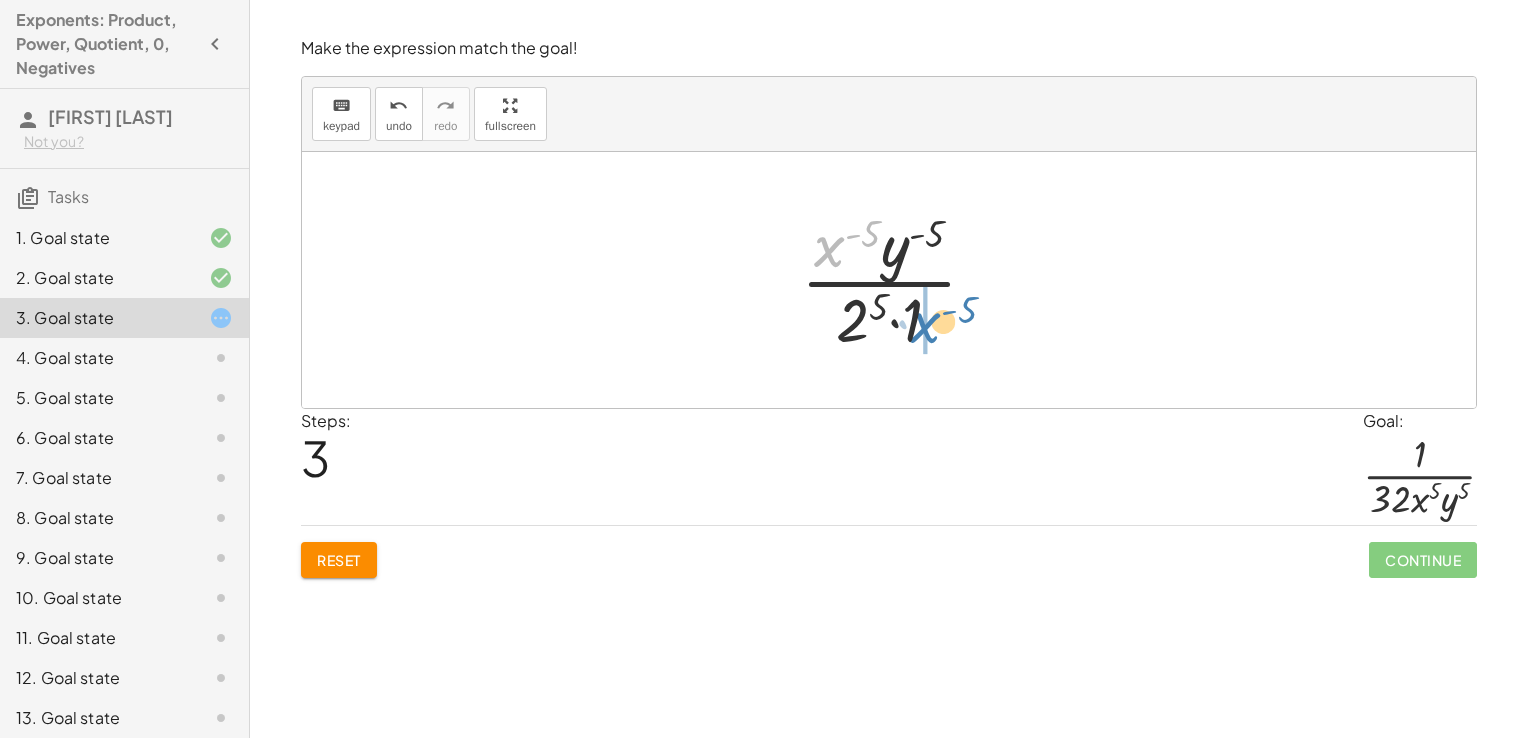 drag, startPoint x: 835, startPoint y: 253, endPoint x: 925, endPoint y: 326, distance: 115.88356 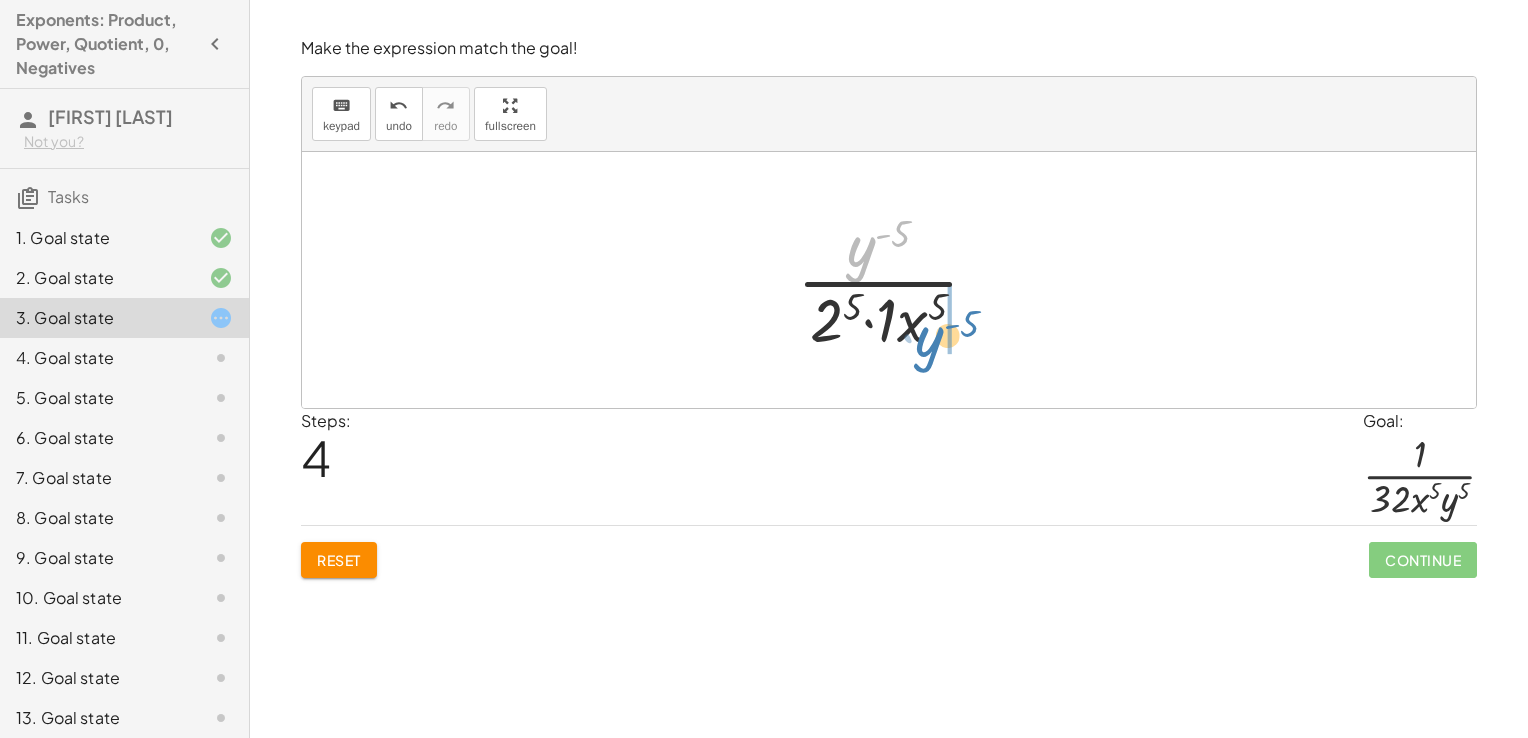 drag, startPoint x: 863, startPoint y: 262, endPoint x: 932, endPoint y: 352, distance: 113.40635 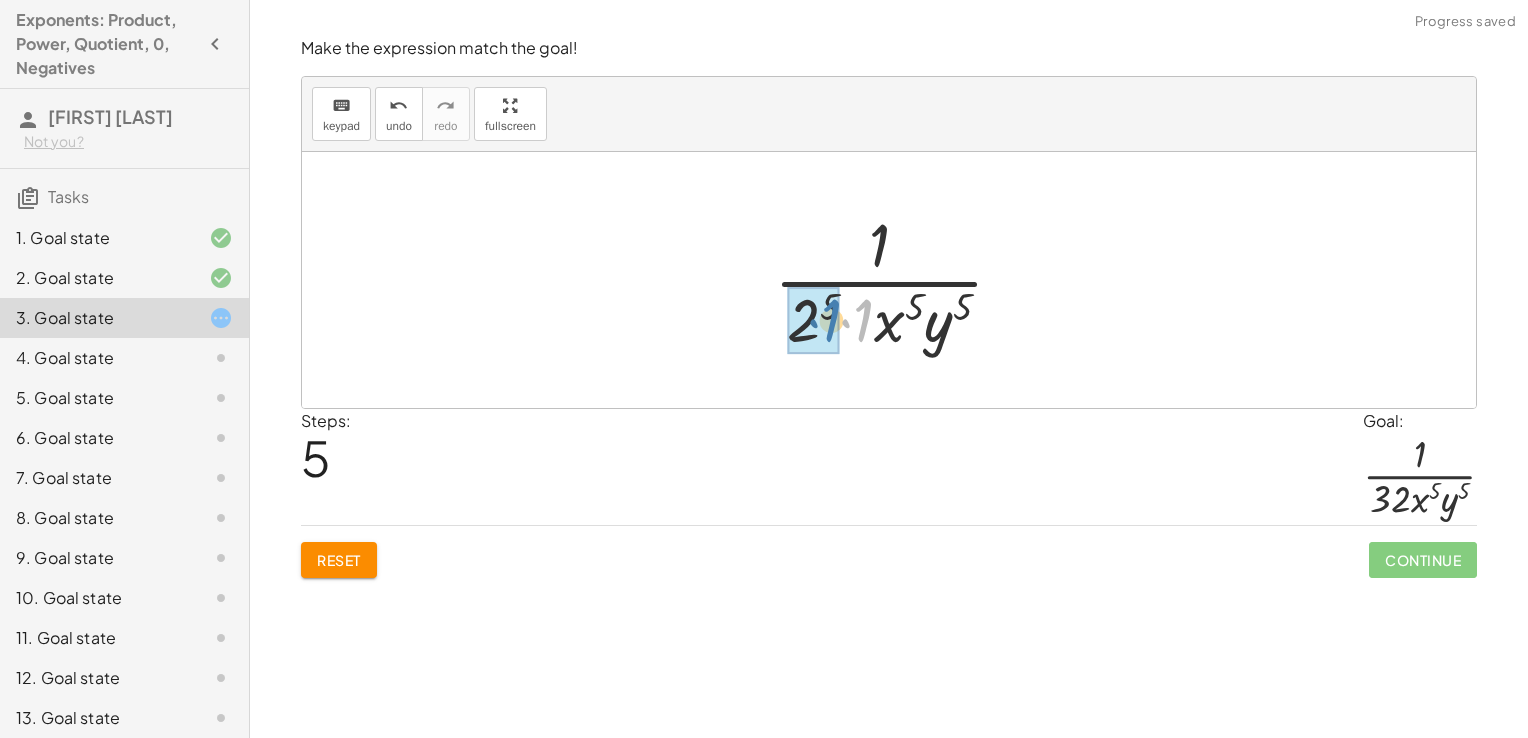 drag, startPoint x: 858, startPoint y: 318, endPoint x: 804, endPoint y: 318, distance: 54 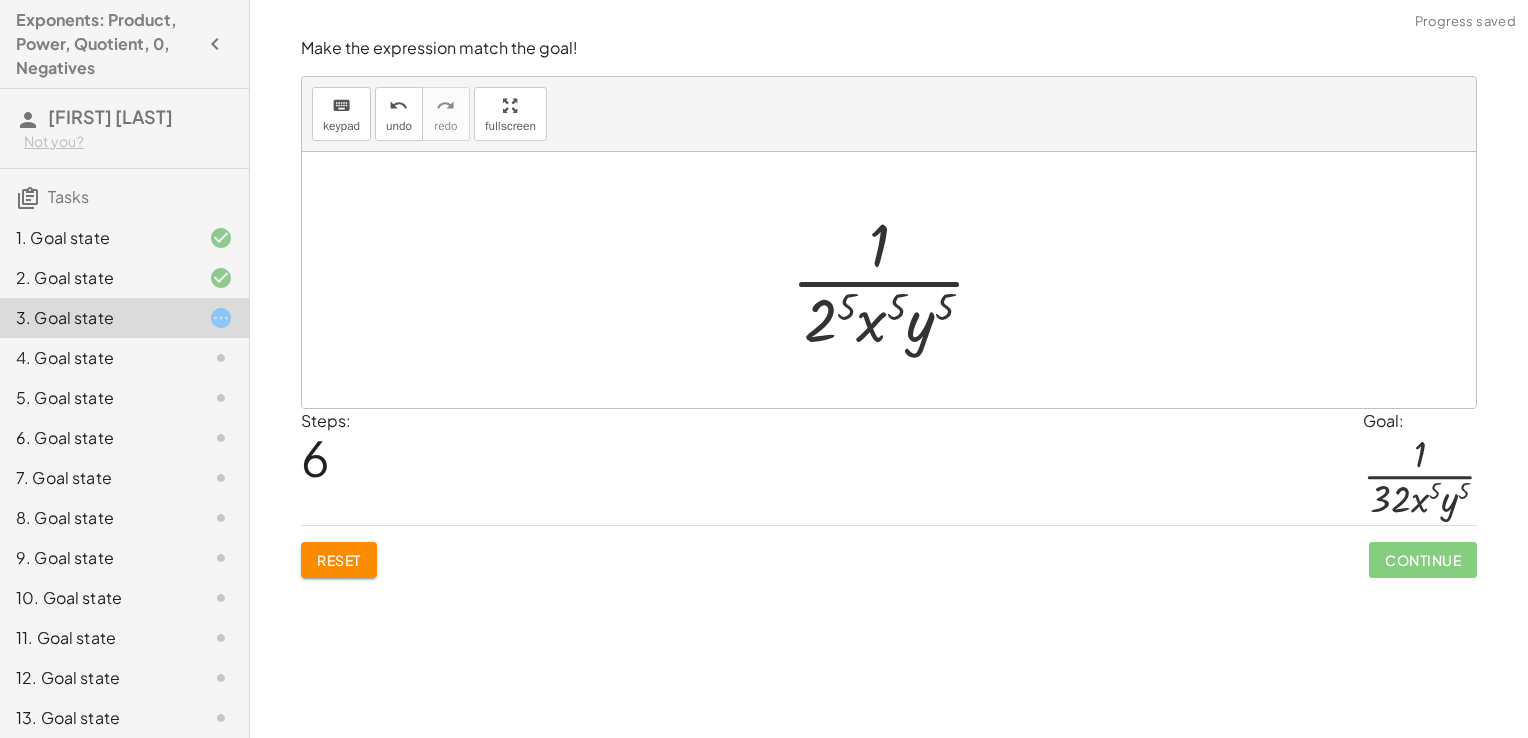 click at bounding box center (896, 280) 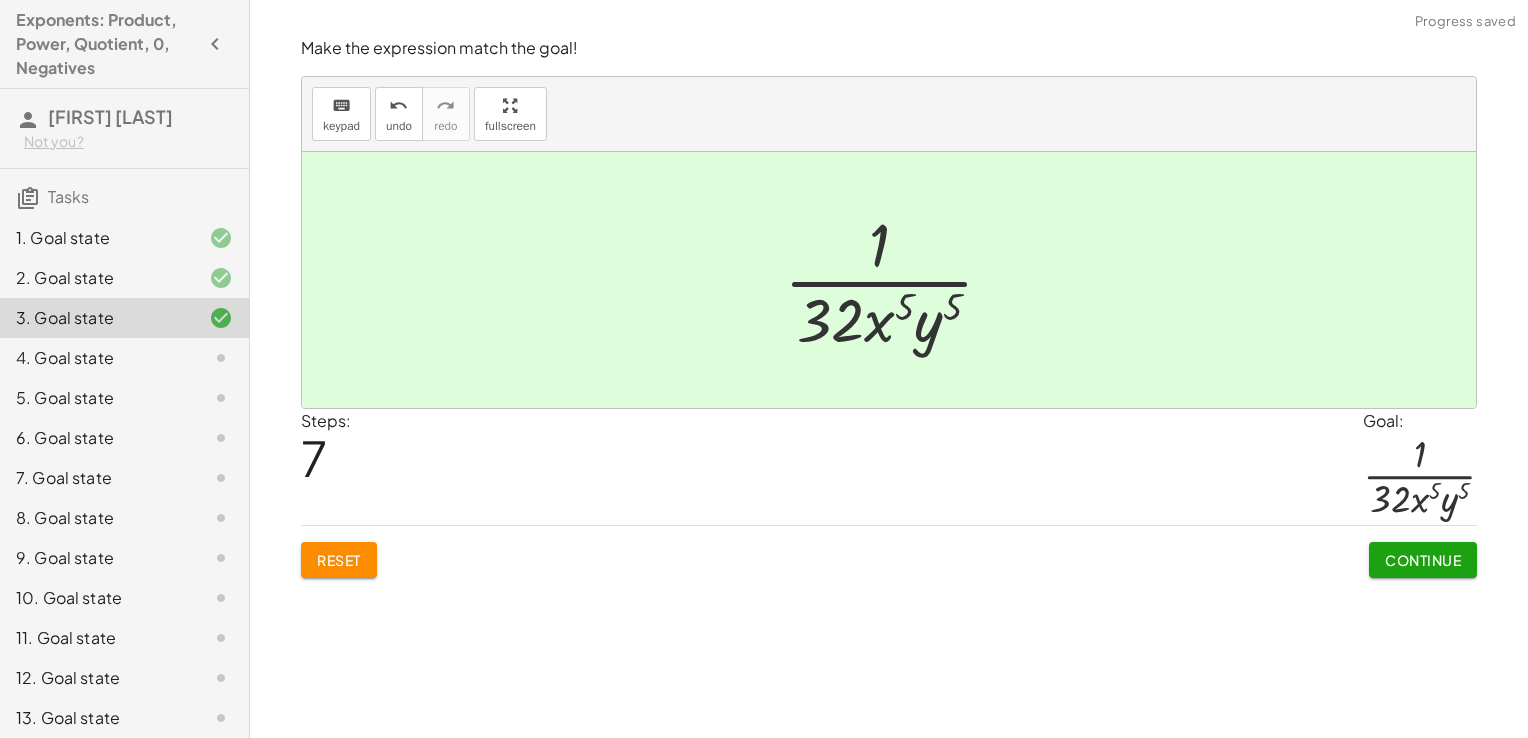 click on "Continue" at bounding box center [1423, 560] 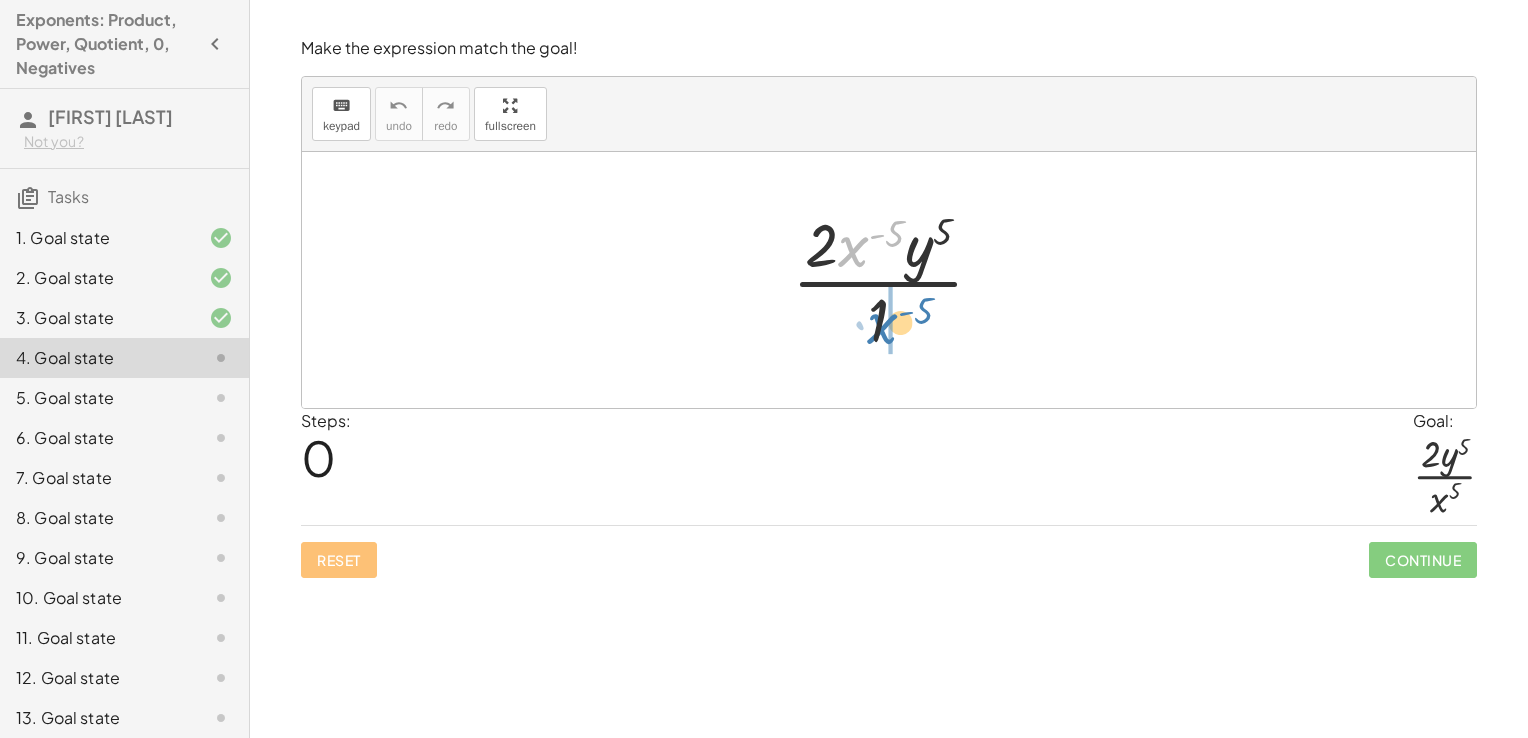 drag, startPoint x: 859, startPoint y: 243, endPoint x: 881, endPoint y: 313, distance: 73.37575 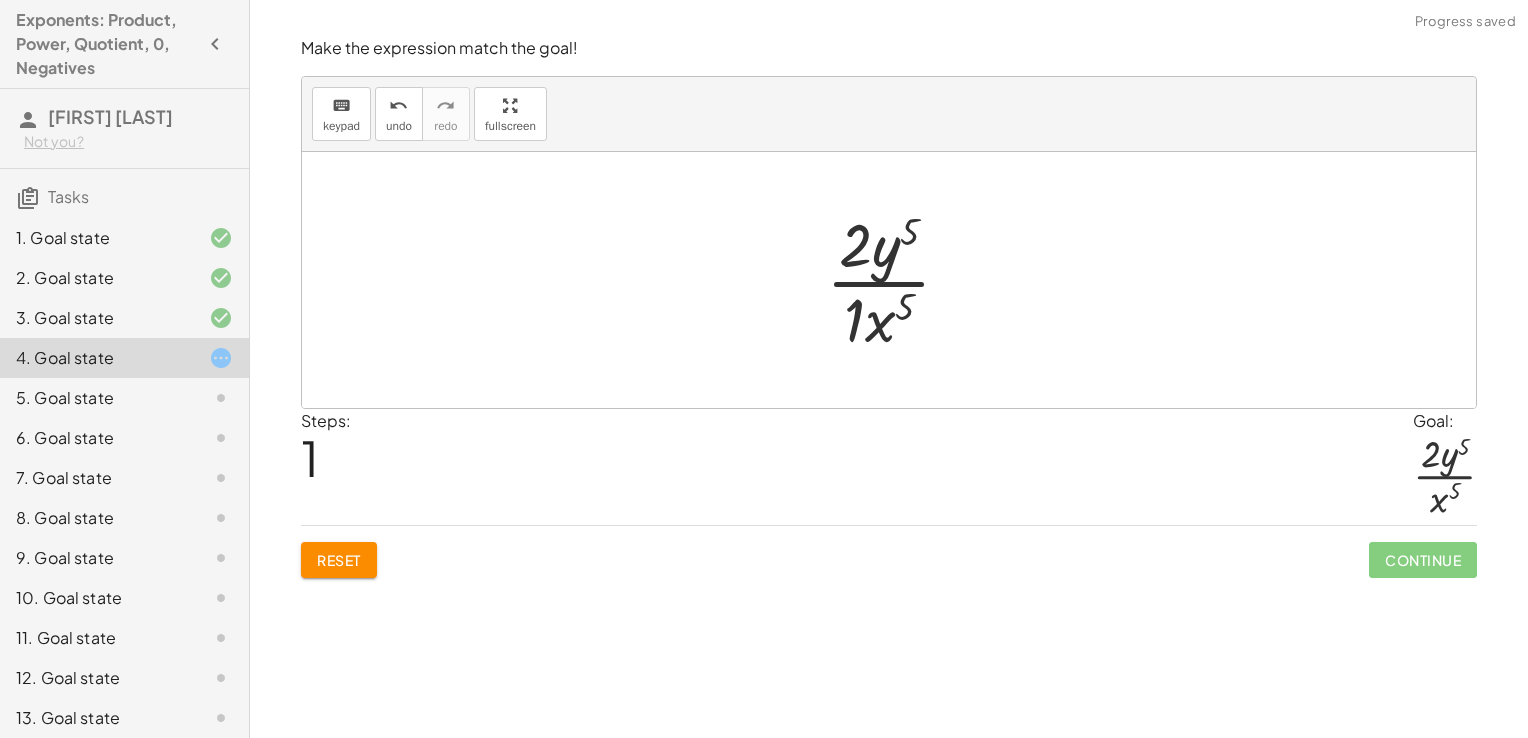 click at bounding box center [896, 280] 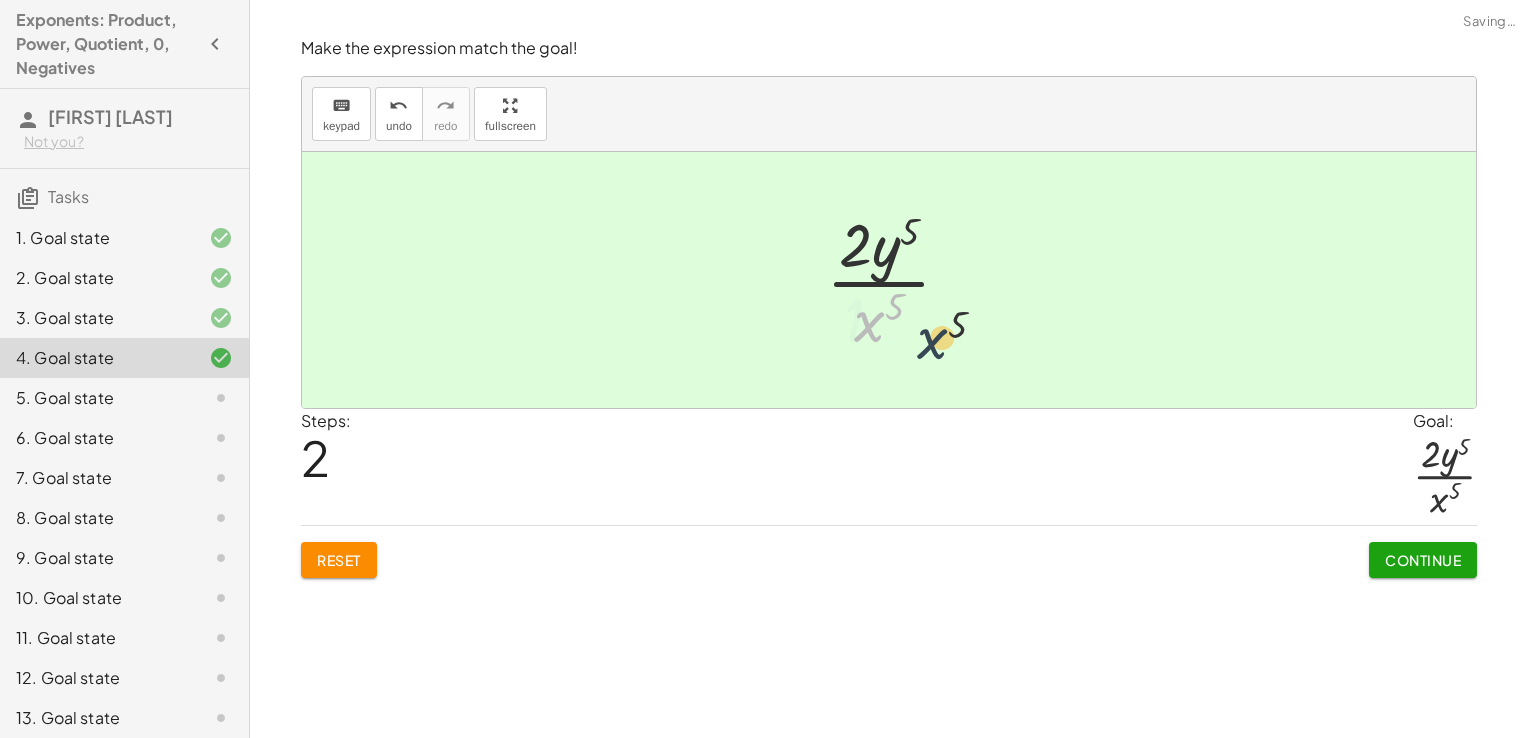 drag, startPoint x: 859, startPoint y: 306, endPoint x: 1156, endPoint y: 362, distance: 302.23337 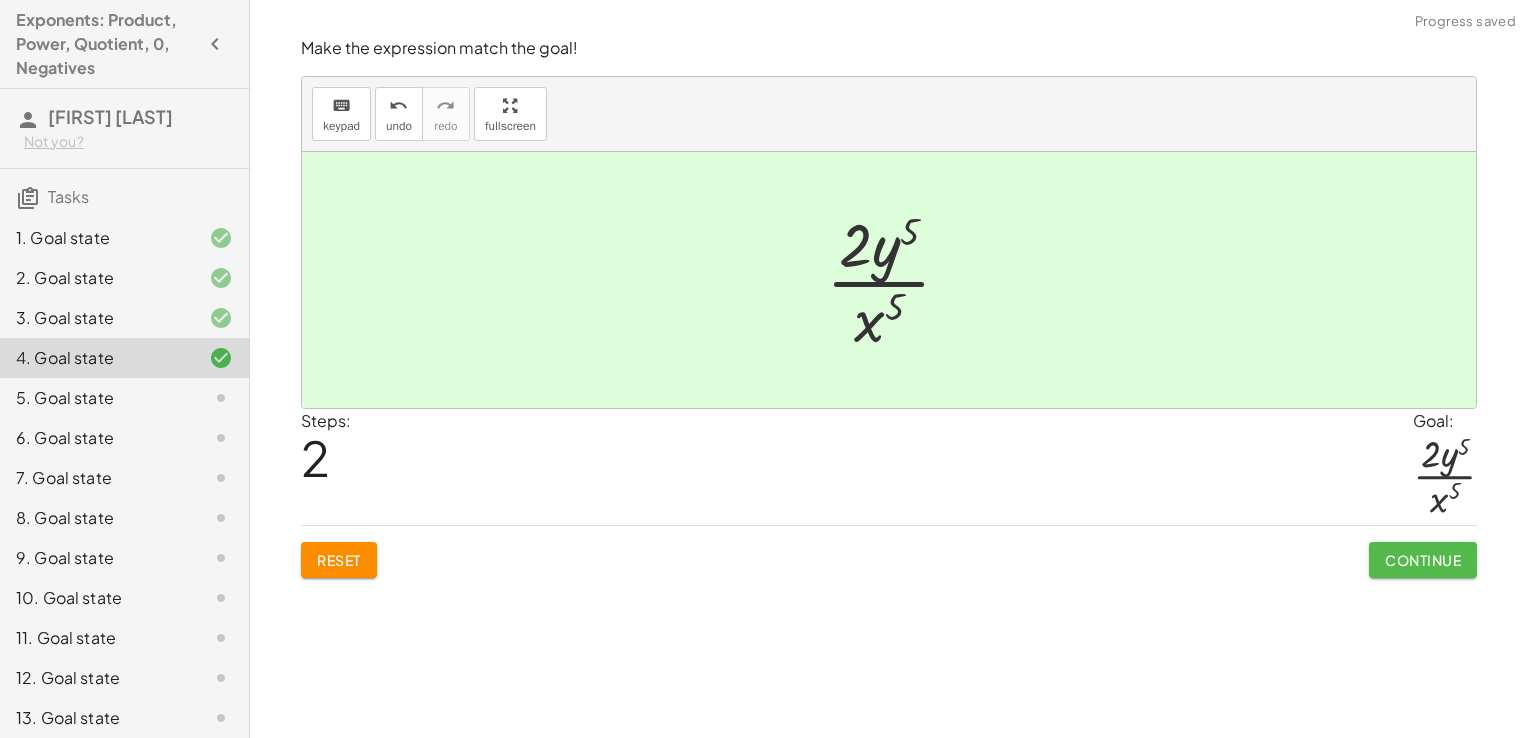 click on "Continue" 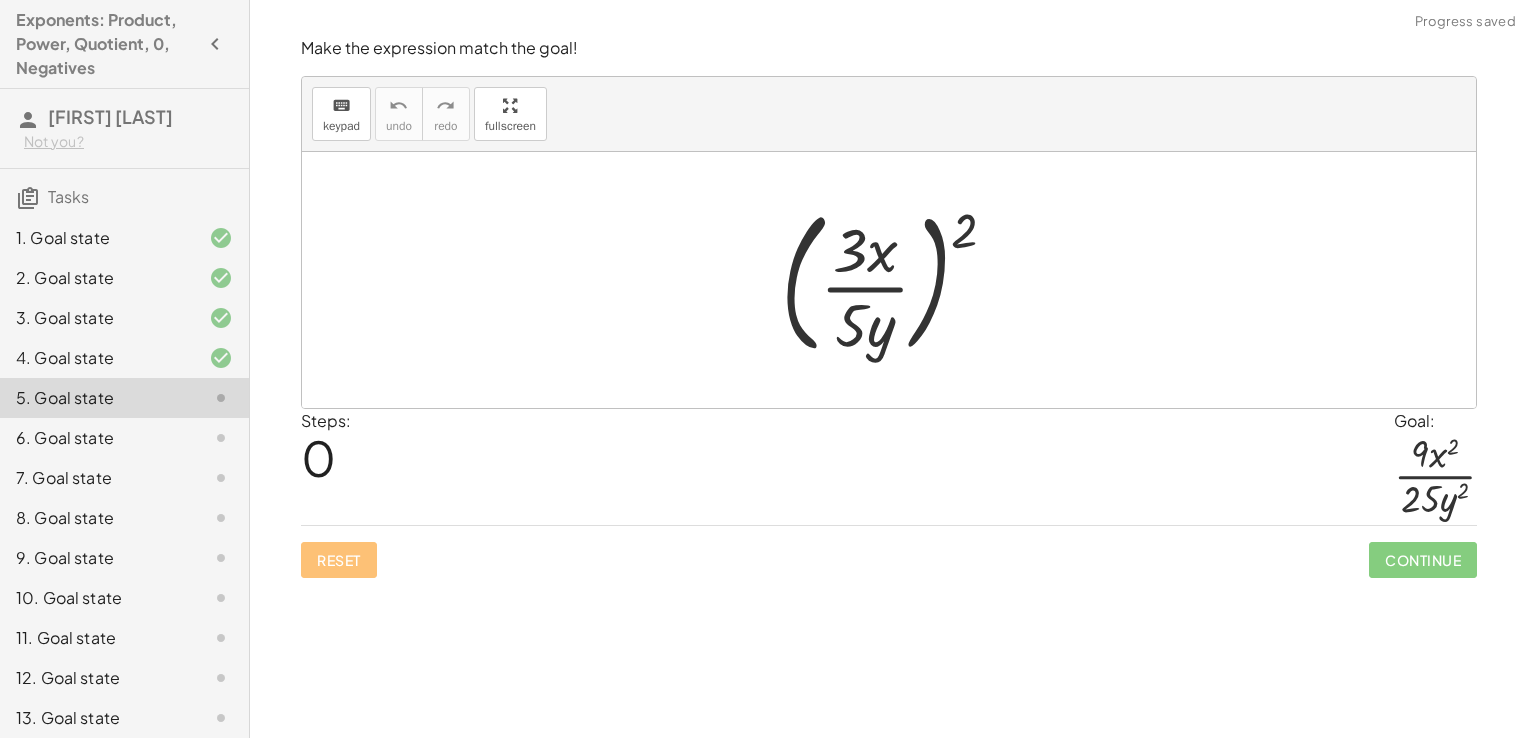 scroll, scrollTop: 87, scrollLeft: 0, axis: vertical 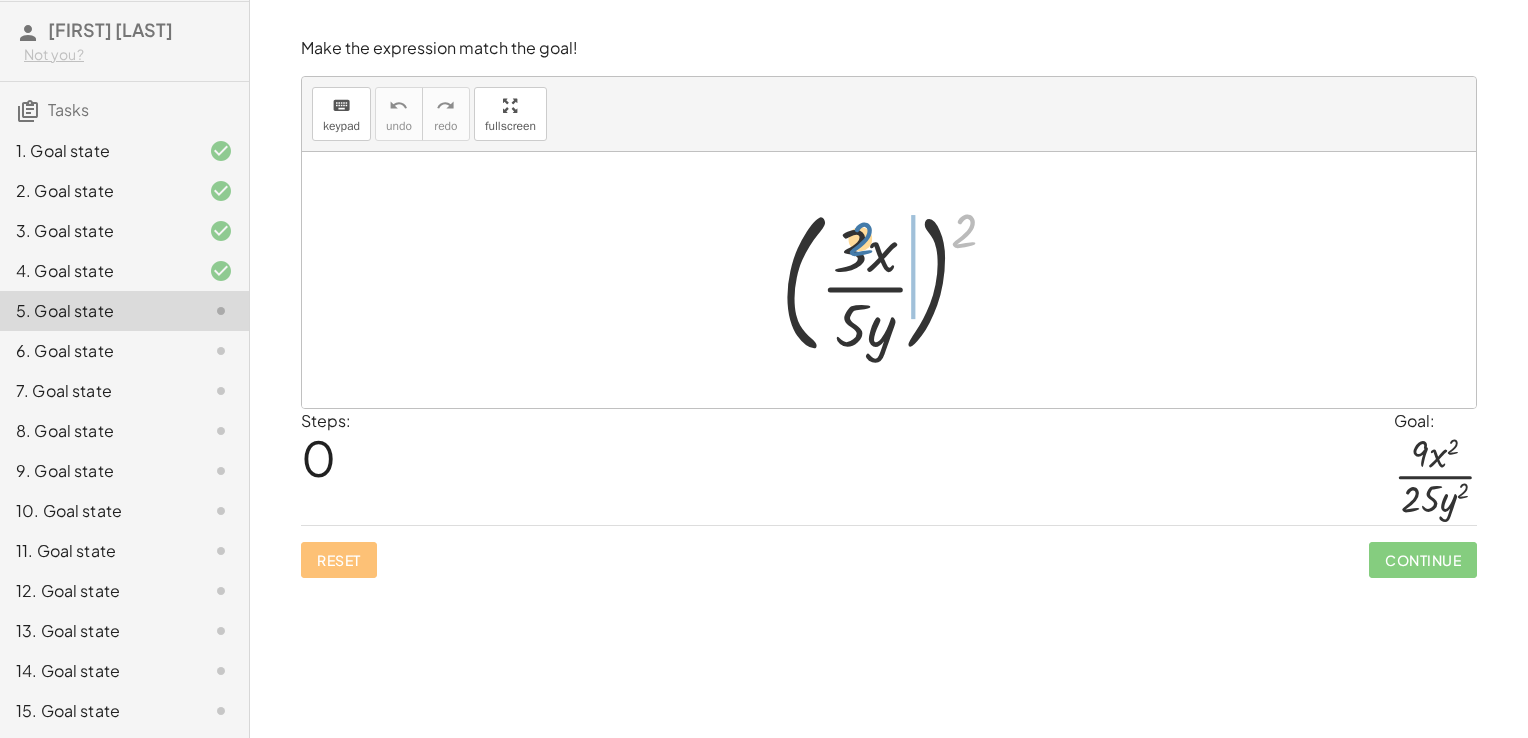 drag, startPoint x: 963, startPoint y: 243, endPoint x: 866, endPoint y: 259, distance: 98.31073 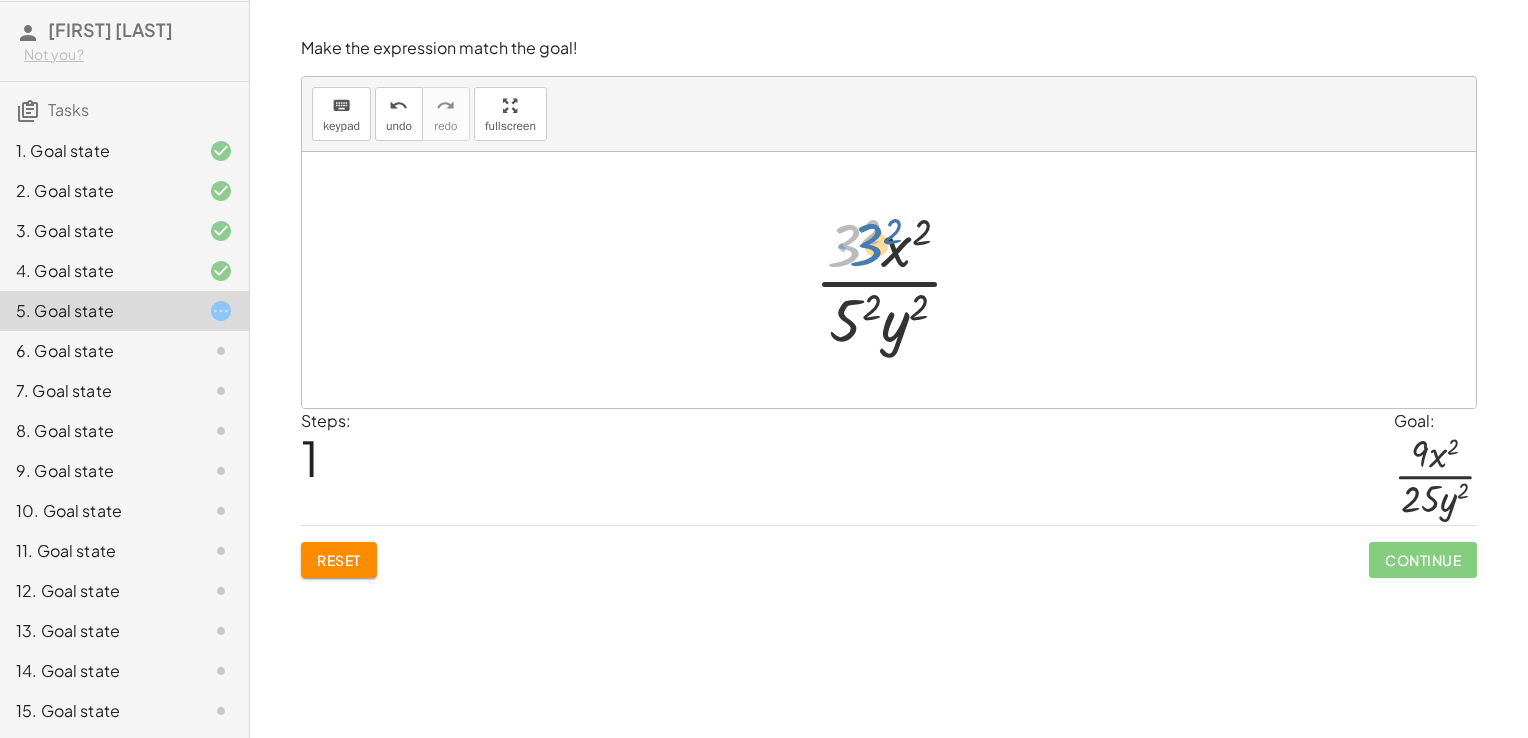 drag, startPoint x: 852, startPoint y: 230, endPoint x: 867, endPoint y: 229, distance: 15.033297 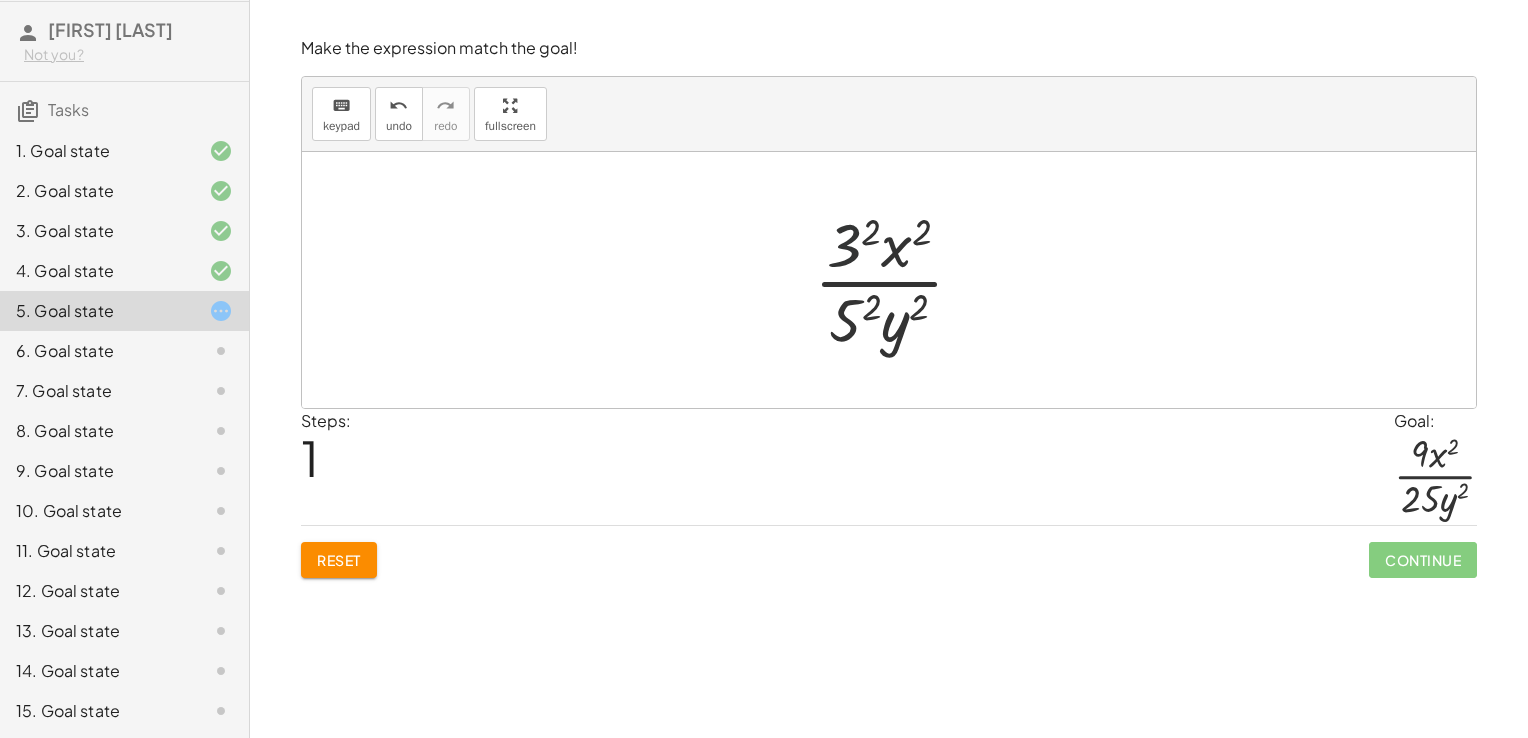 click at bounding box center (897, 280) 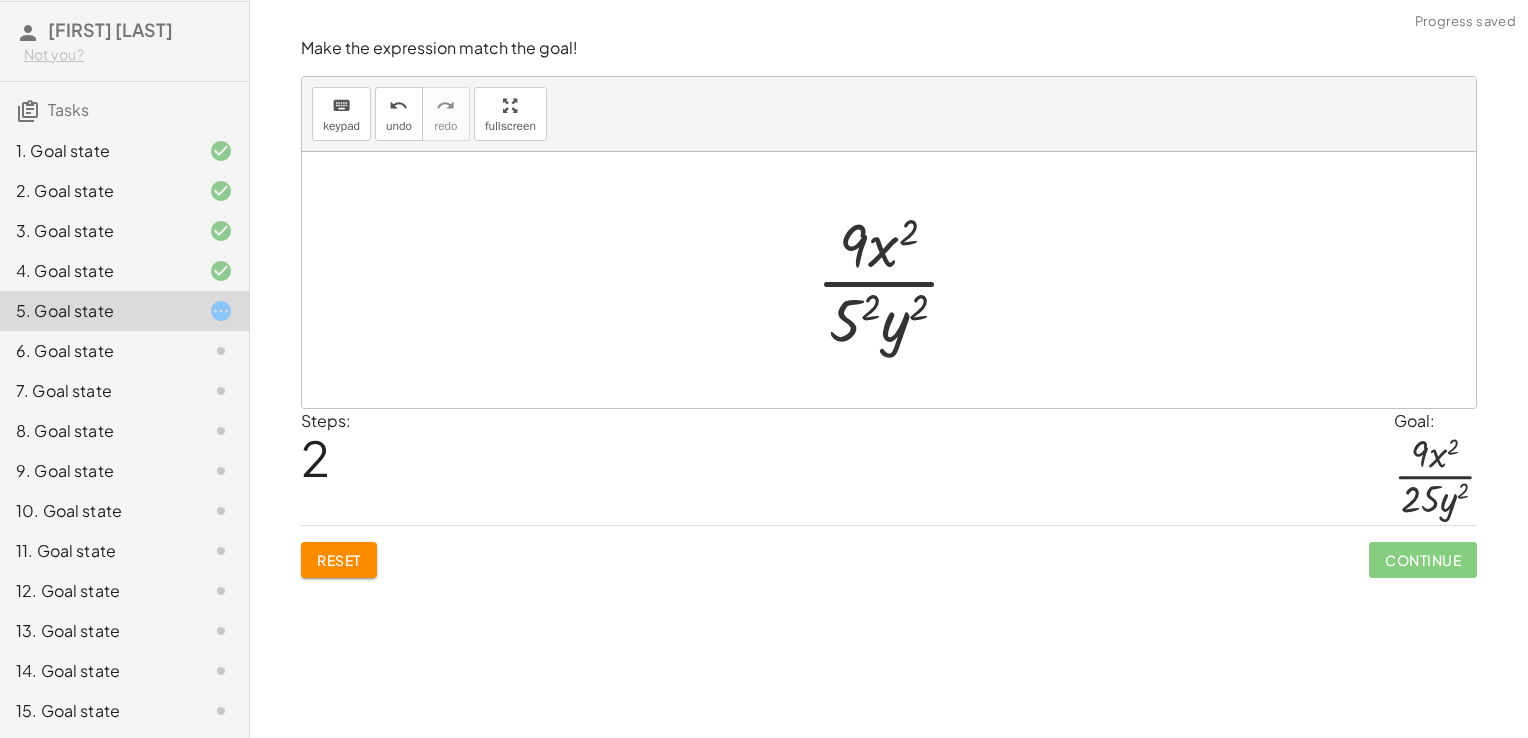 click at bounding box center (896, 280) 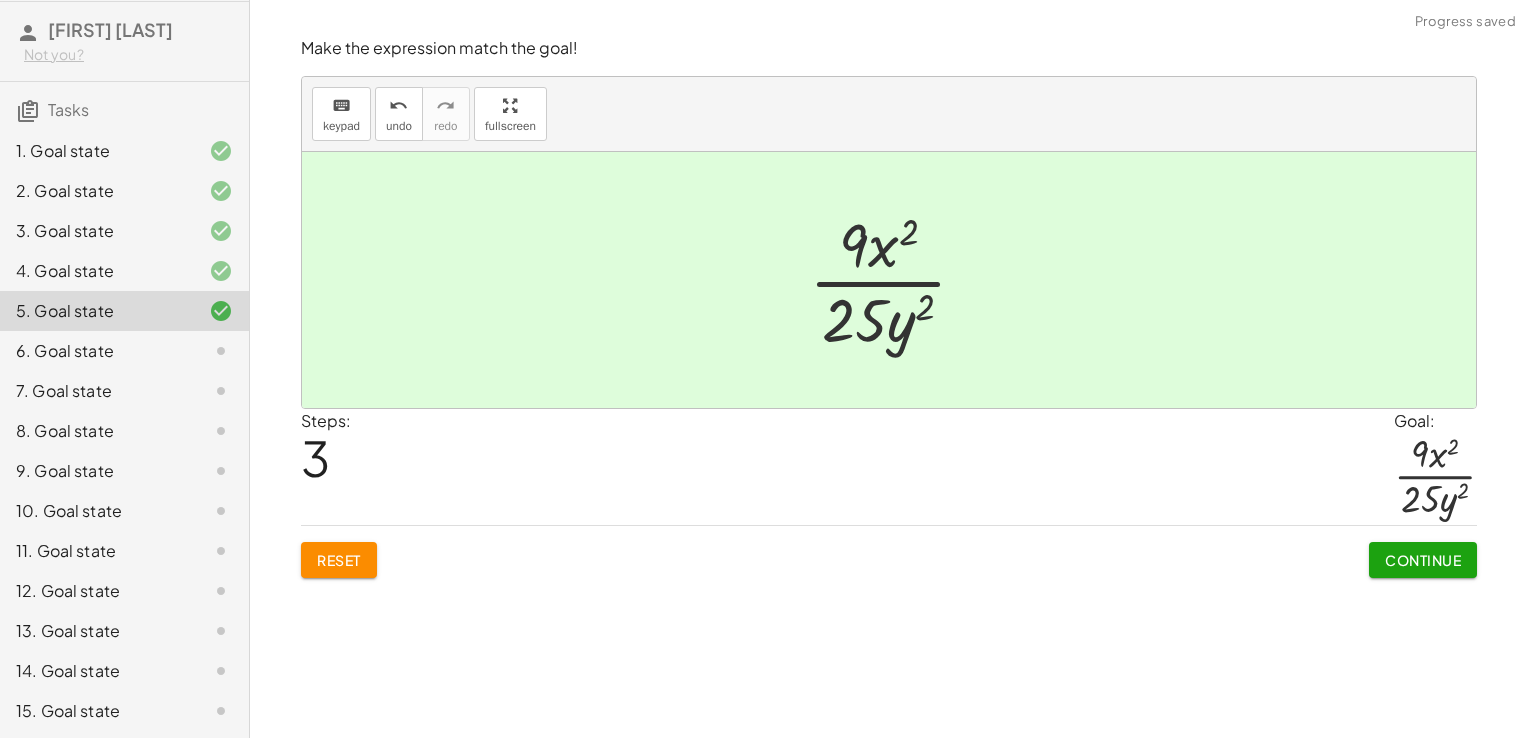 click on "Continue" 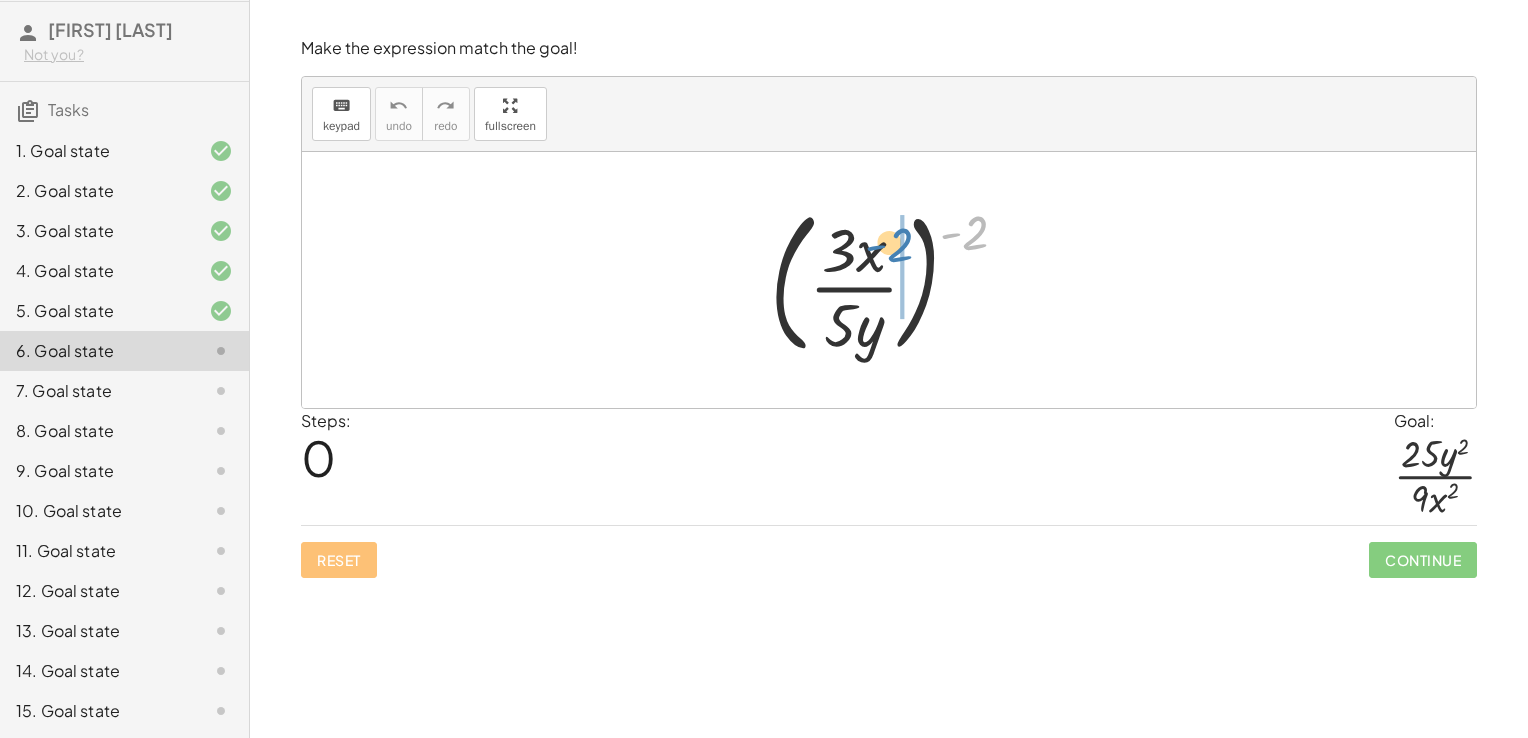 drag, startPoint x: 967, startPoint y: 236, endPoint x: 892, endPoint y: 248, distance: 75.95393 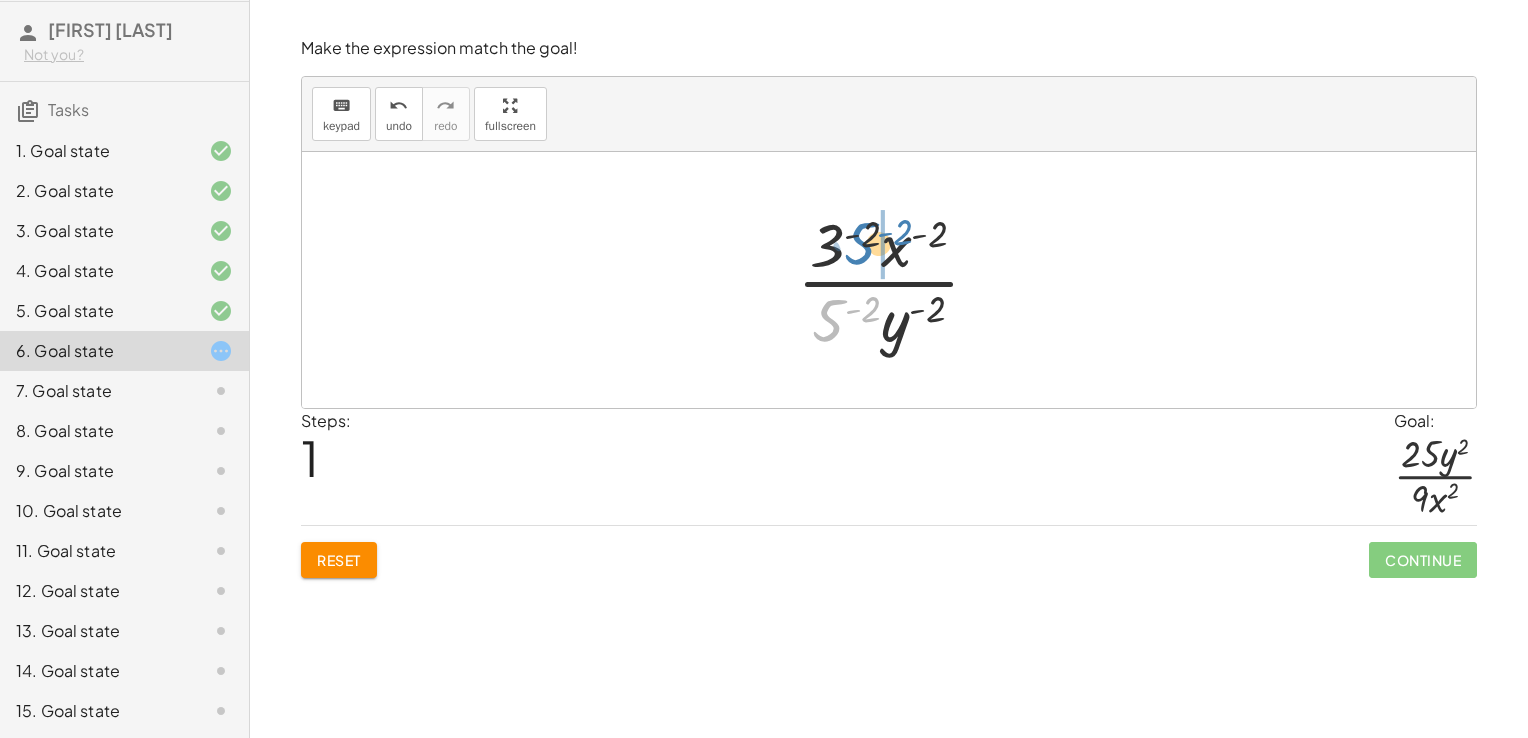 drag, startPoint x: 832, startPoint y: 318, endPoint x: 864, endPoint y: 242, distance: 82.46211 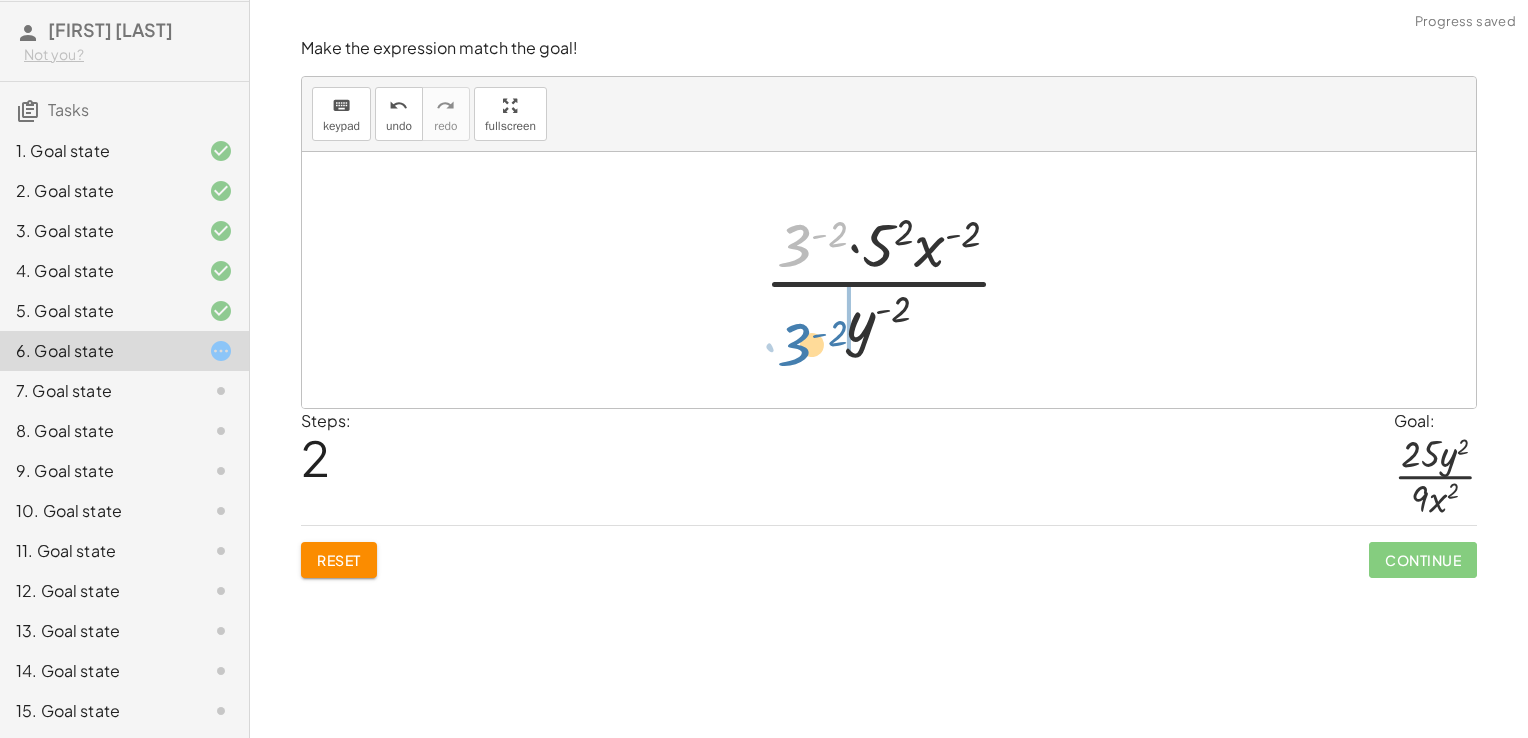 drag, startPoint x: 795, startPoint y: 247, endPoint x: 787, endPoint y: 340, distance: 93.34345 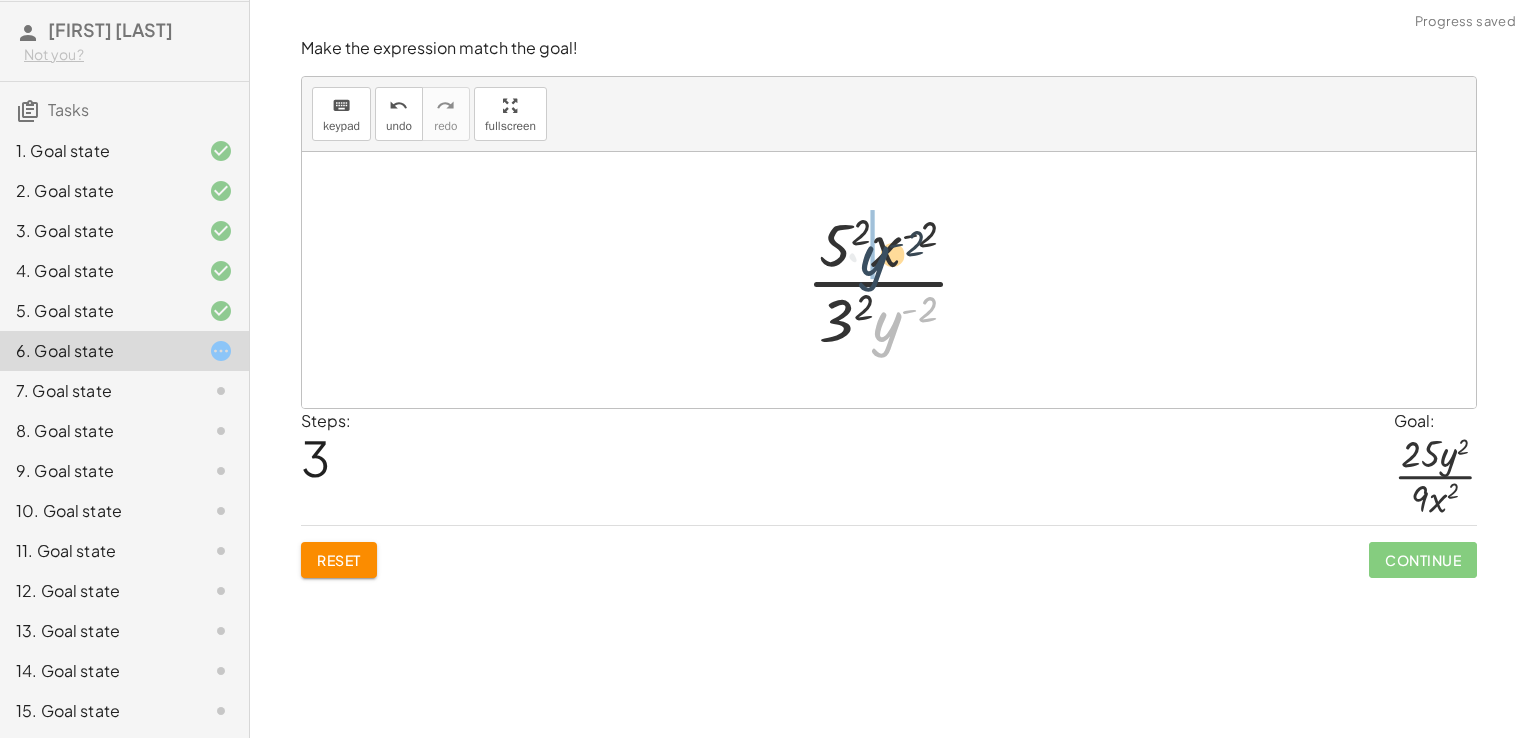 drag, startPoint x: 890, startPoint y: 327, endPoint x: 872, endPoint y: 255, distance: 74.215904 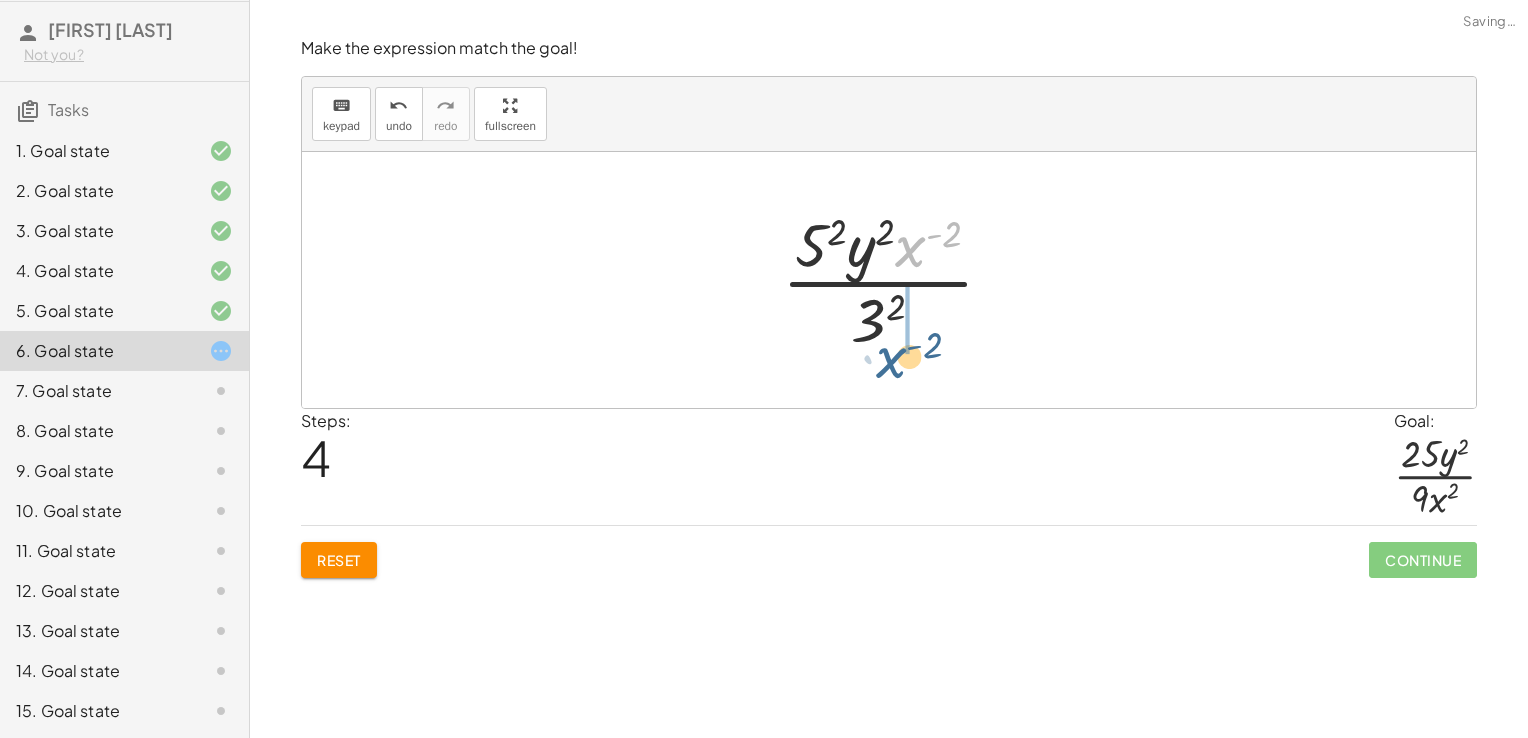drag, startPoint x: 913, startPoint y: 251, endPoint x: 897, endPoint y: 362, distance: 112.147224 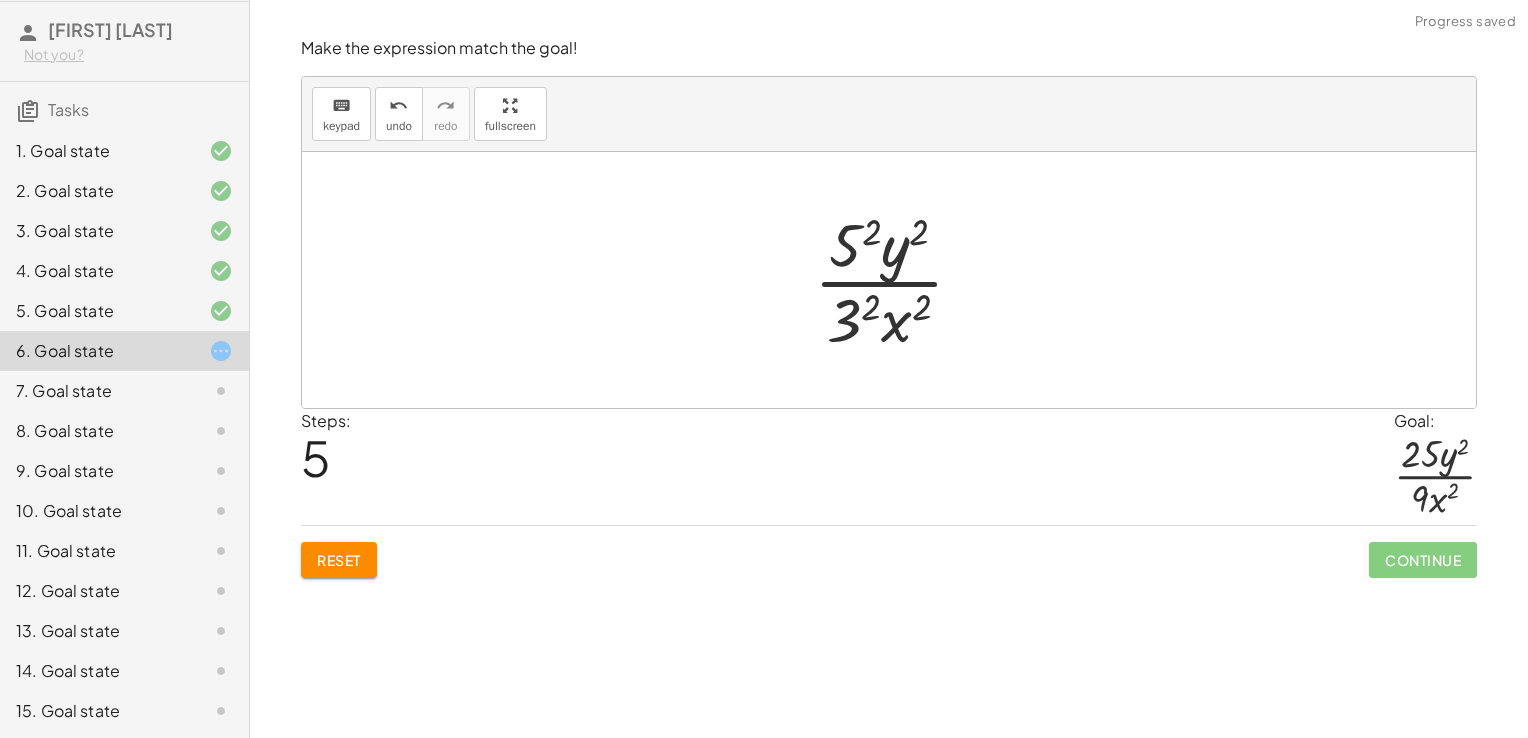 click at bounding box center (897, 280) 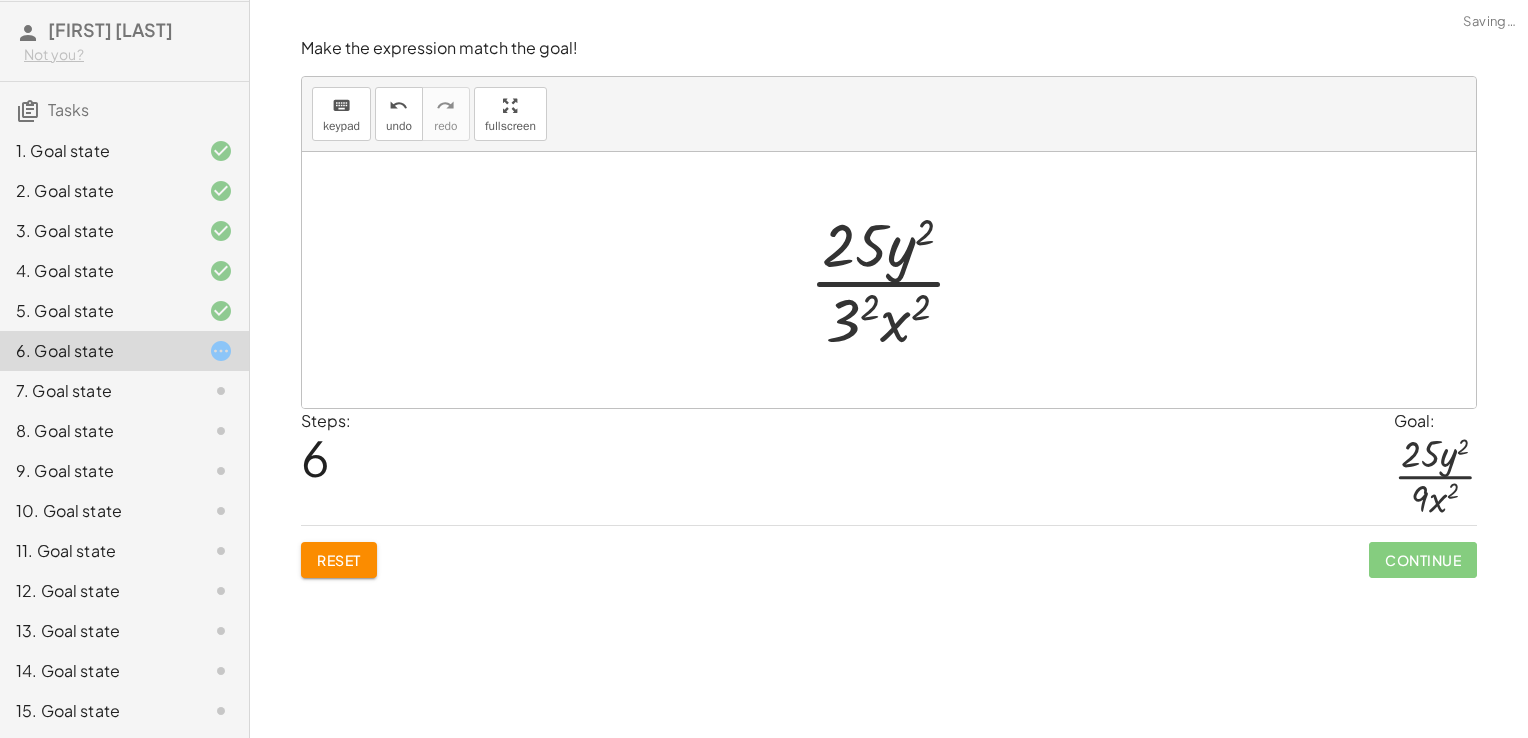 click at bounding box center (896, 280) 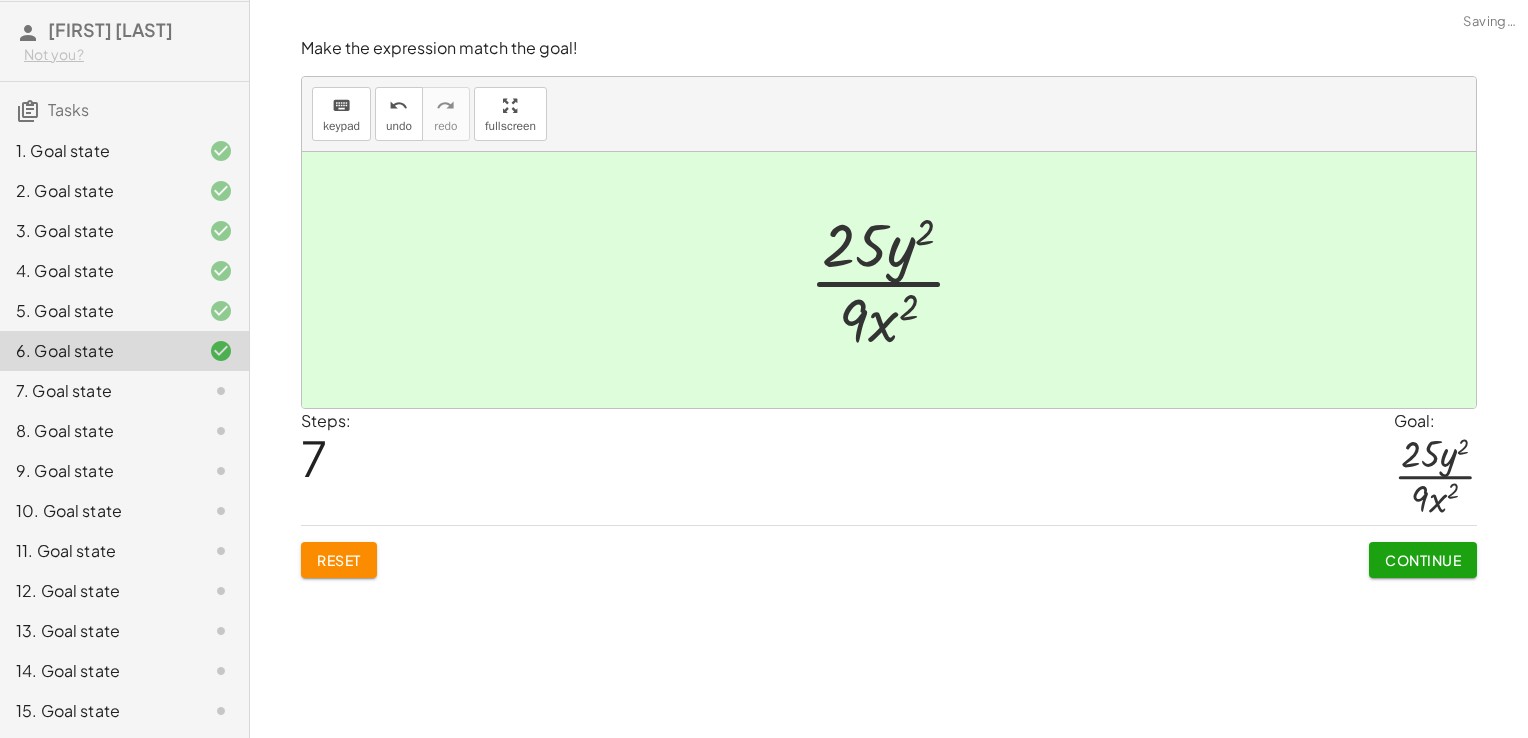 click on "Continue" 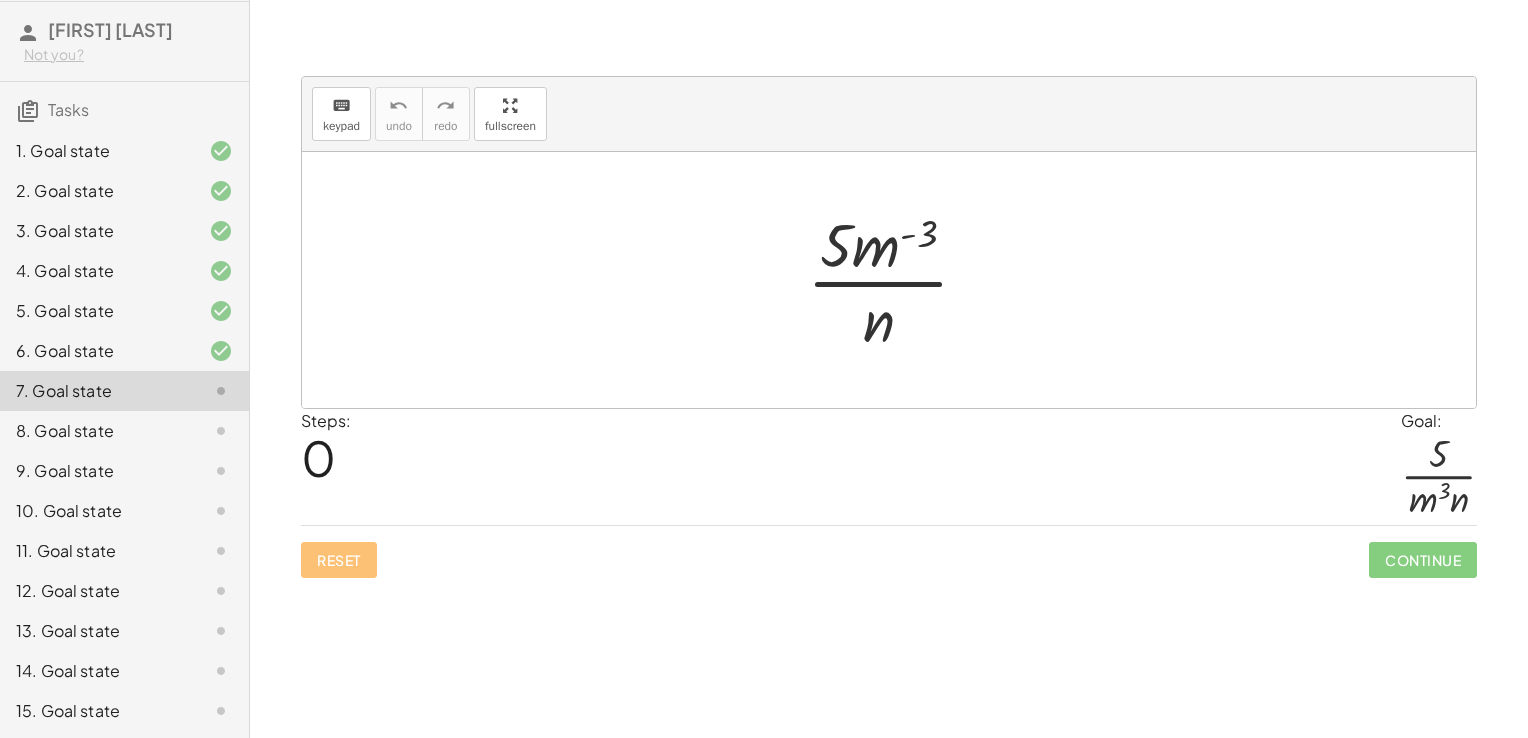 click at bounding box center (896, 280) 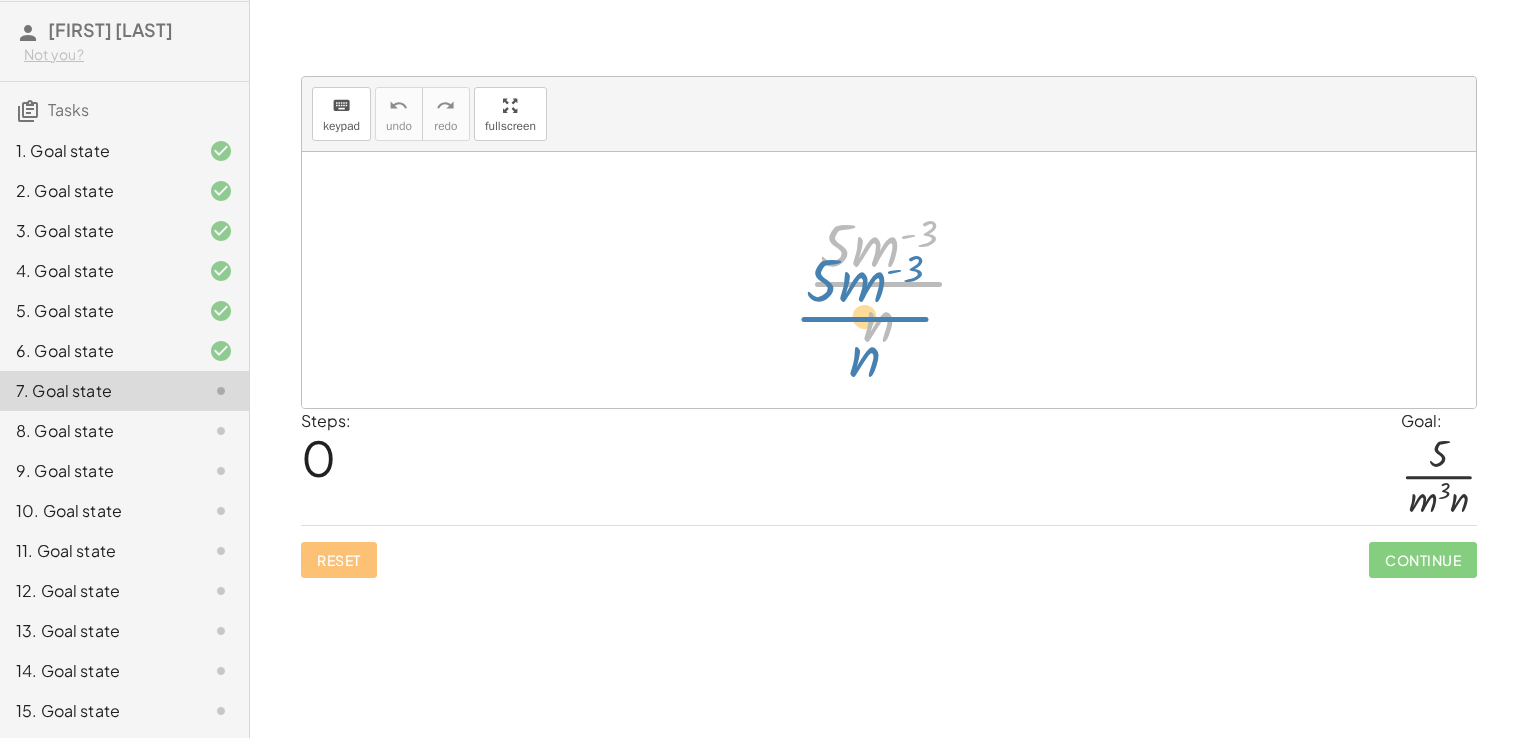 drag, startPoint x: 864, startPoint y: 266, endPoint x: 851, endPoint y: 258, distance: 15.264338 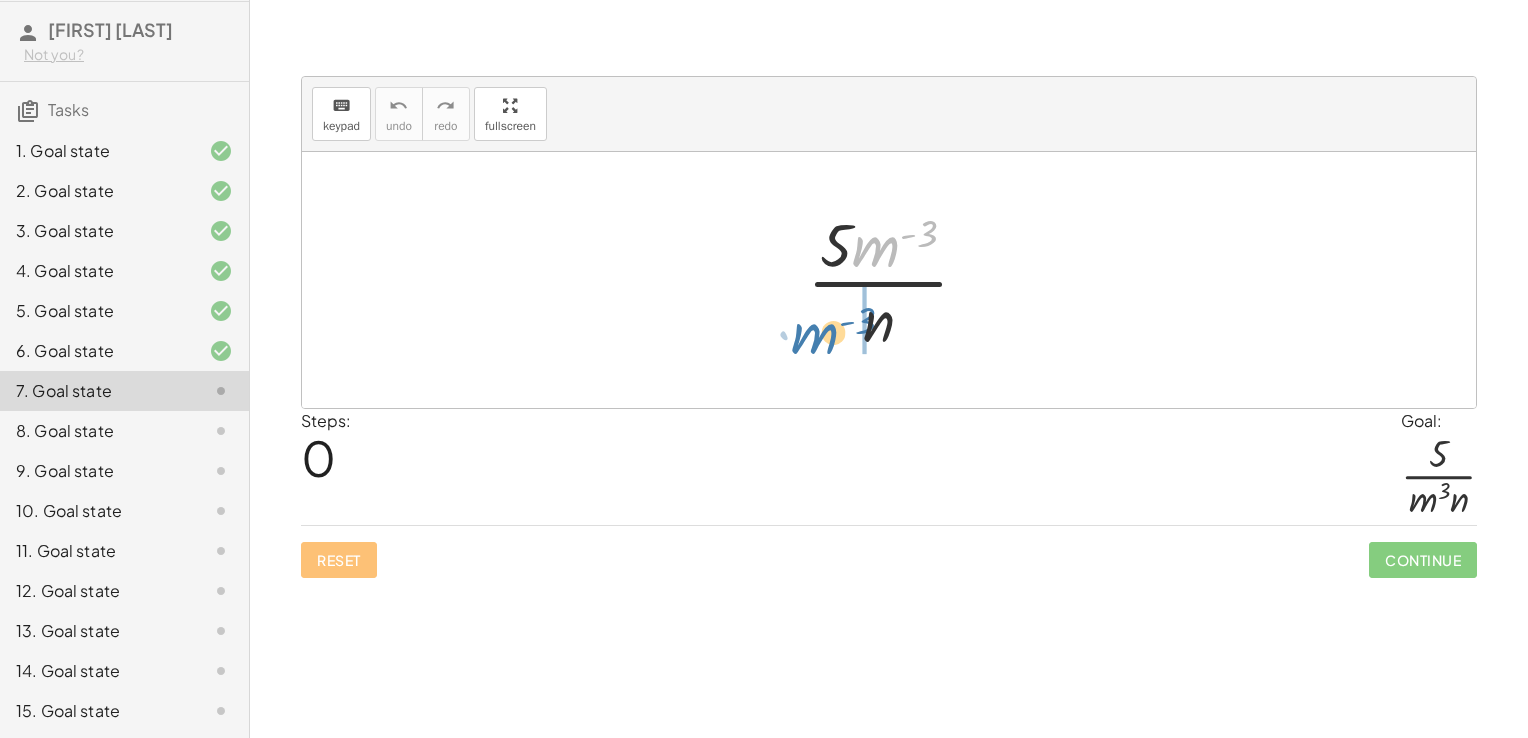 drag, startPoint x: 888, startPoint y: 253, endPoint x: 825, endPoint y: 341, distance: 108.226616 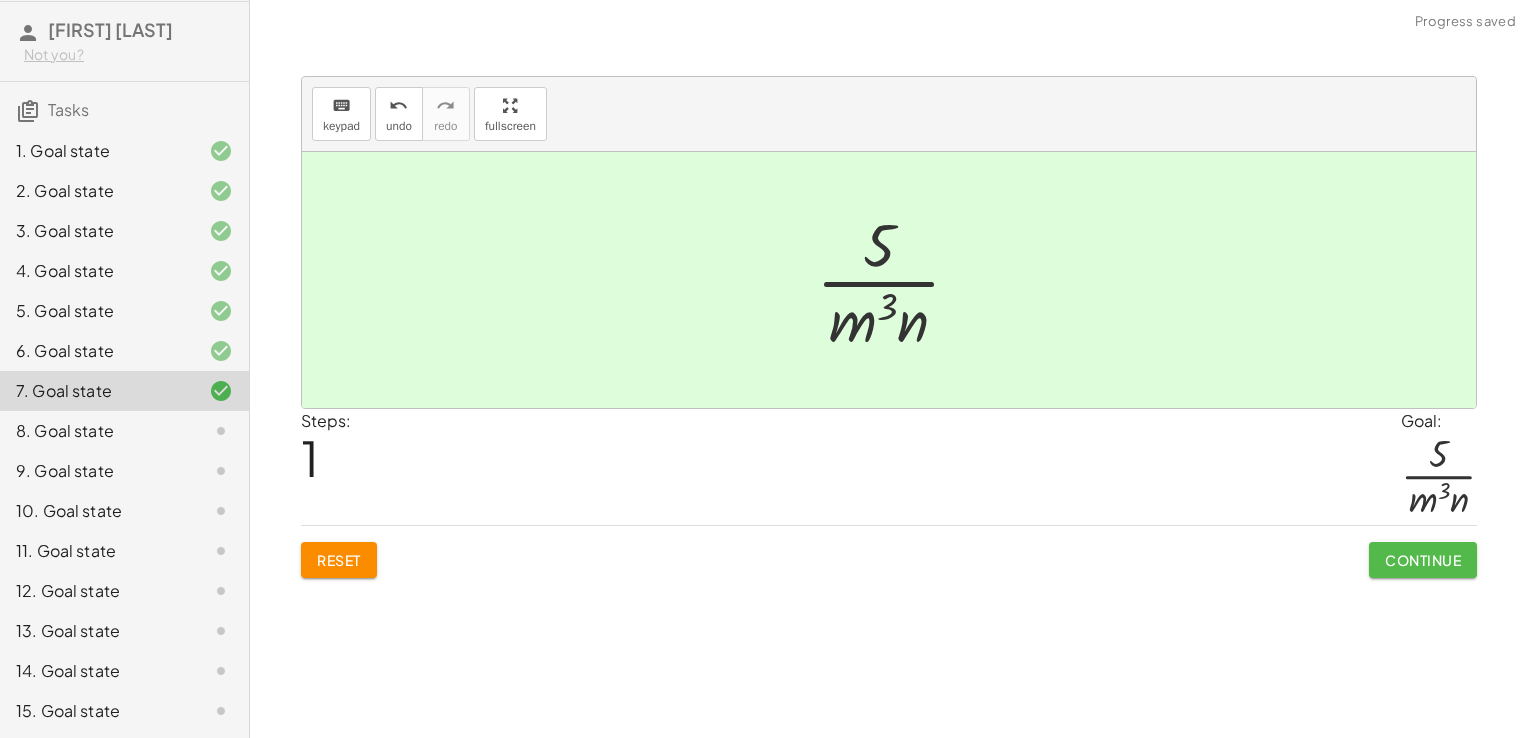 click on "Continue" at bounding box center (1423, 560) 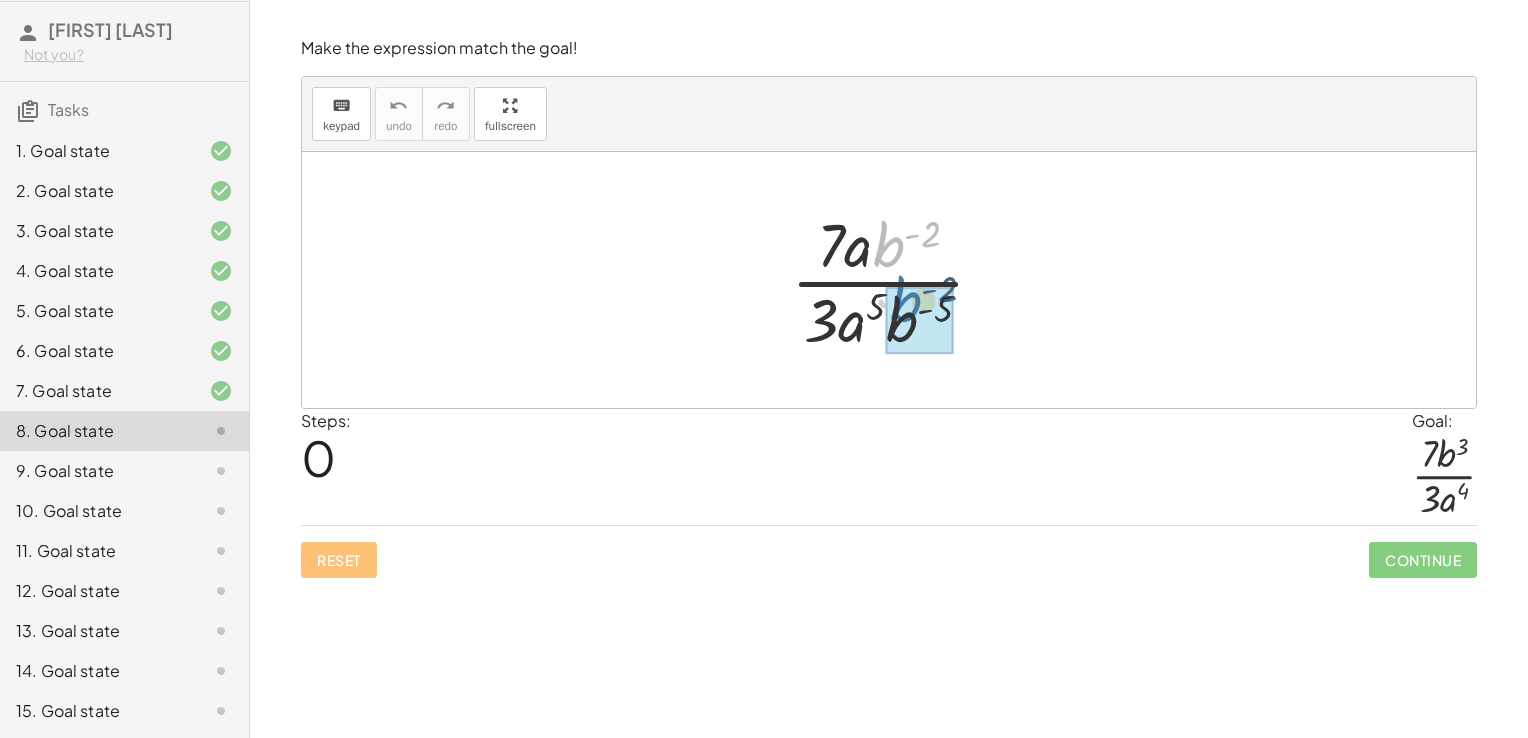 drag, startPoint x: 891, startPoint y: 241, endPoint x: 908, endPoint y: 297, distance: 58.5235 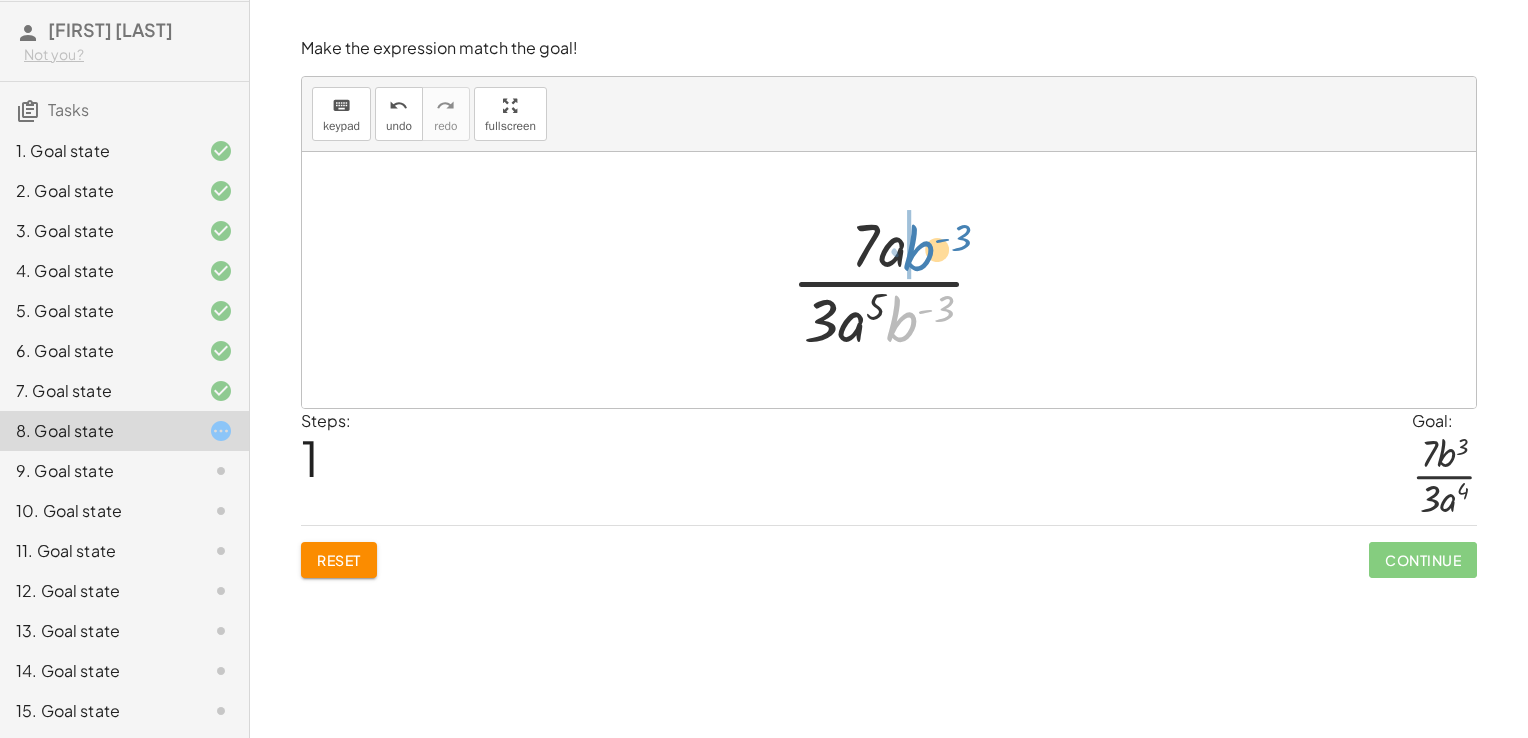 drag, startPoint x: 911, startPoint y: 325, endPoint x: 928, endPoint y: 254, distance: 73.00685 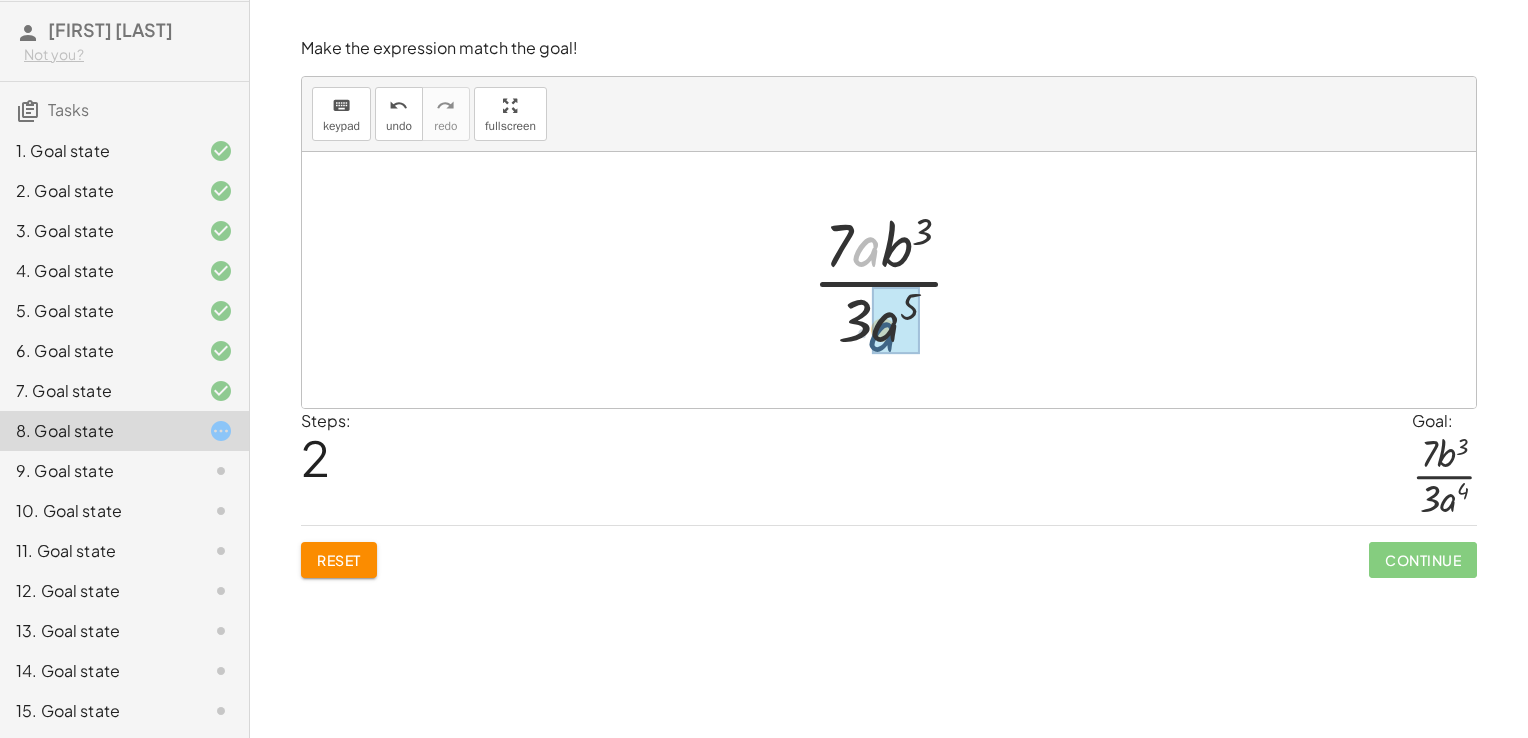 drag, startPoint x: 864, startPoint y: 238, endPoint x: 882, endPoint y: 323, distance: 86.88498 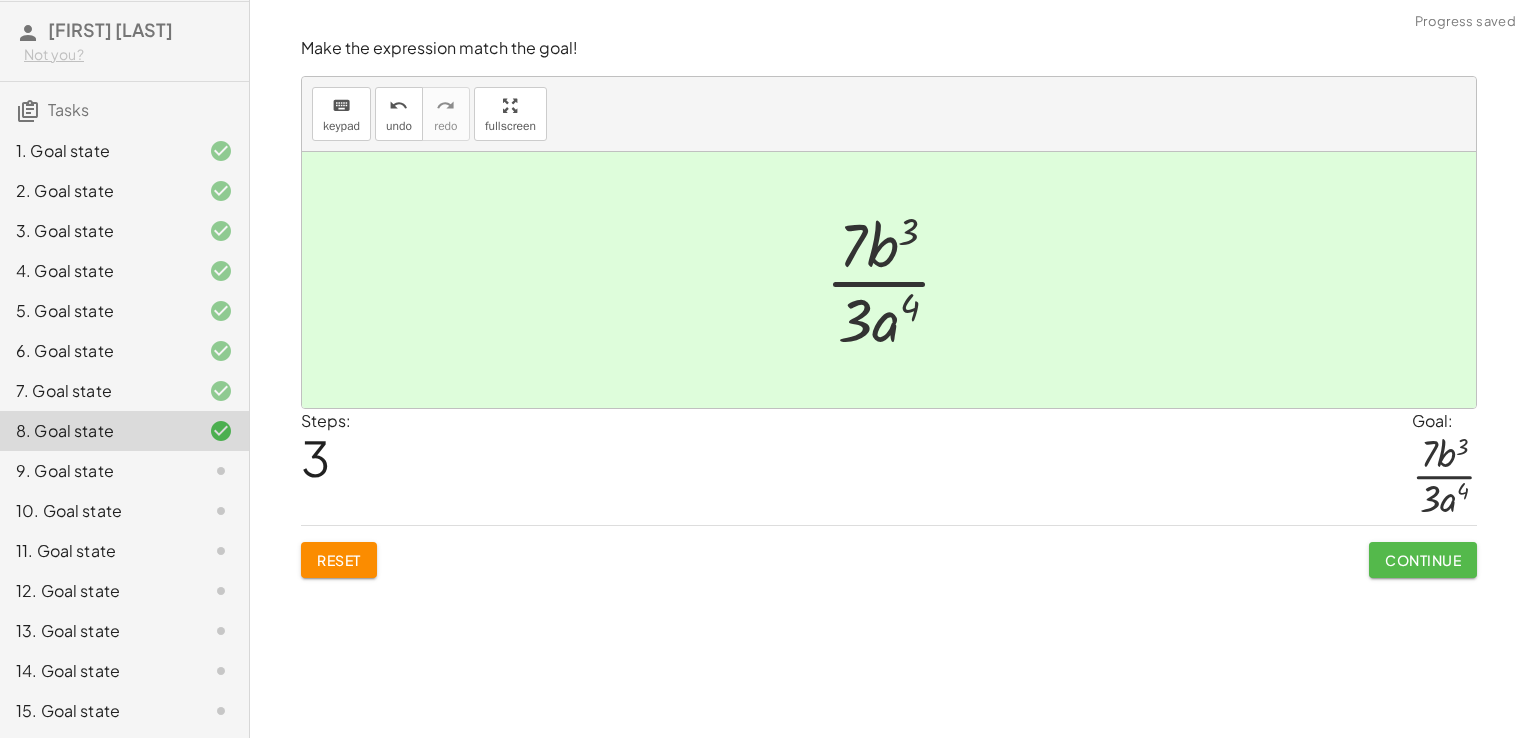 click on "Continue" 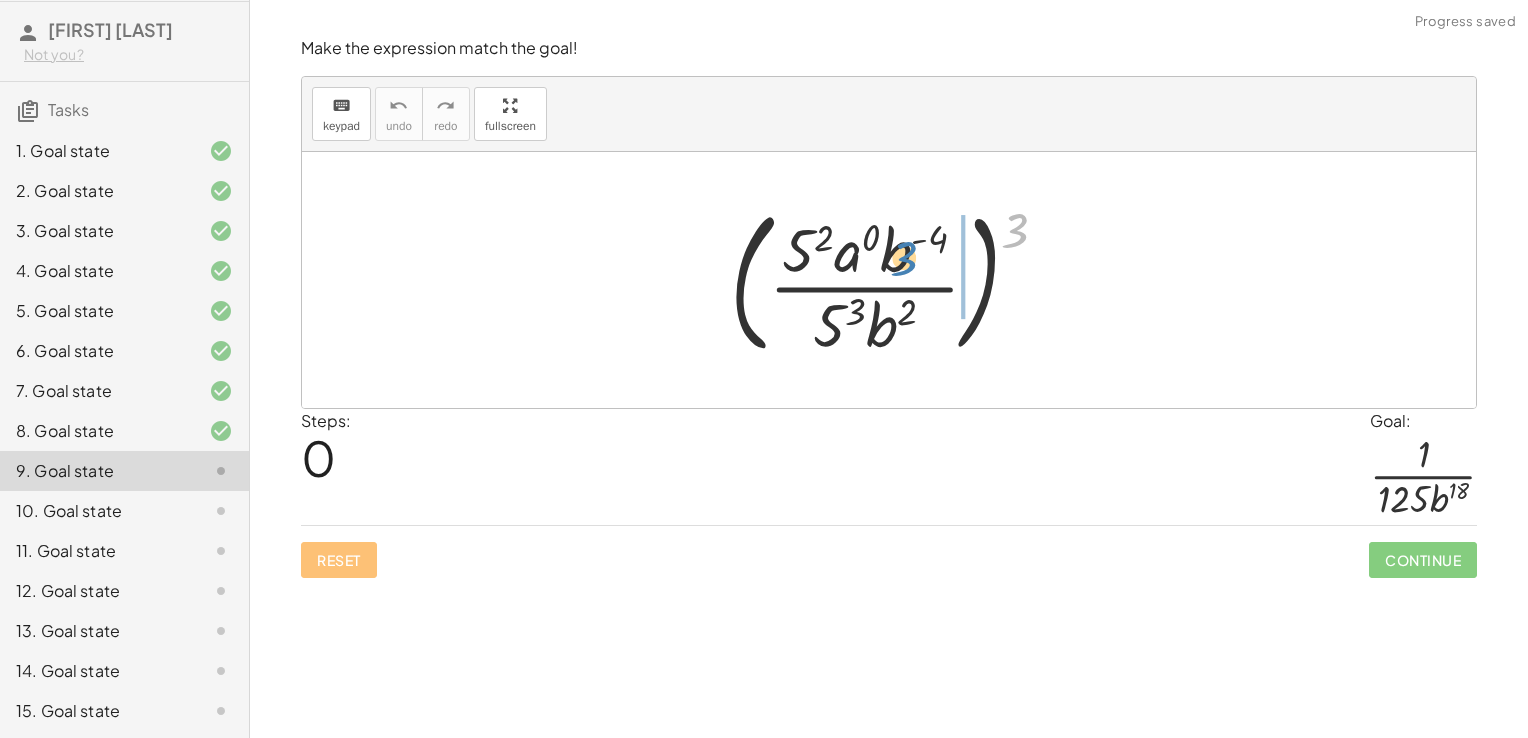 drag, startPoint x: 1008, startPoint y: 226, endPoint x: 900, endPoint y: 254, distance: 111.5706 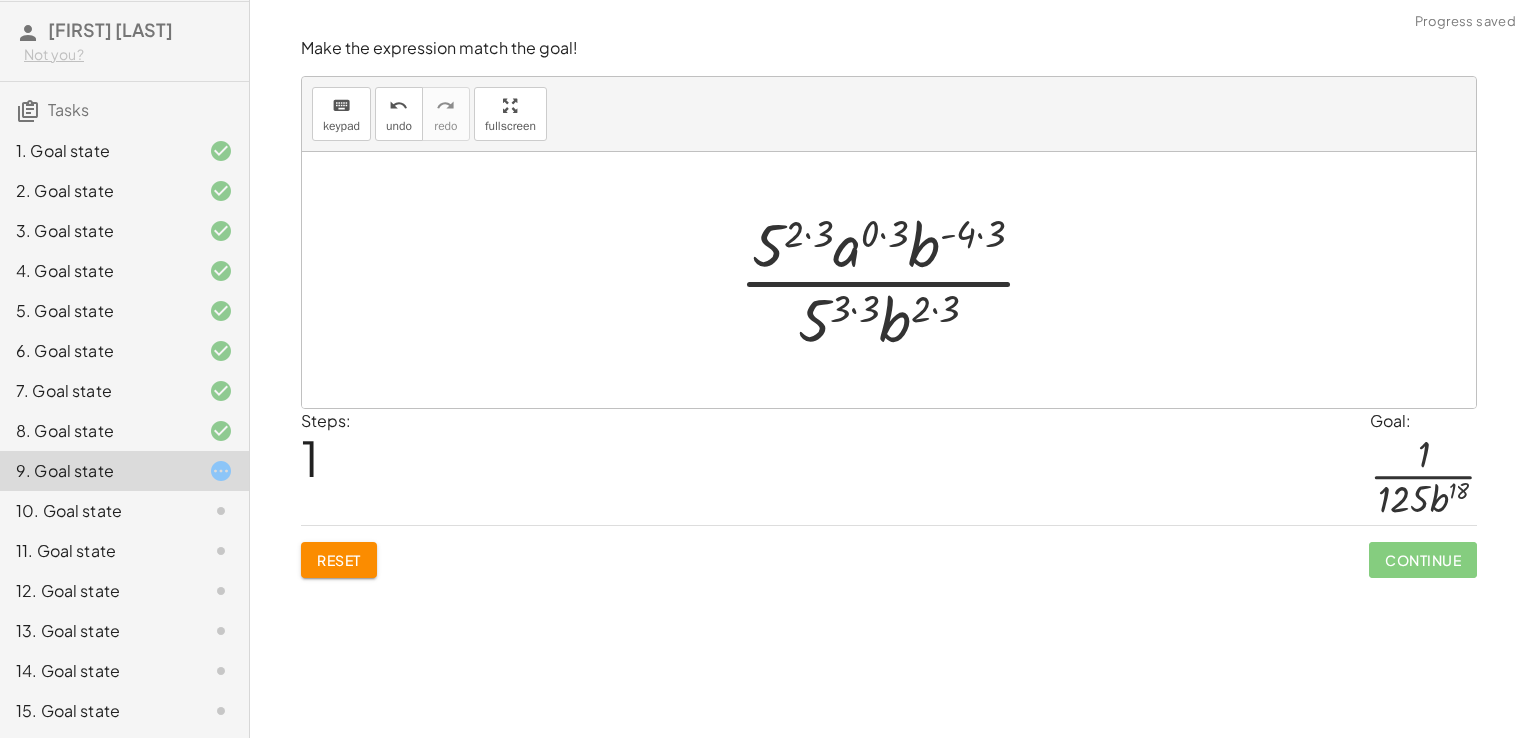click at bounding box center [896, 280] 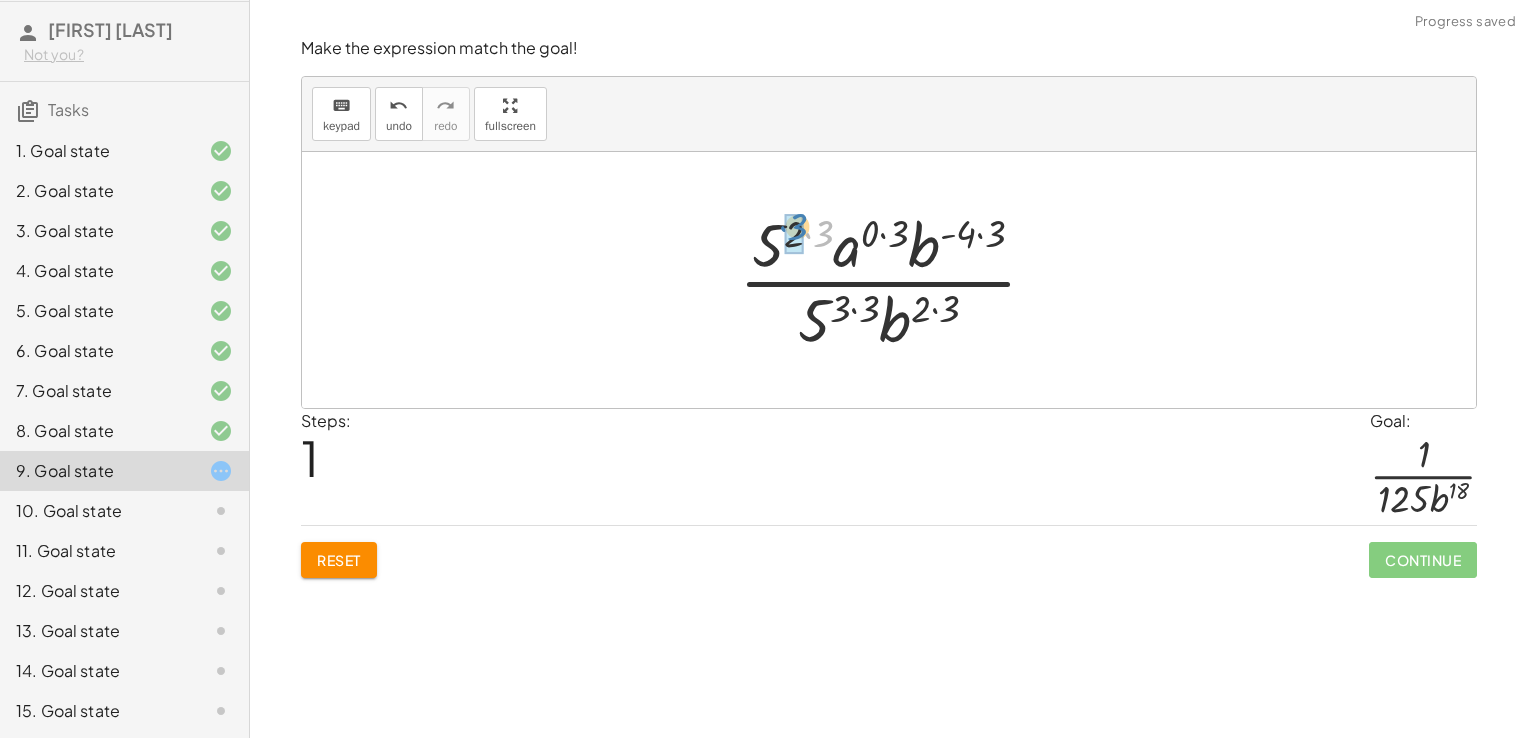 drag, startPoint x: 817, startPoint y: 238, endPoint x: 792, endPoint y: 231, distance: 25.96151 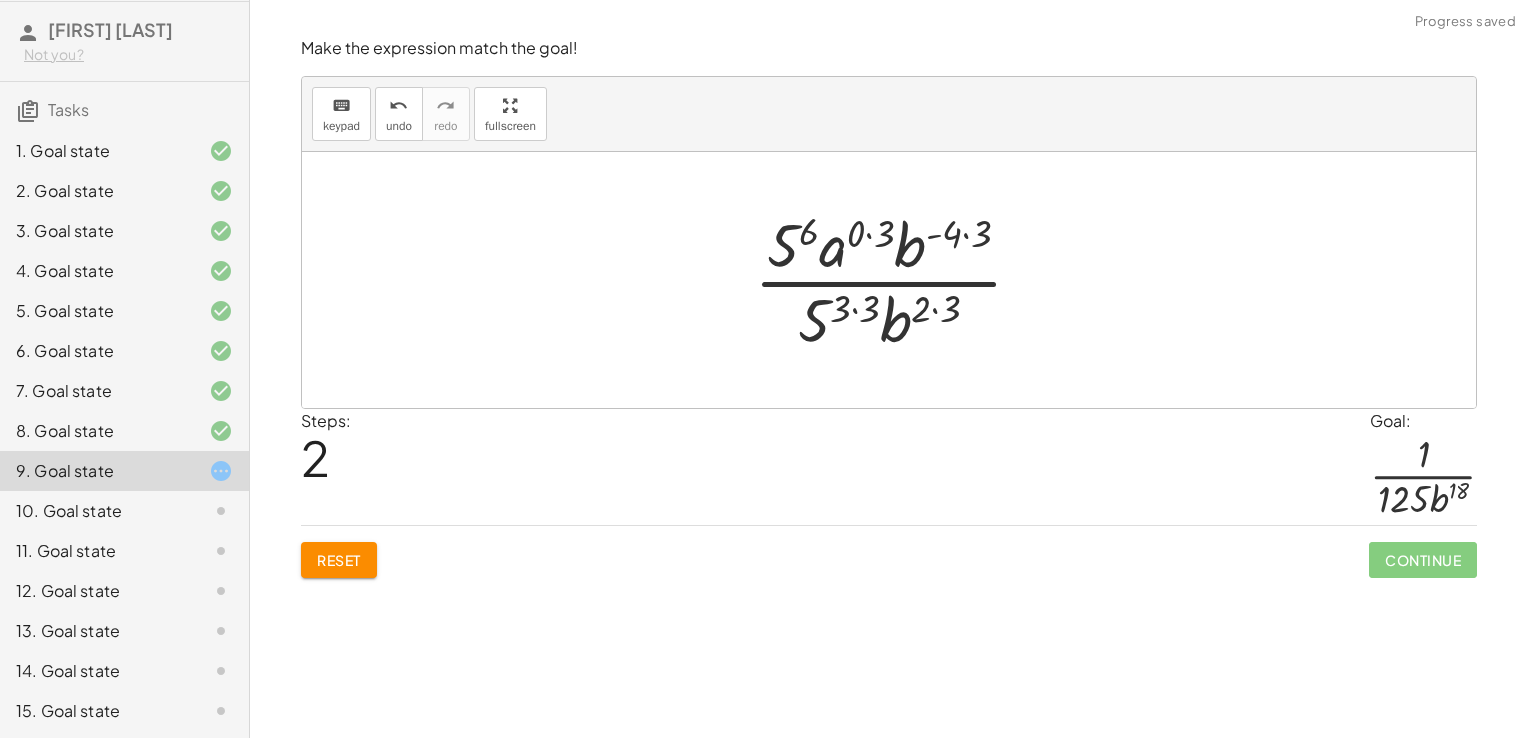 click at bounding box center (896, 280) 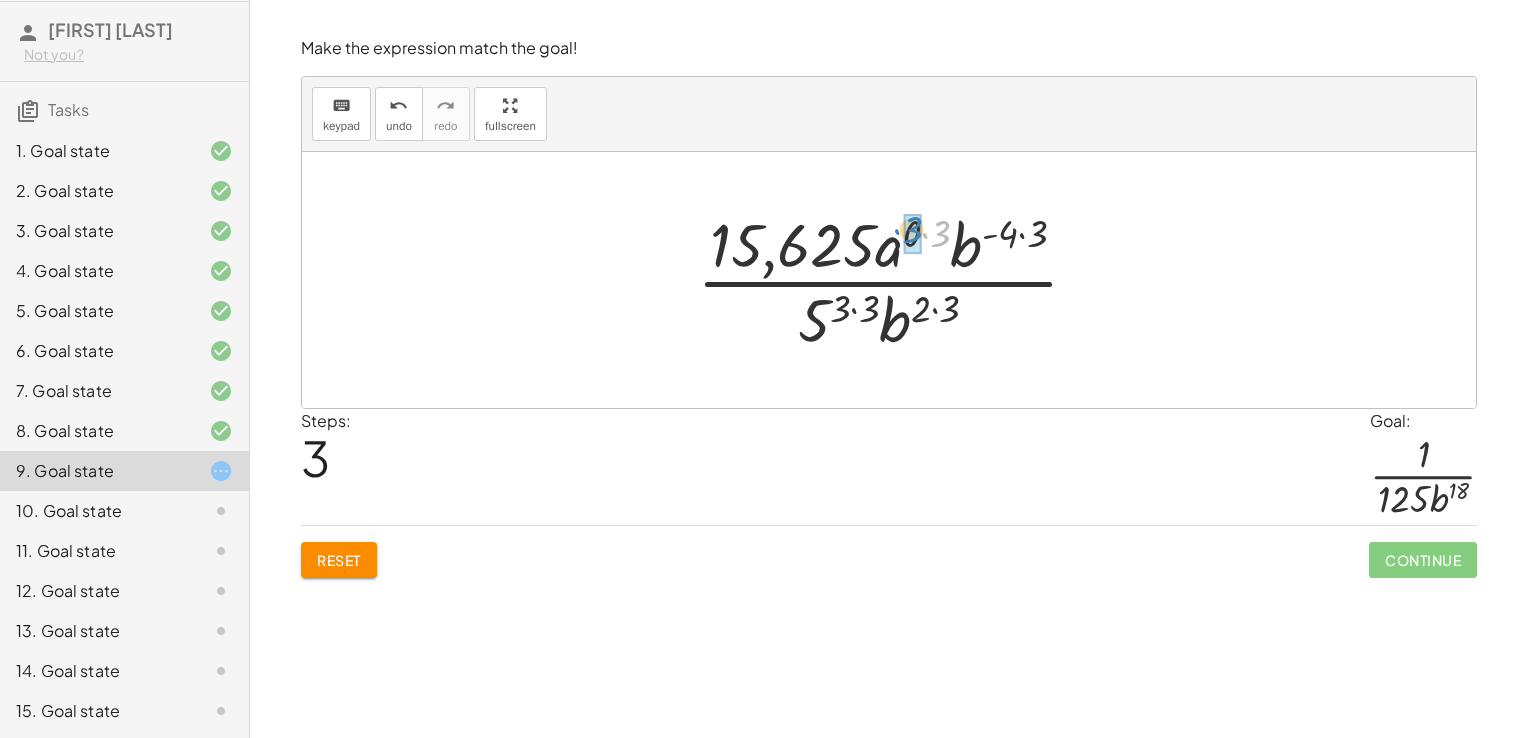 drag, startPoint x: 936, startPoint y: 240, endPoint x: 908, endPoint y: 236, distance: 28.284271 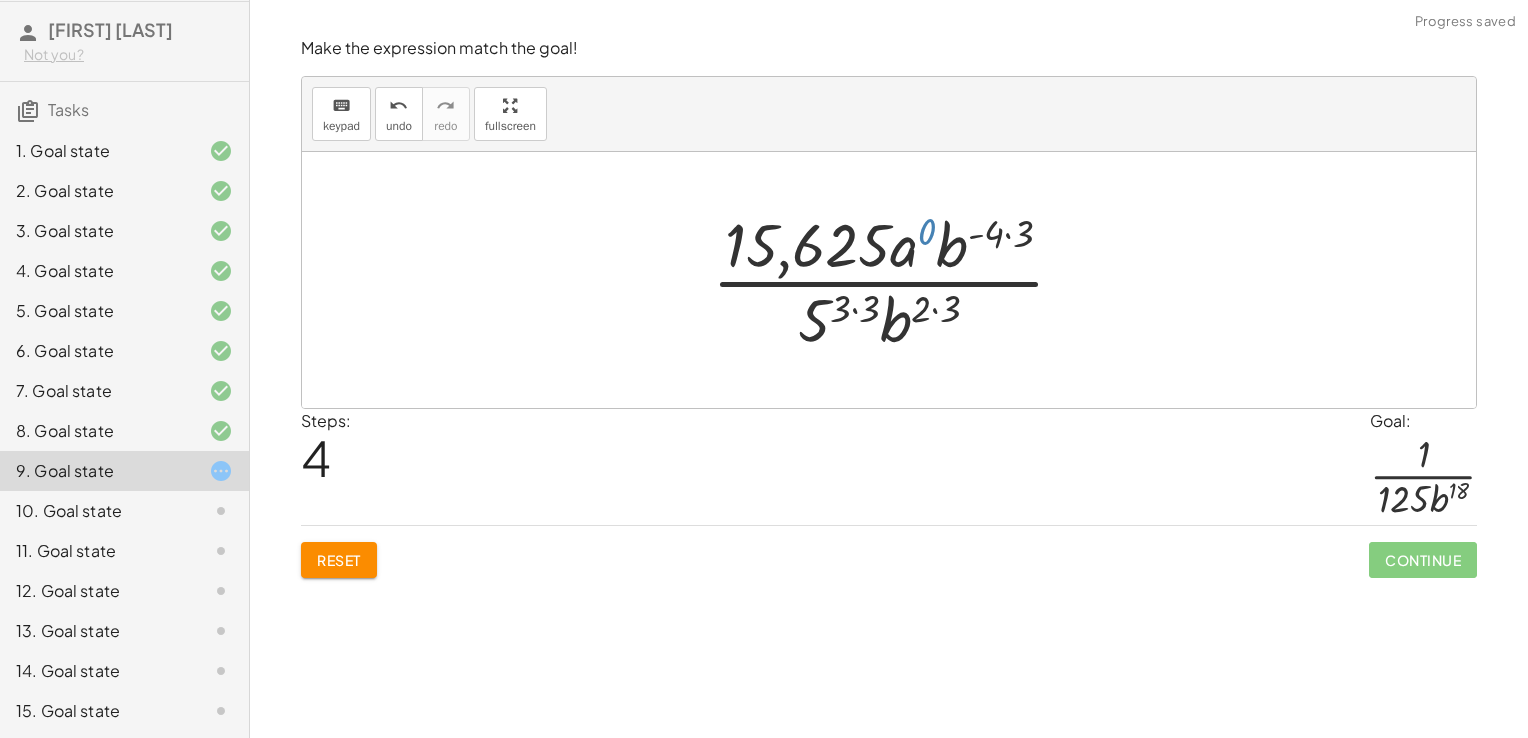 click at bounding box center [896, 280] 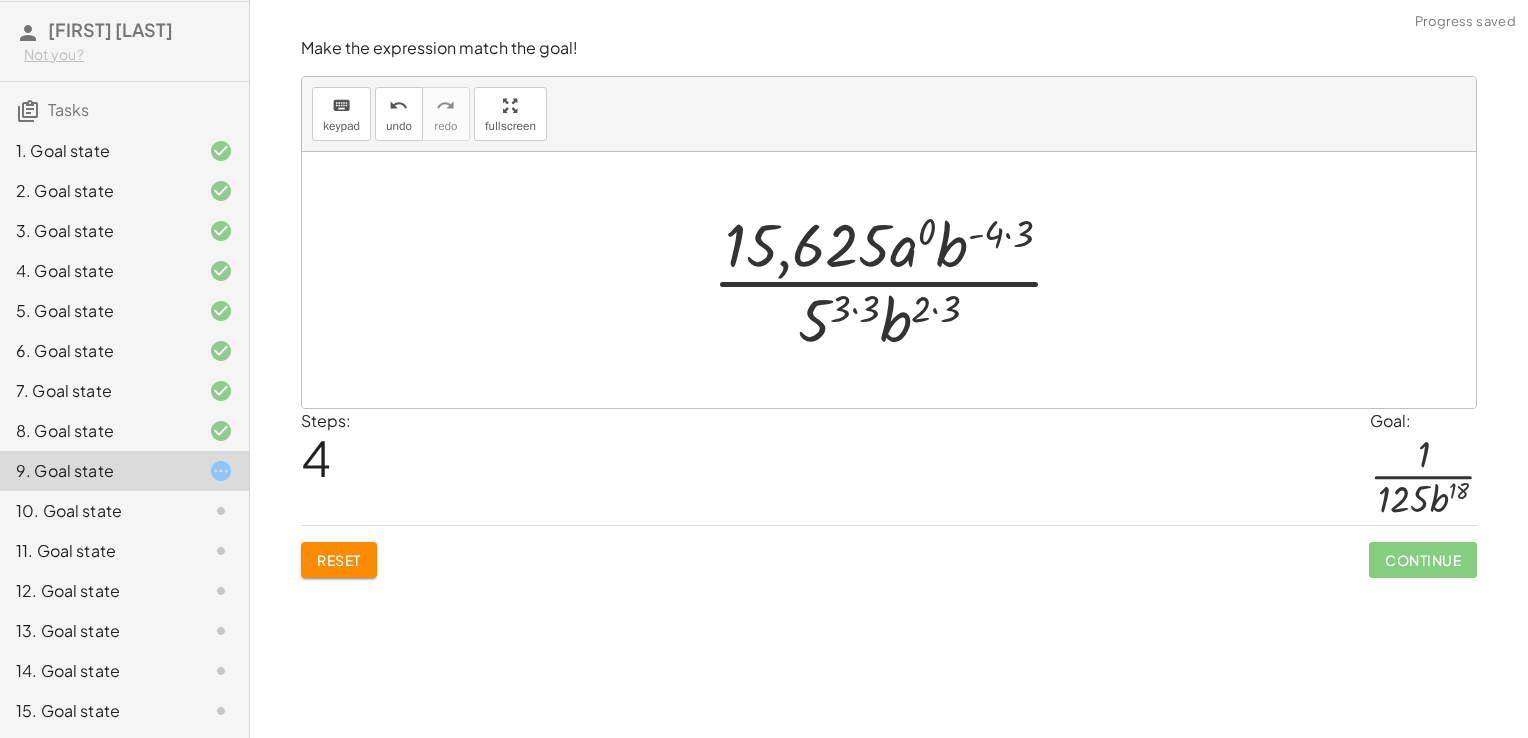 drag, startPoint x: 916, startPoint y: 250, endPoint x: 893, endPoint y: 252, distance: 23.086792 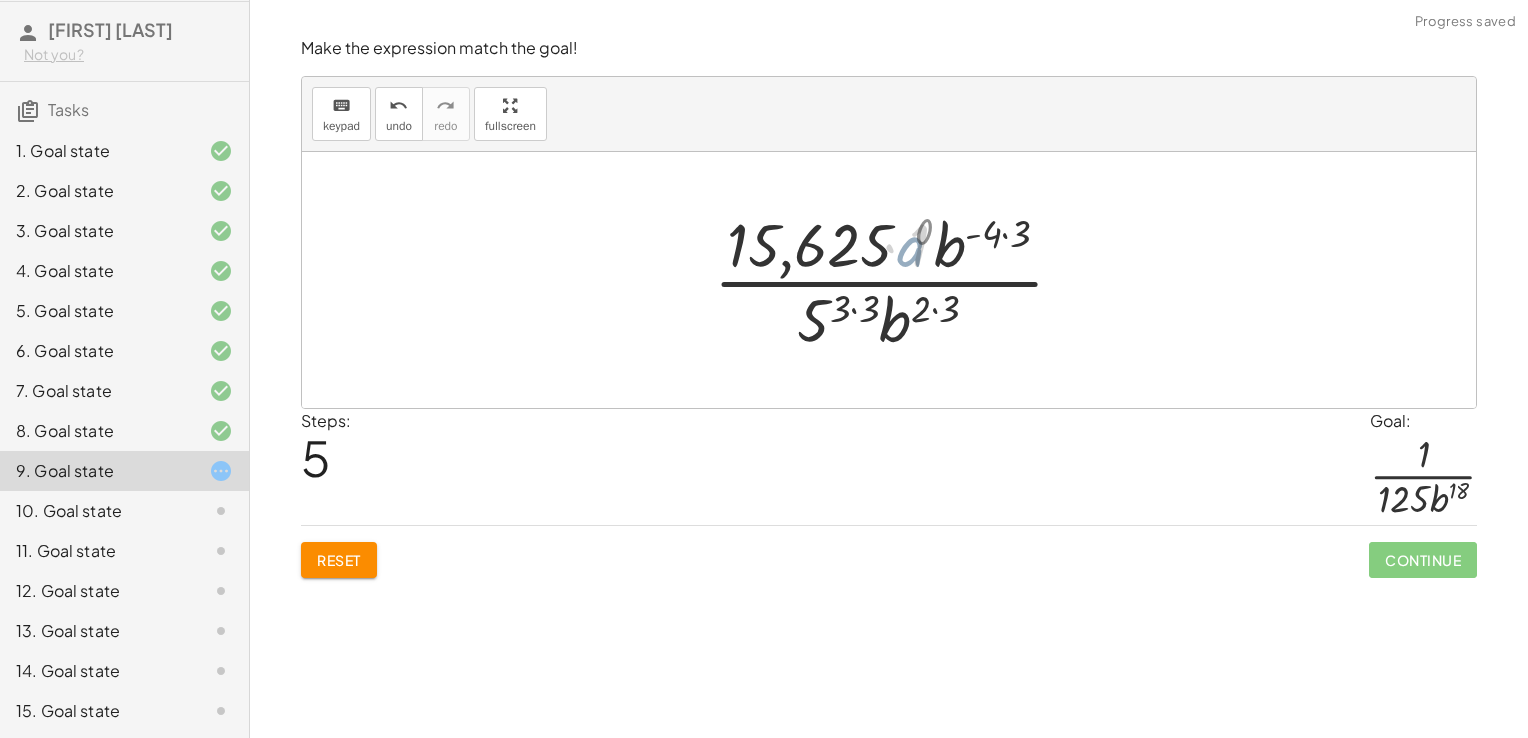 click at bounding box center [896, 280] 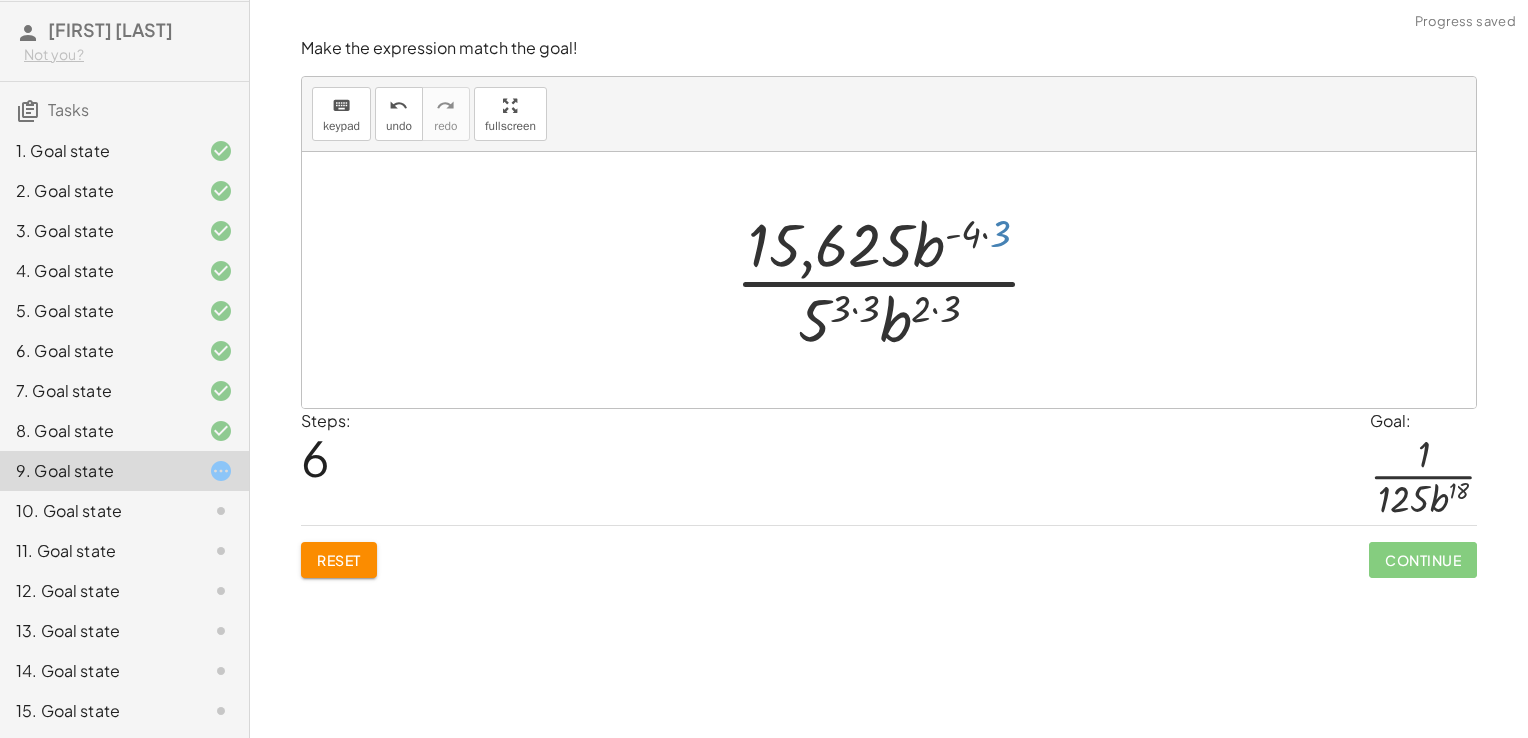 click at bounding box center [896, 280] 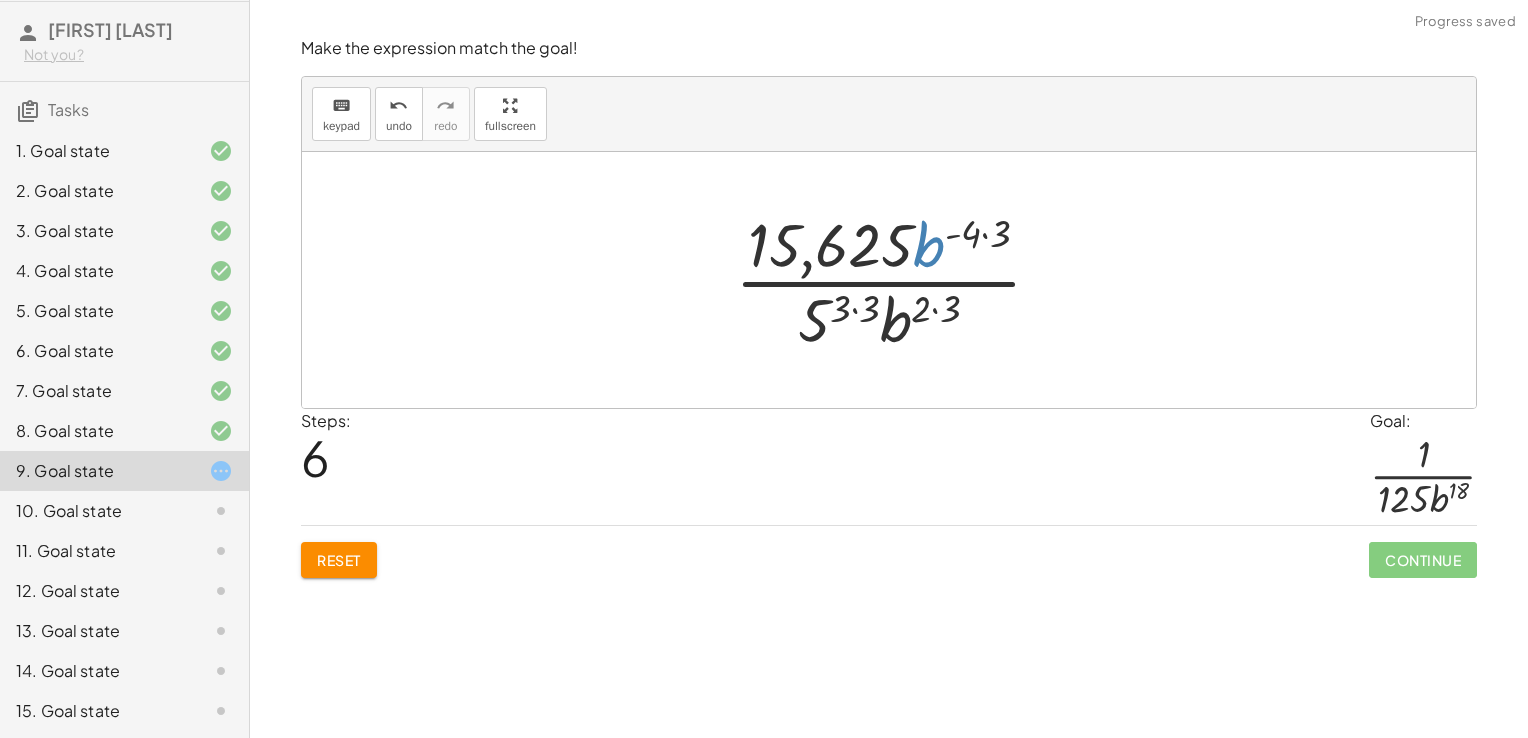 click at bounding box center (896, 280) 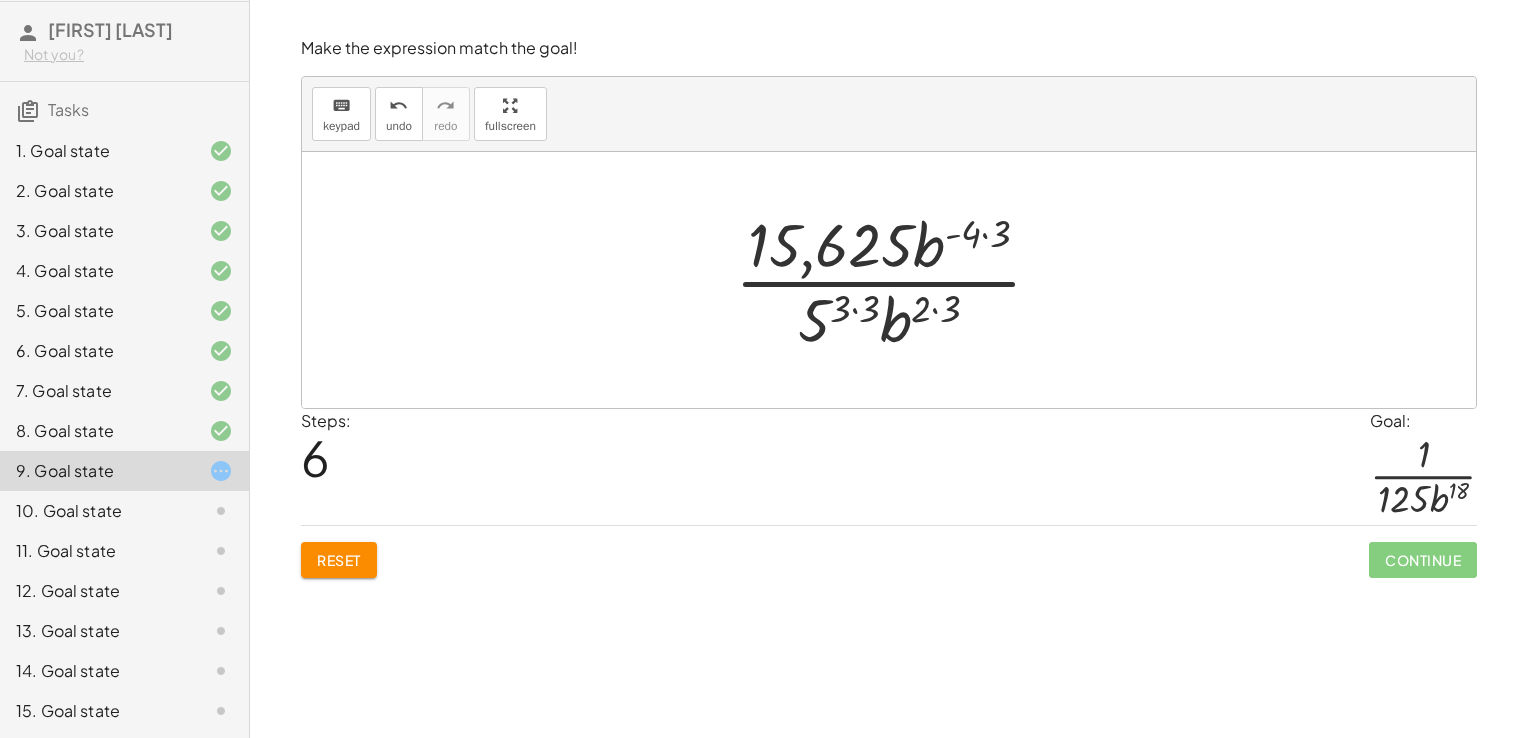click at bounding box center (896, 280) 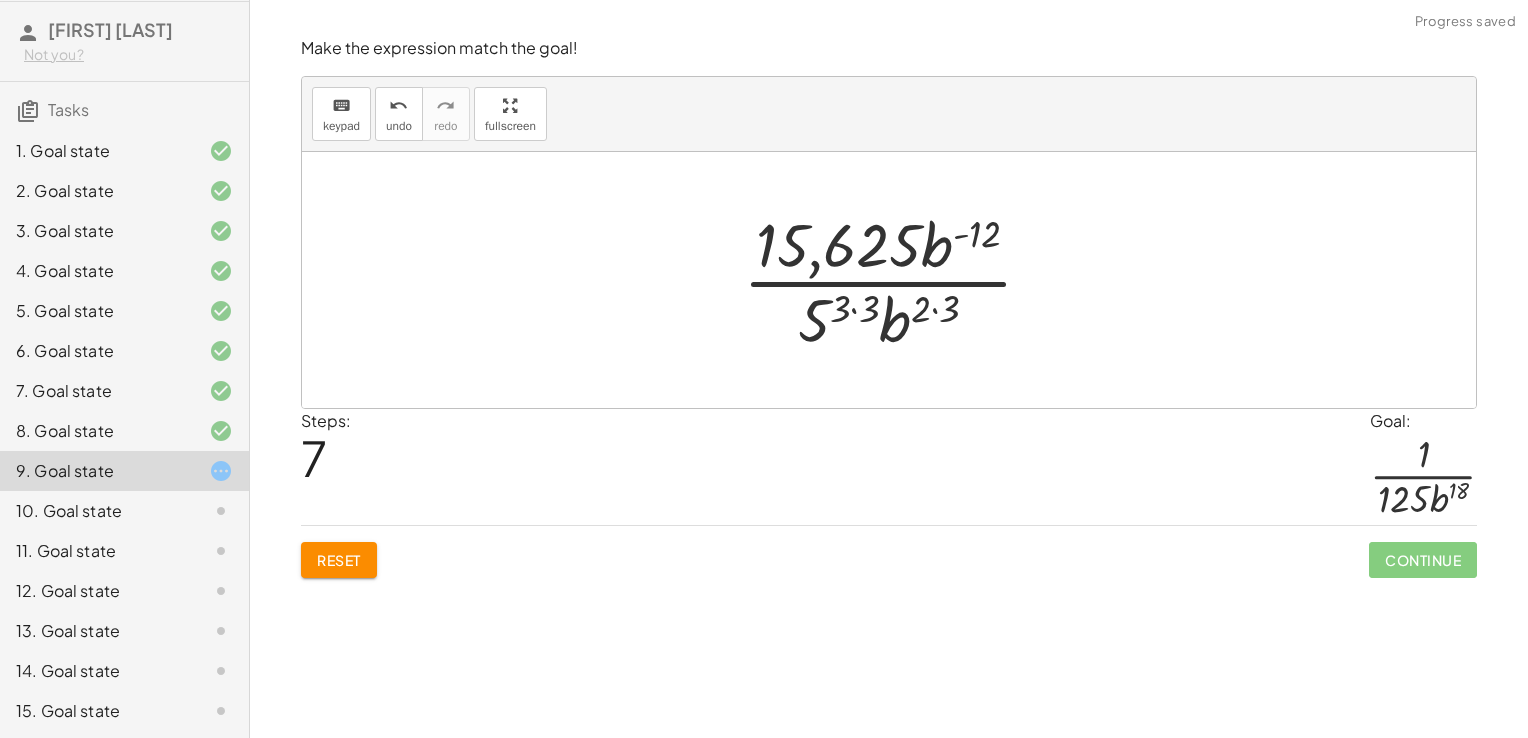 click at bounding box center (896, 280) 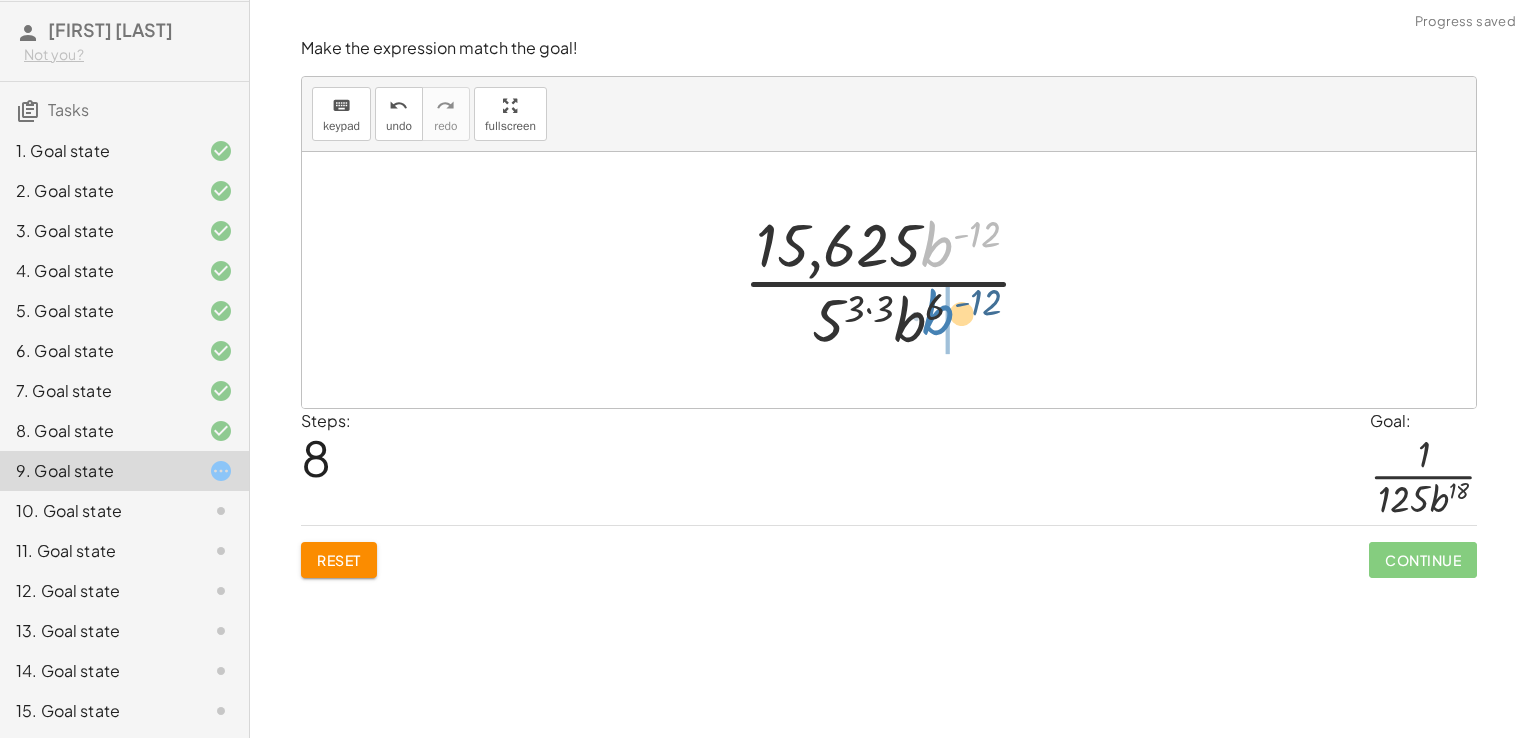 drag, startPoint x: 940, startPoint y: 256, endPoint x: 940, endPoint y: 327, distance: 71 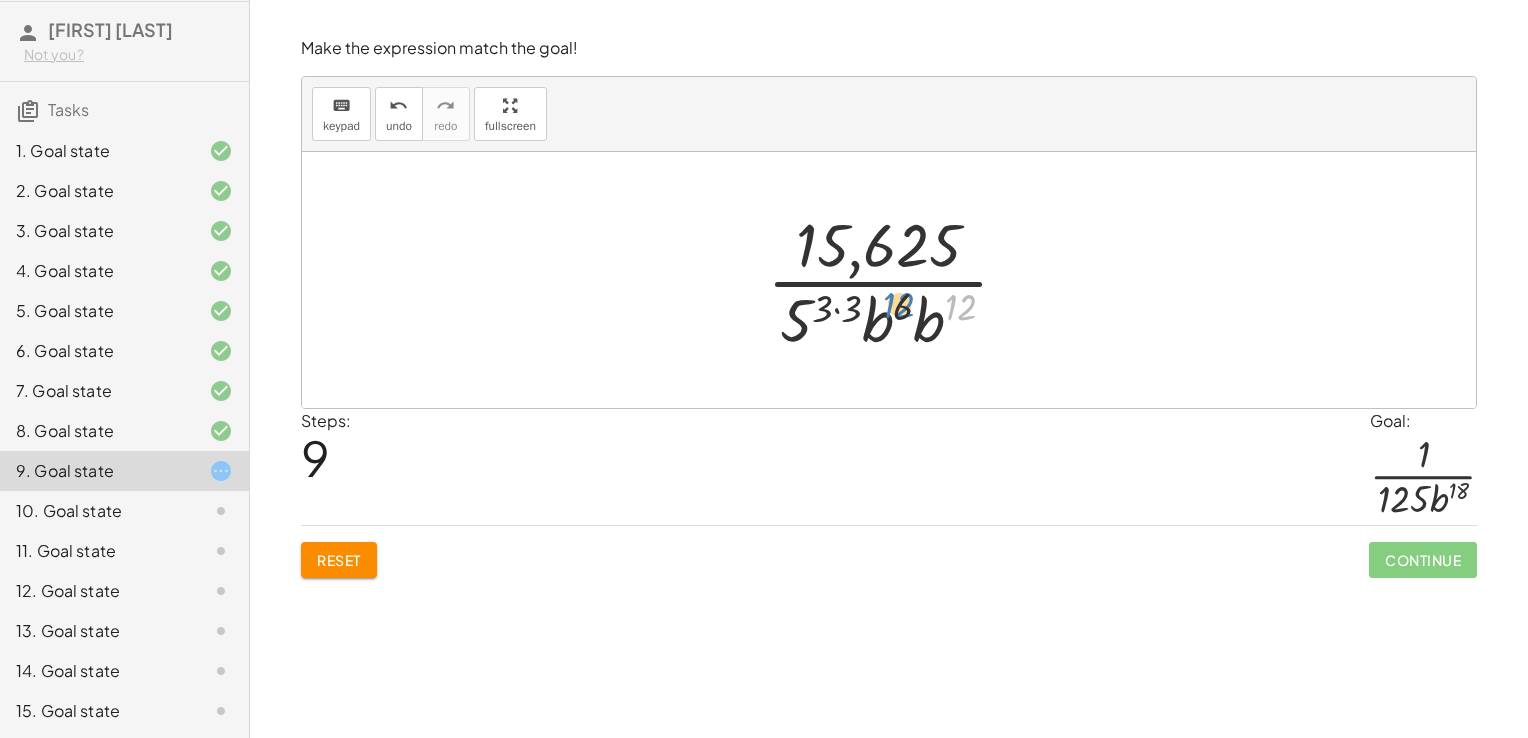 drag, startPoint x: 952, startPoint y: 310, endPoint x: 890, endPoint y: 308, distance: 62.03225 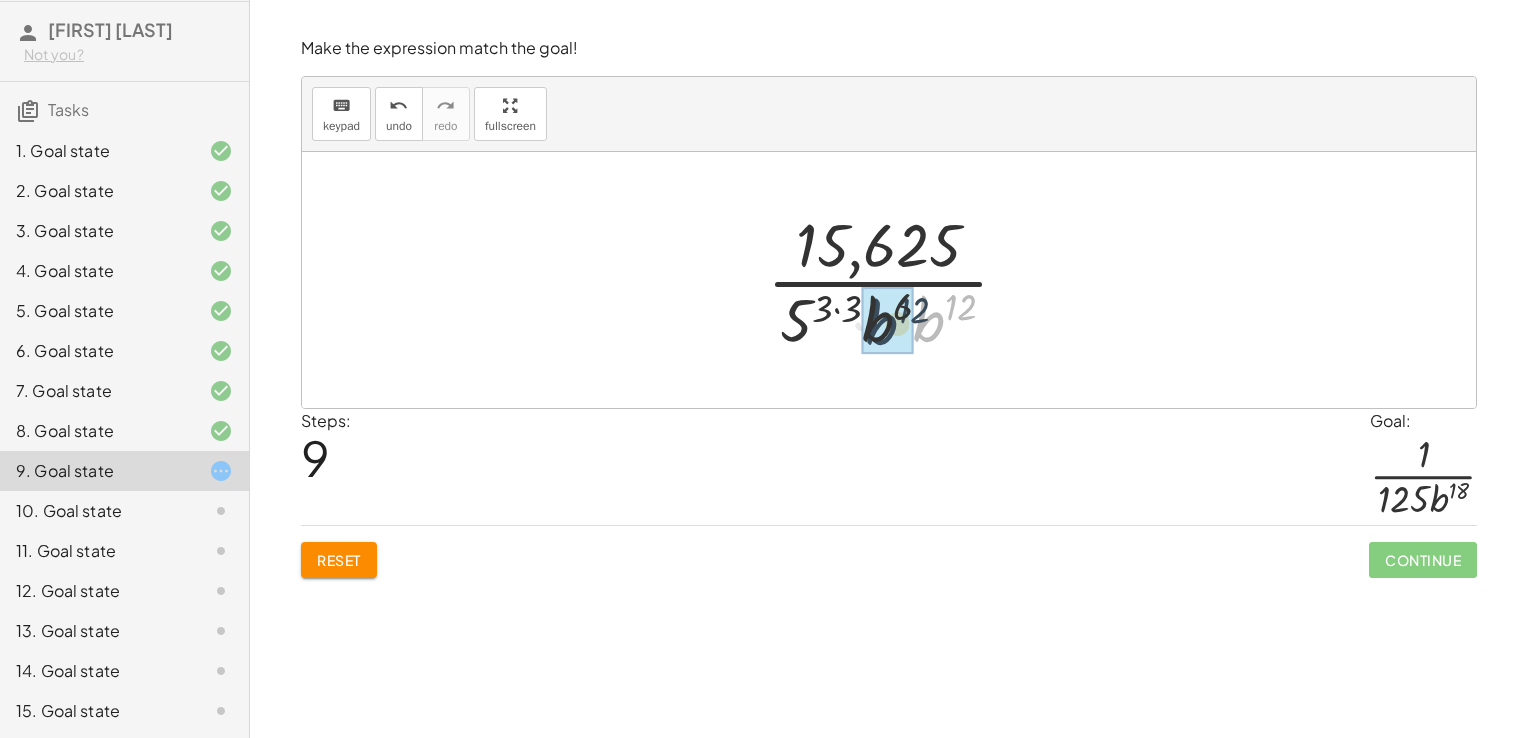 drag, startPoint x: 936, startPoint y: 318, endPoint x: 888, endPoint y: 321, distance: 48.09366 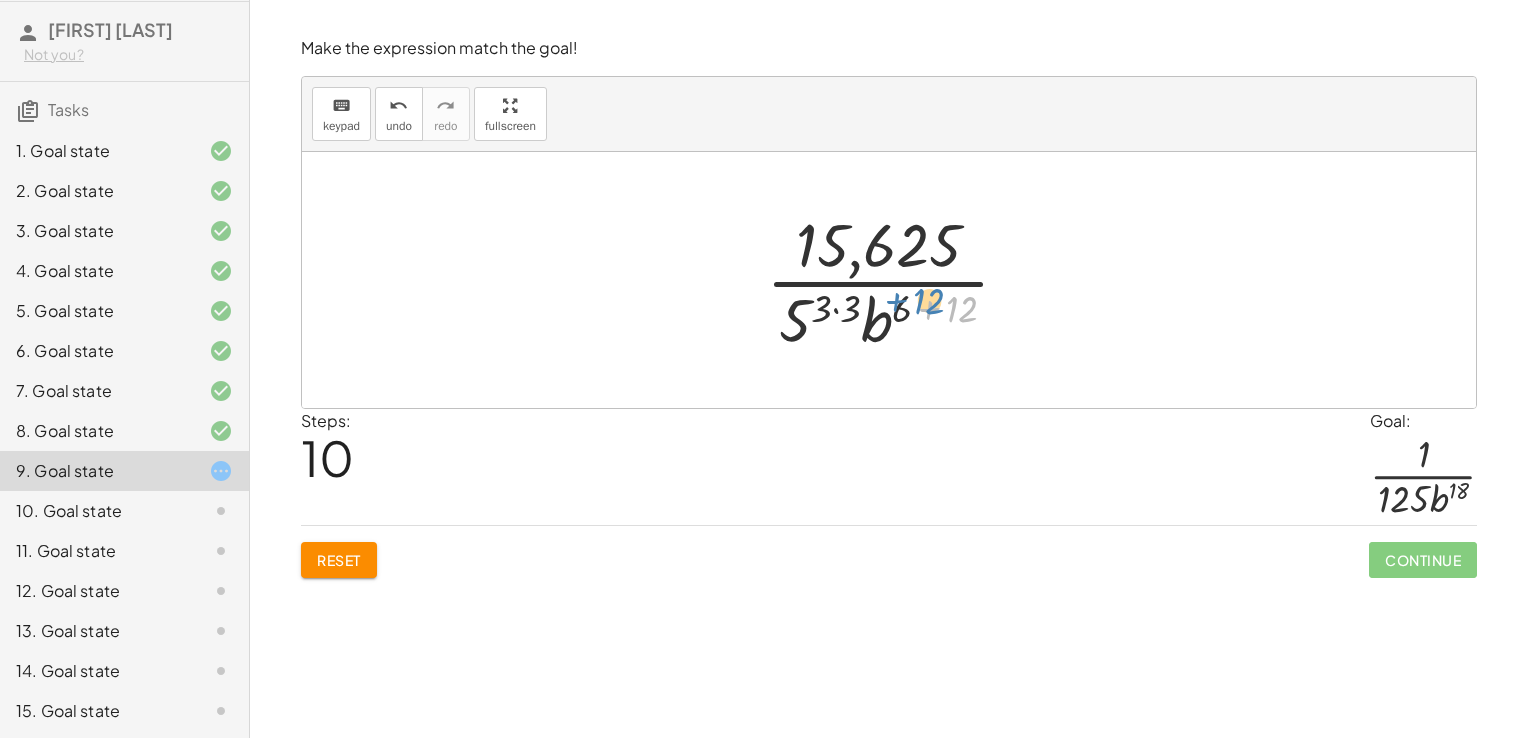drag, startPoint x: 957, startPoint y: 319, endPoint x: 924, endPoint y: 311, distance: 33.955853 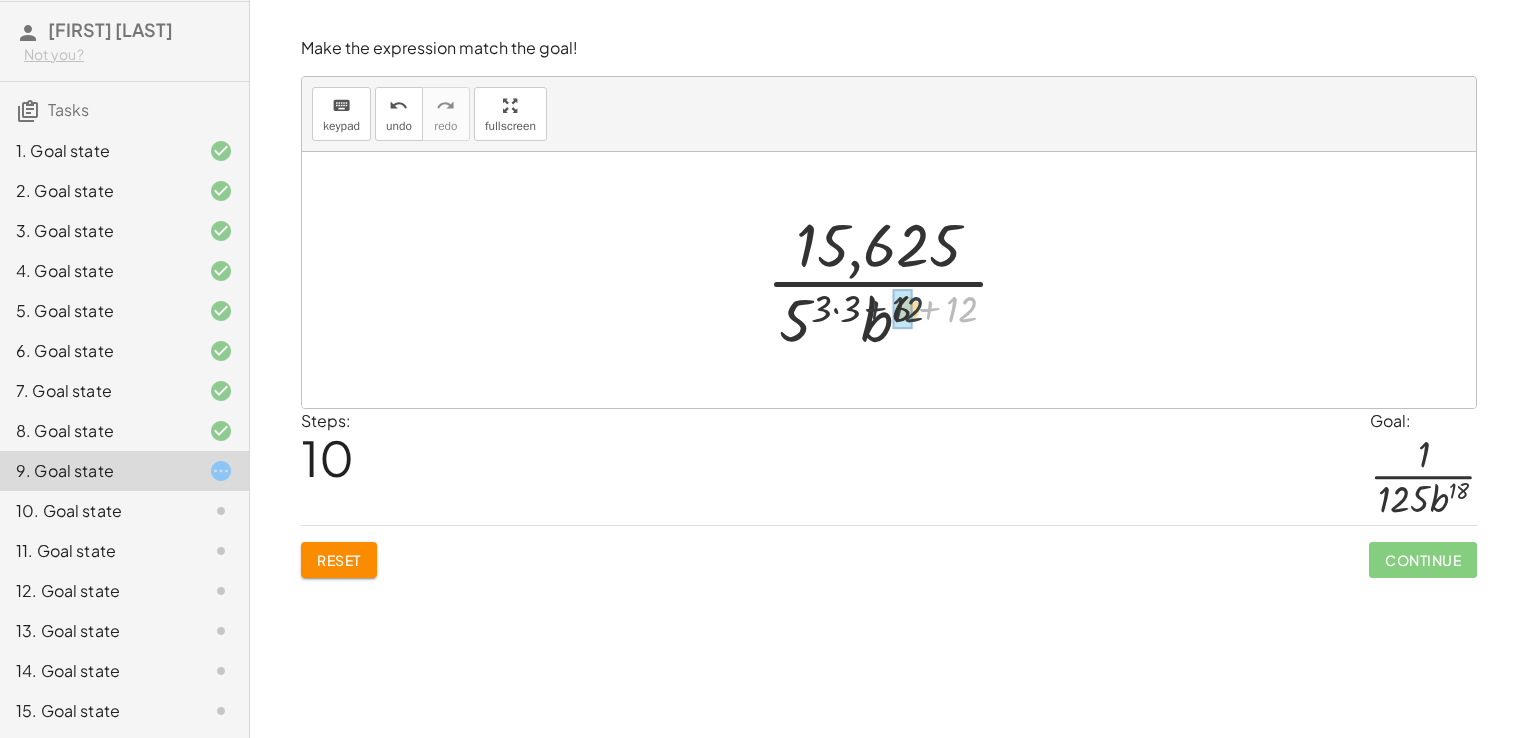 drag, startPoint x: 947, startPoint y: 308, endPoint x: 890, endPoint y: 308, distance: 57 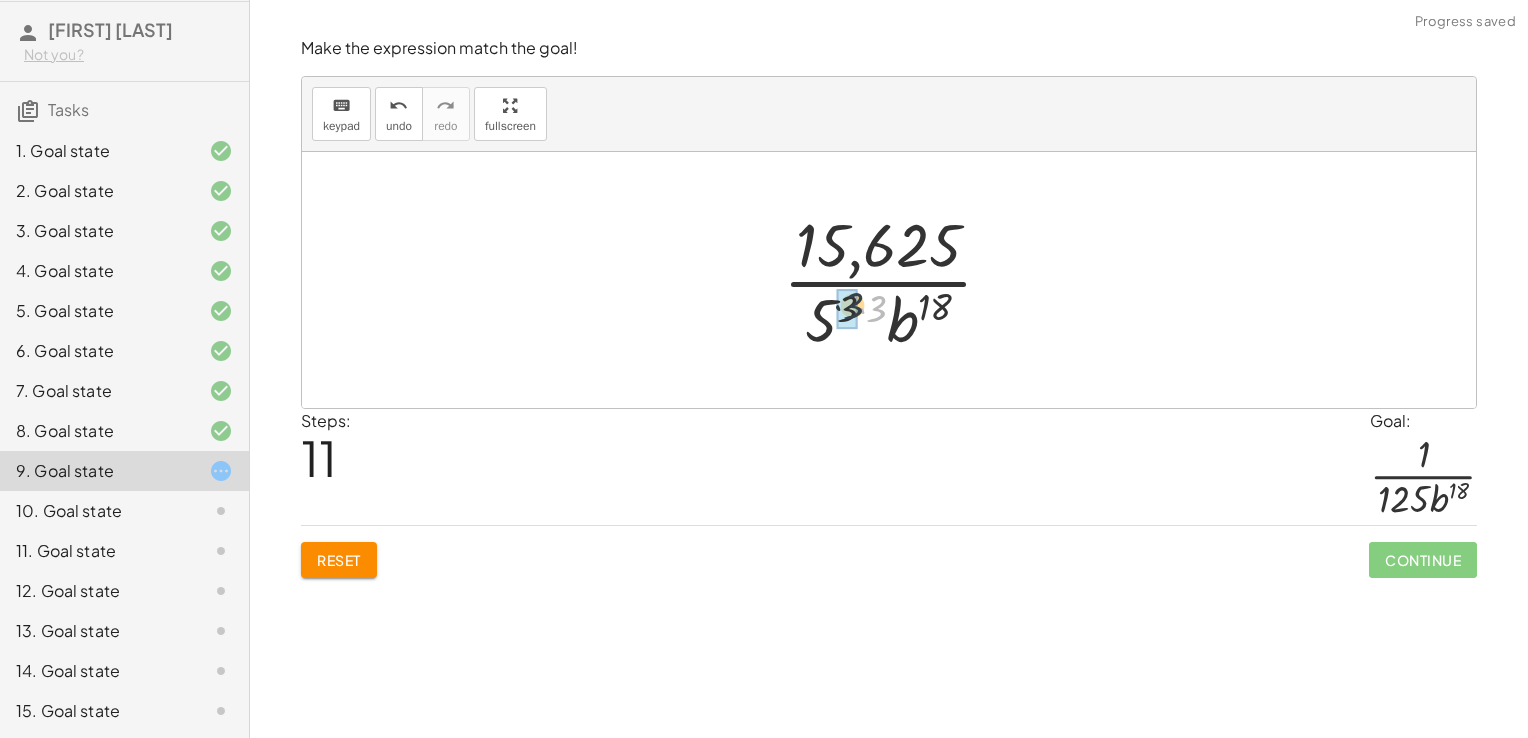 drag, startPoint x: 880, startPoint y: 309, endPoint x: 855, endPoint y: 306, distance: 25.179358 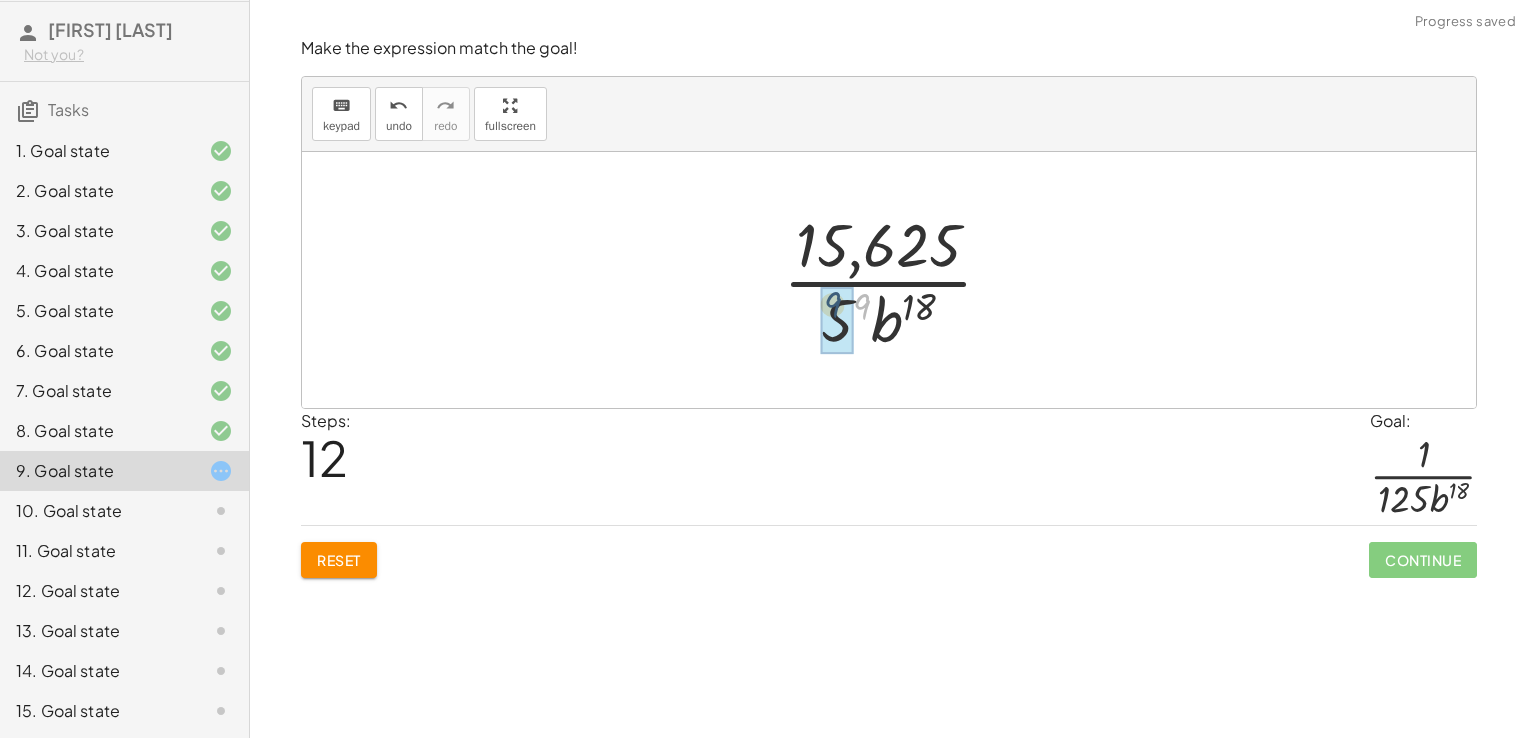 drag, startPoint x: 862, startPoint y: 310, endPoint x: 845, endPoint y: 310, distance: 17 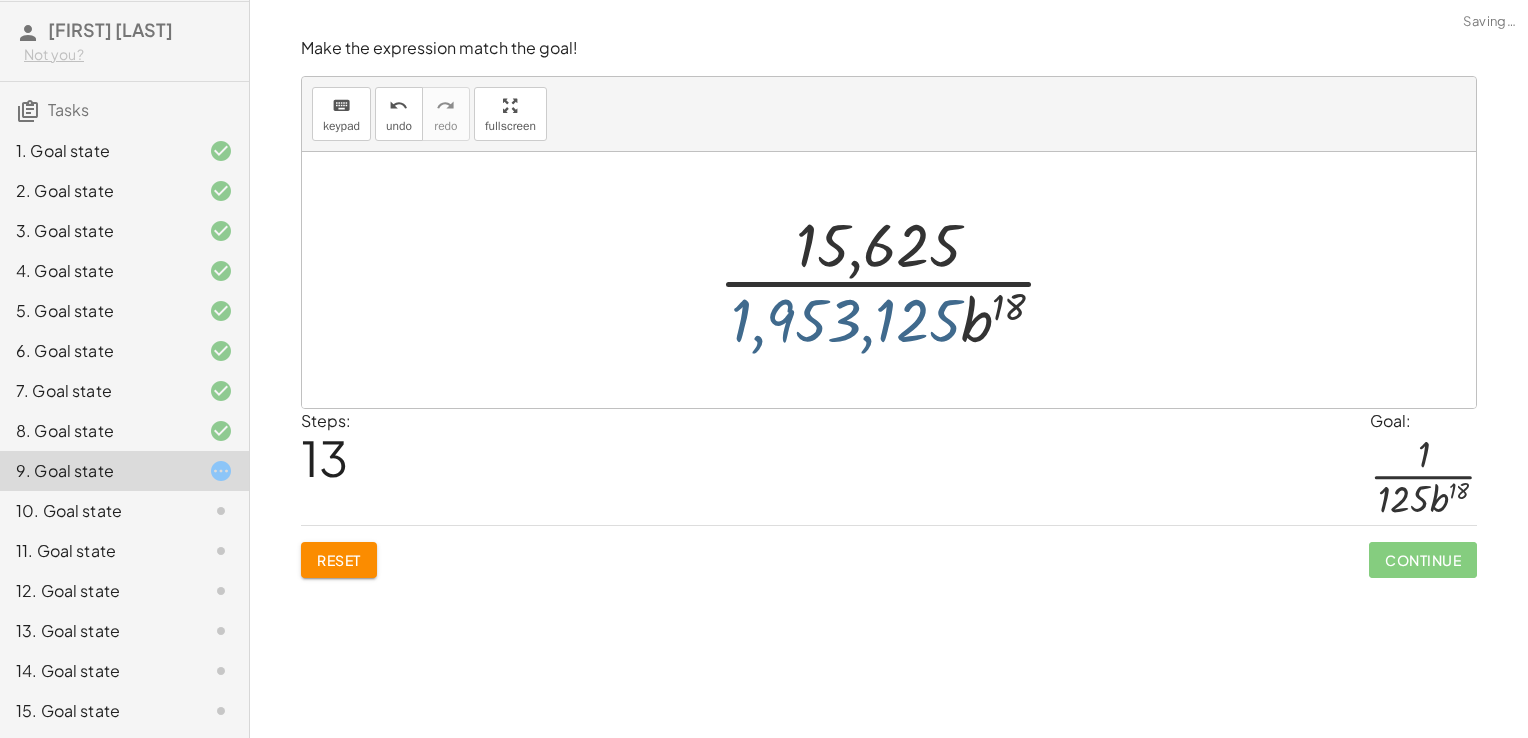 click at bounding box center (896, 280) 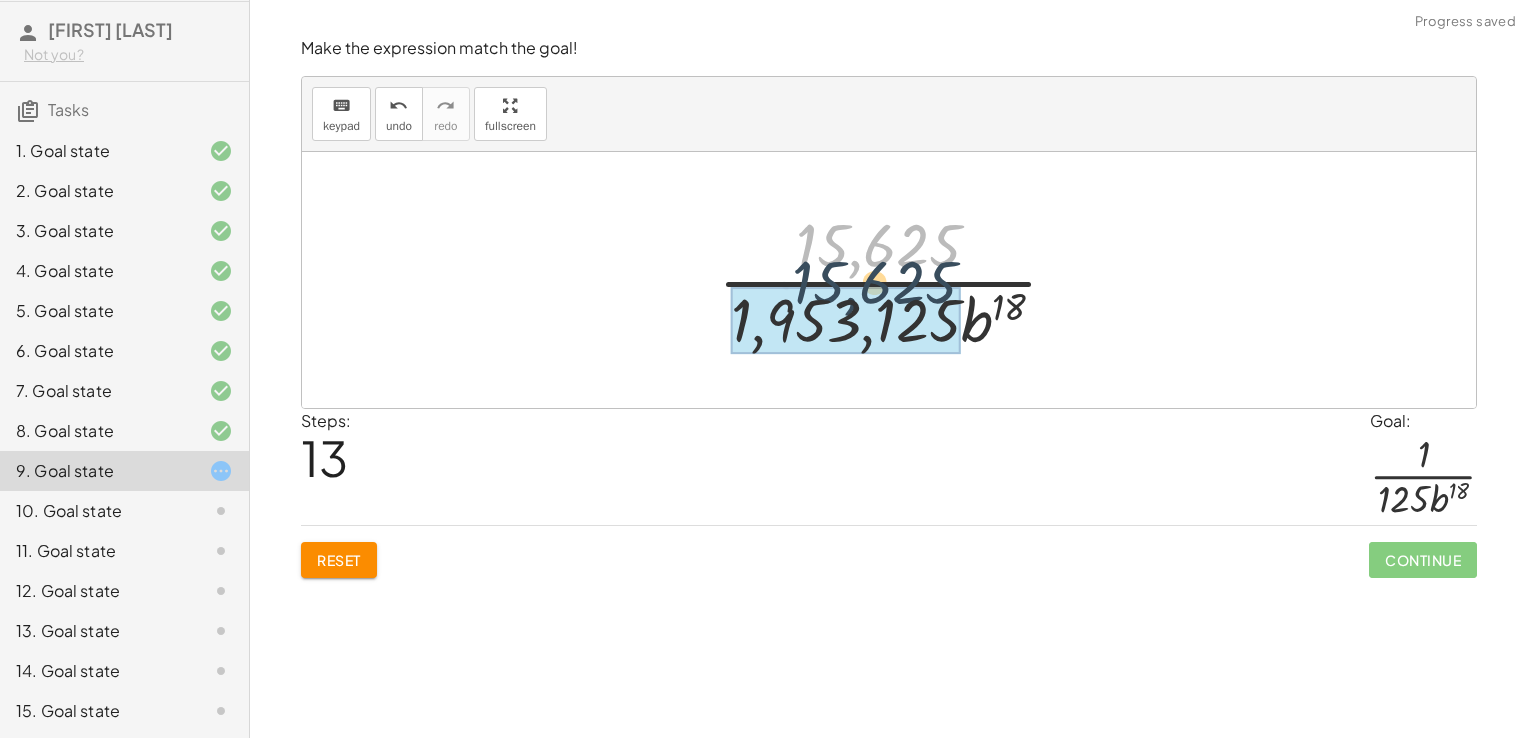 drag, startPoint x: 864, startPoint y: 259, endPoint x: 860, endPoint y: 305, distance: 46.173584 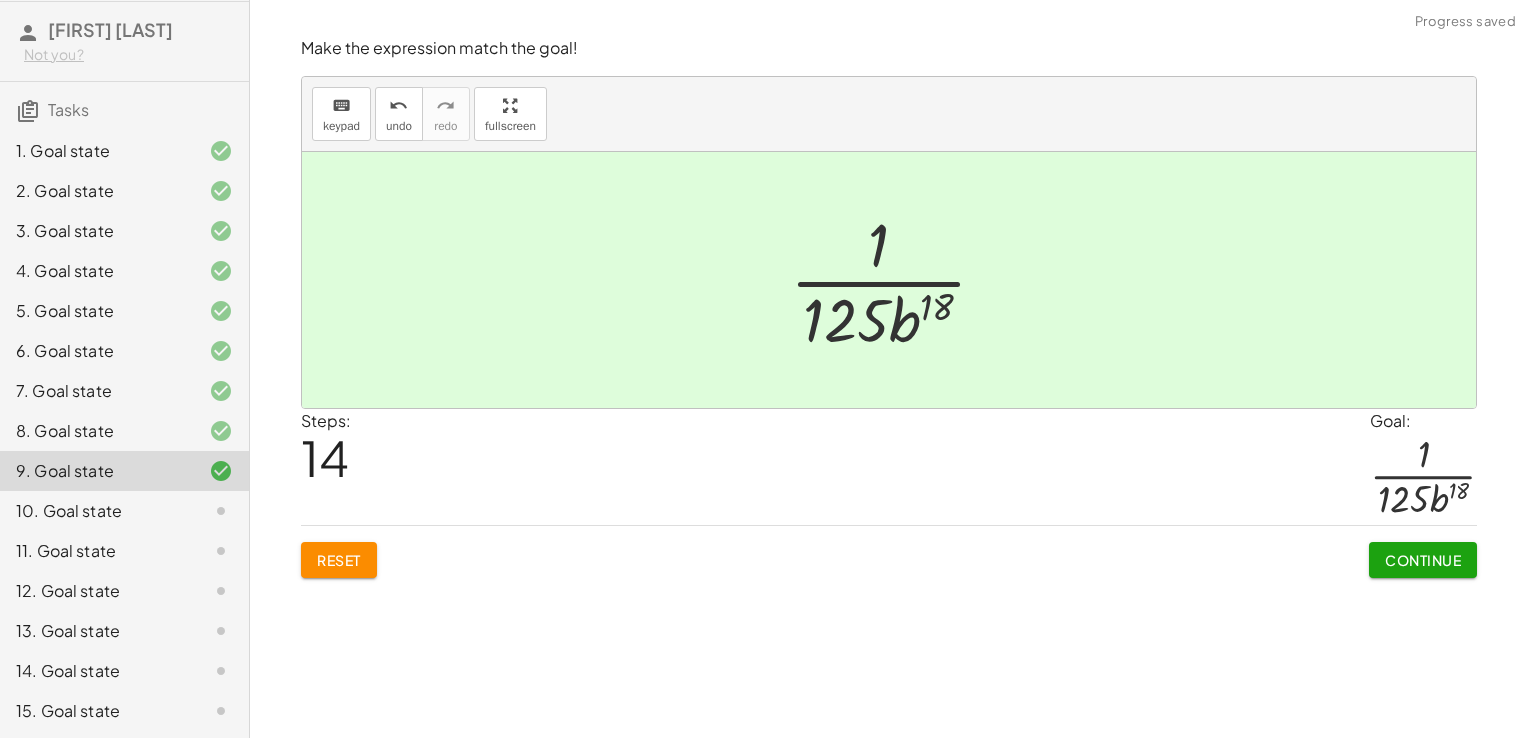 click on "Continue" 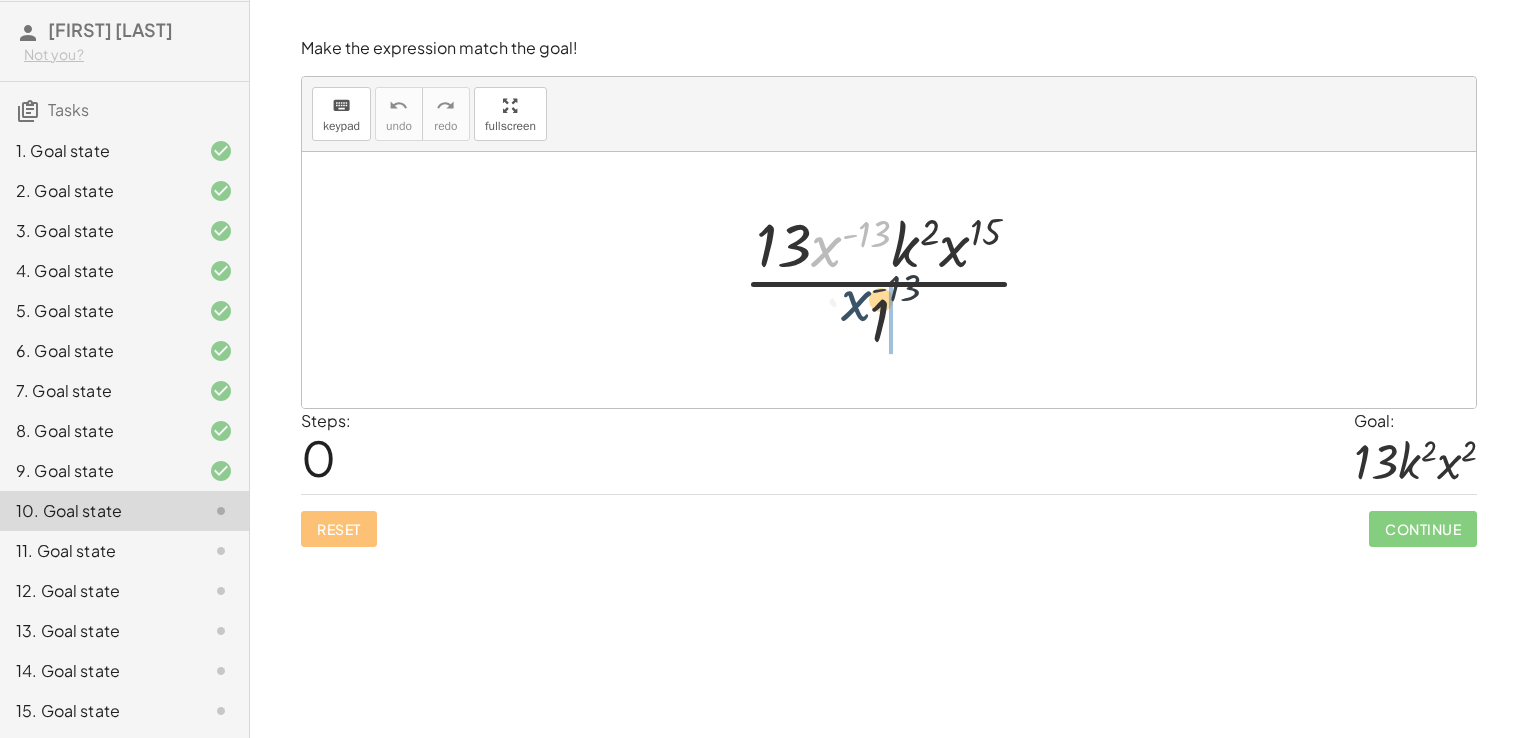 drag, startPoint x: 826, startPoint y: 249, endPoint x: 868, endPoint y: 314, distance: 77.388626 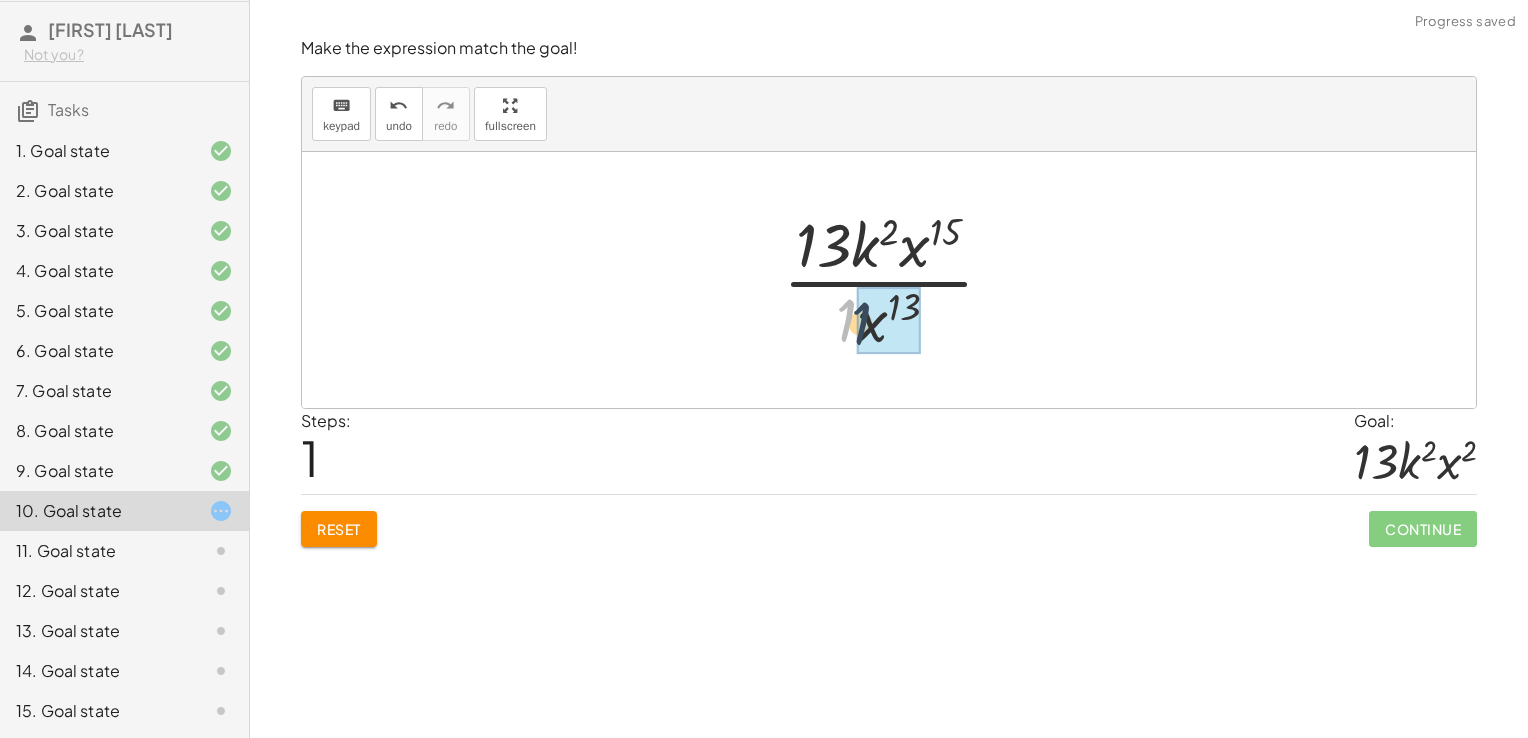 drag, startPoint x: 848, startPoint y: 319, endPoint x: 872, endPoint y: 329, distance: 26 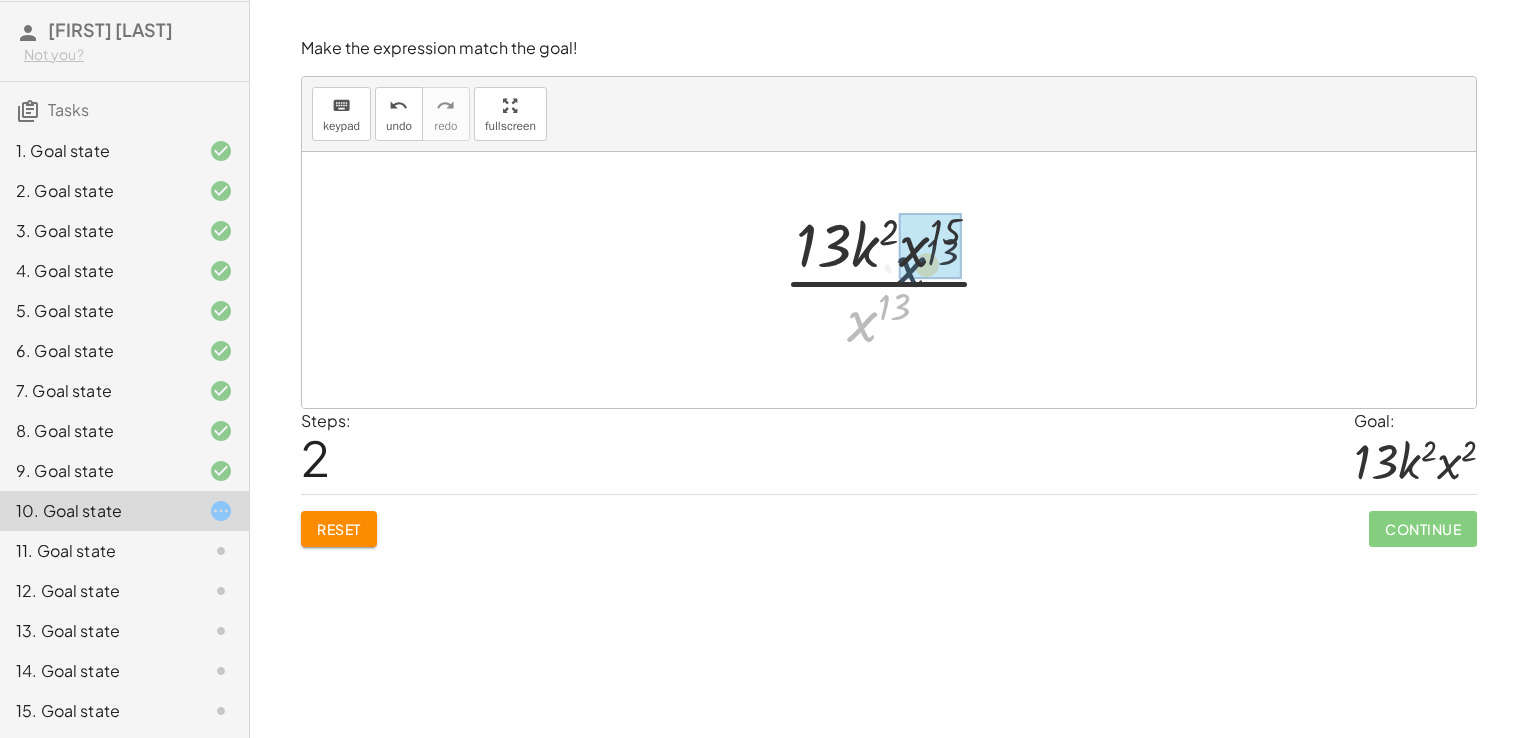 drag, startPoint x: 884, startPoint y: 330, endPoint x: 933, endPoint y: 274, distance: 74.41102 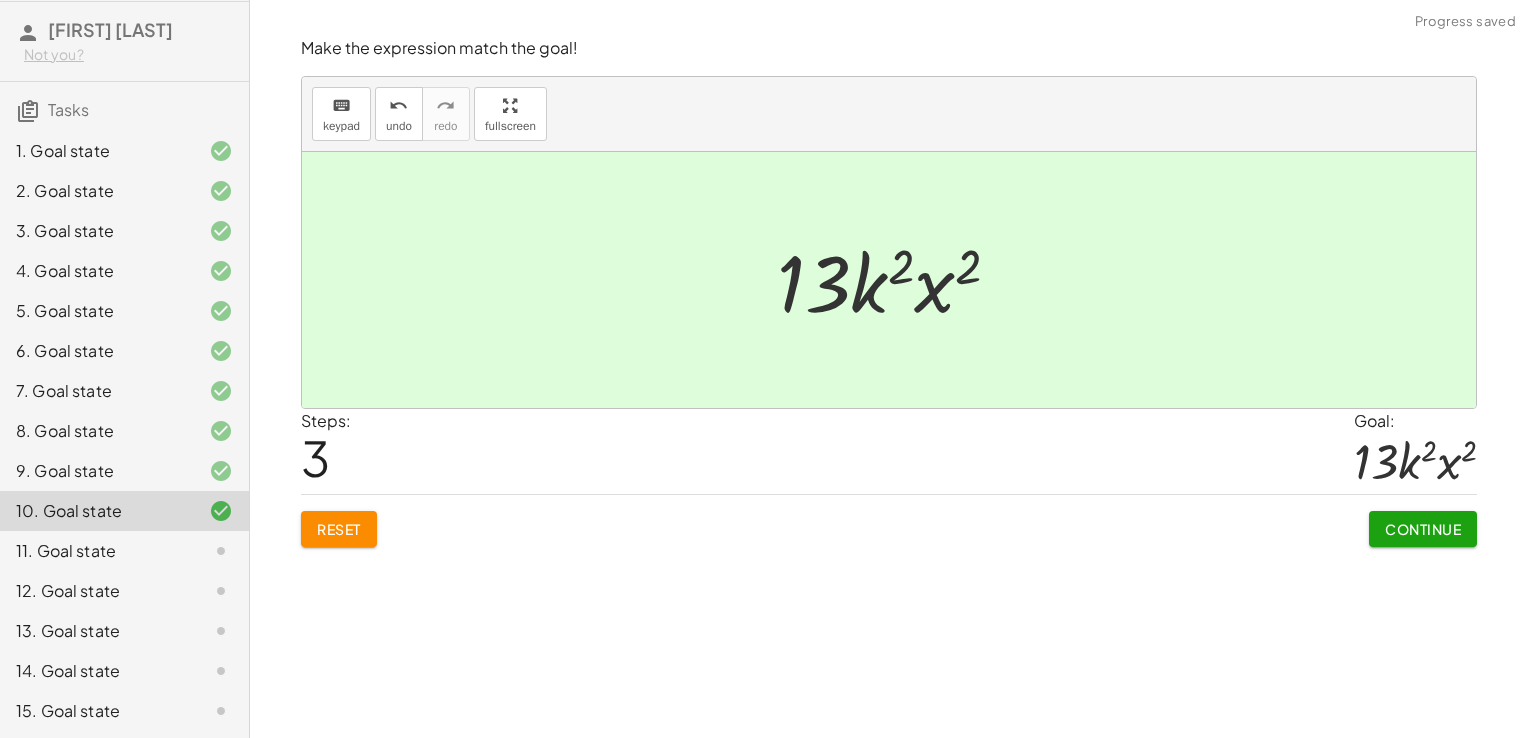 click on "Continue" 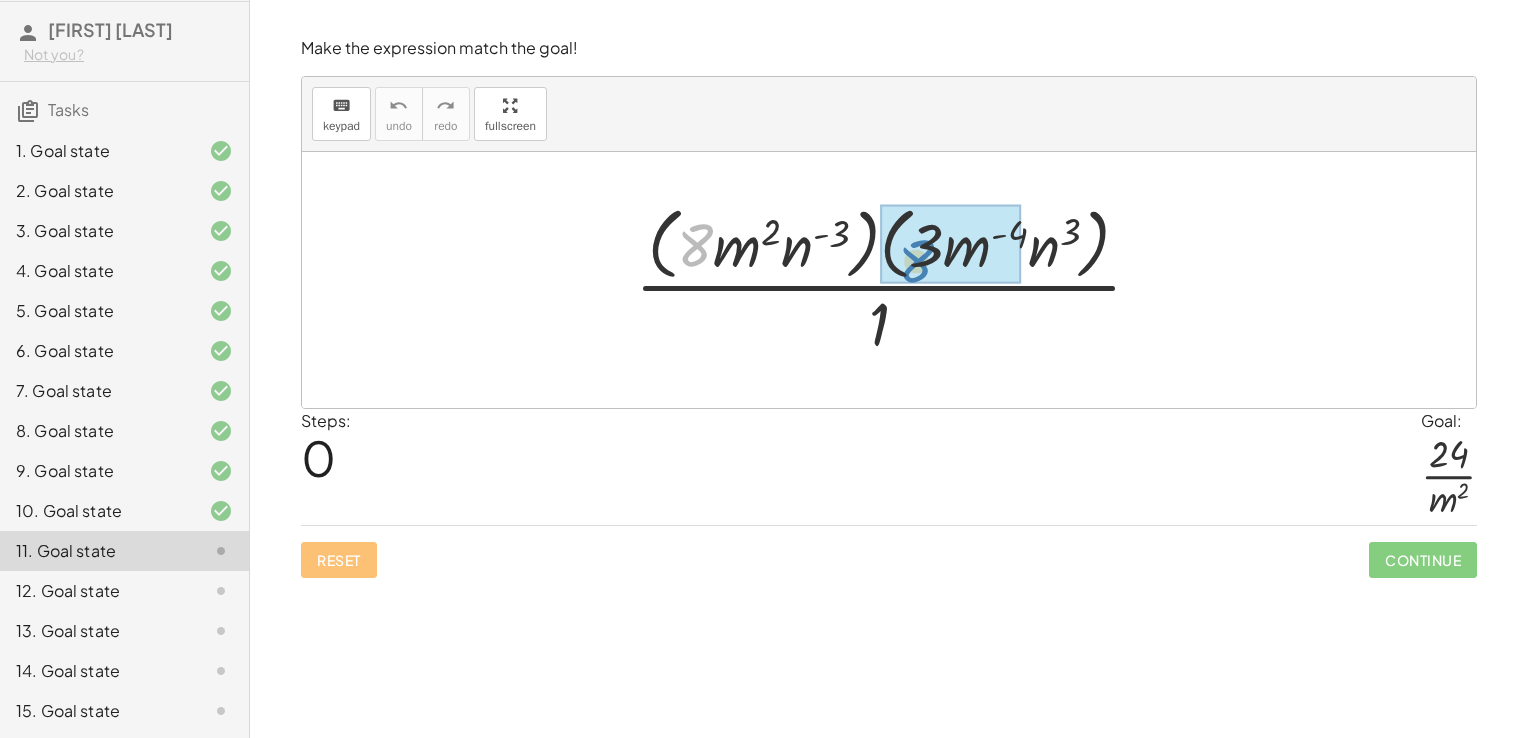 drag, startPoint x: 698, startPoint y: 234, endPoint x: 922, endPoint y: 250, distance: 224.5707 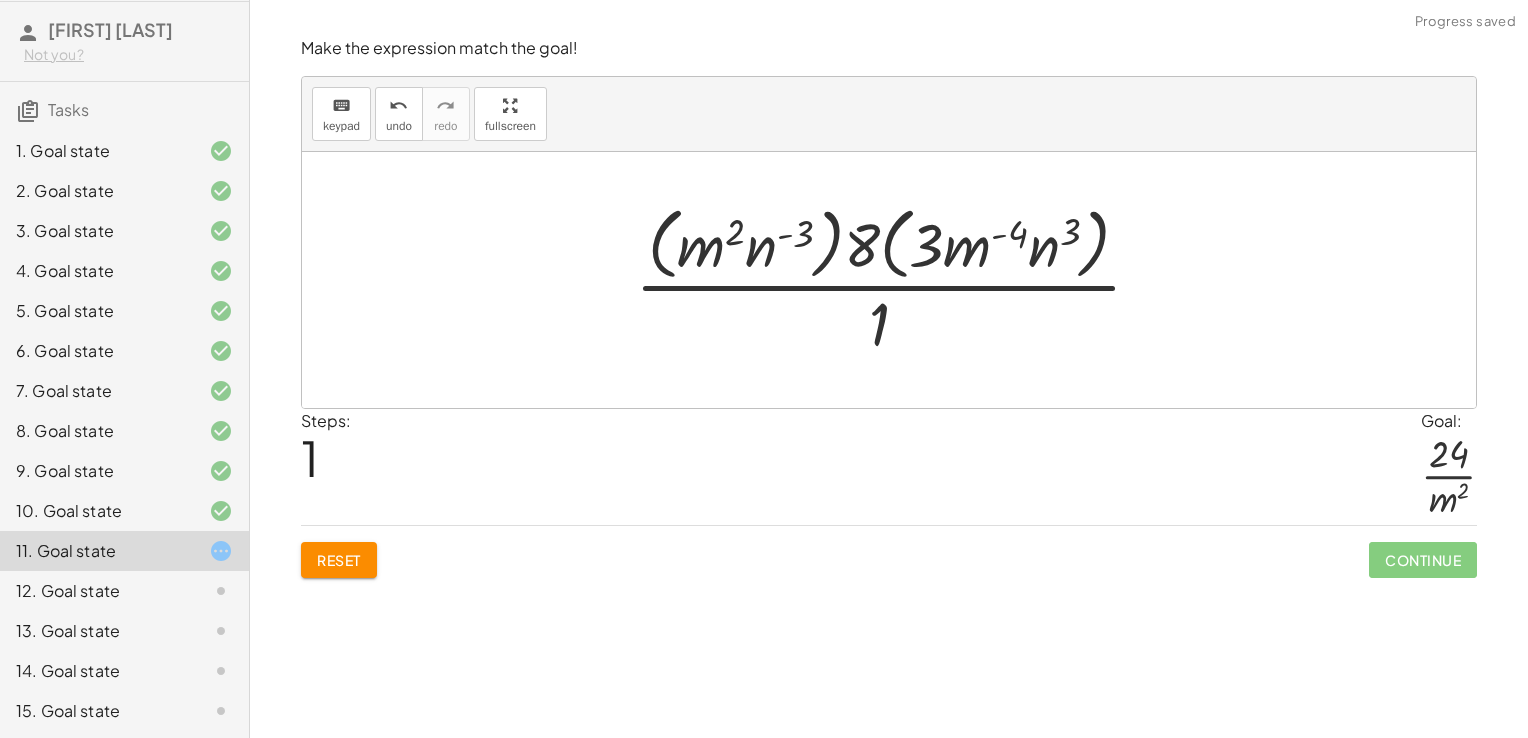 click on "Reset" at bounding box center [339, 560] 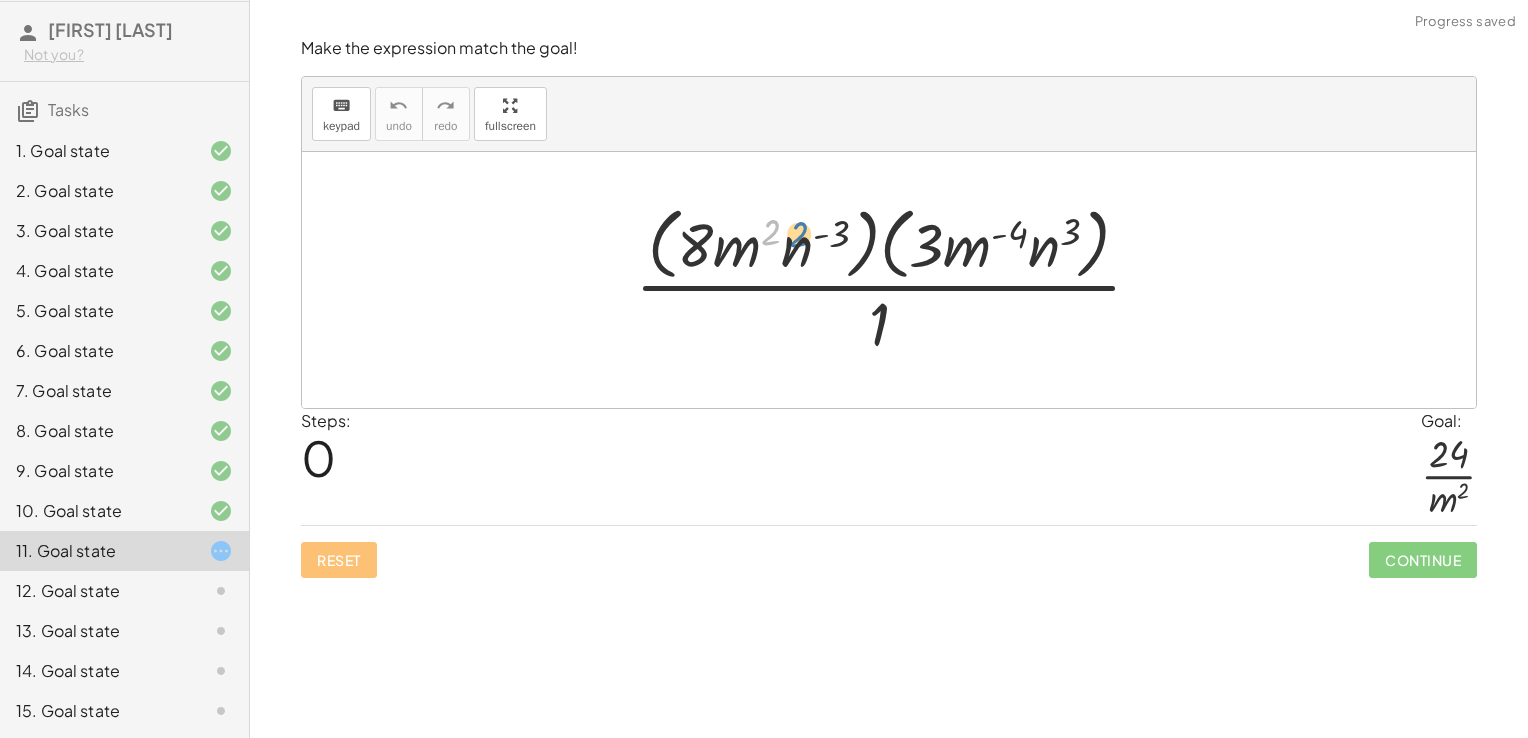 drag, startPoint x: 769, startPoint y: 239, endPoint x: 792, endPoint y: 240, distance: 23.021729 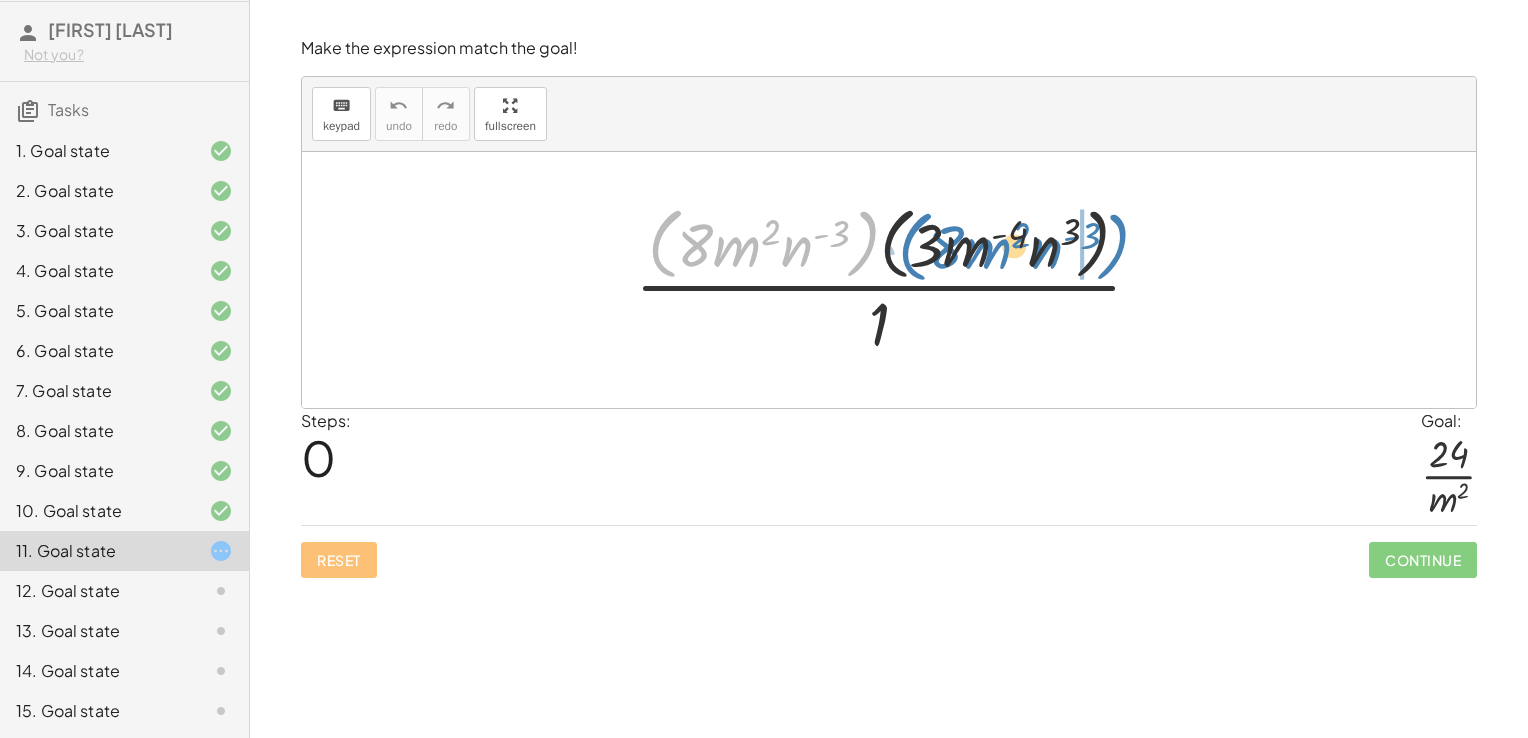 drag, startPoint x: 657, startPoint y: 230, endPoint x: 908, endPoint y: 233, distance: 251.01793 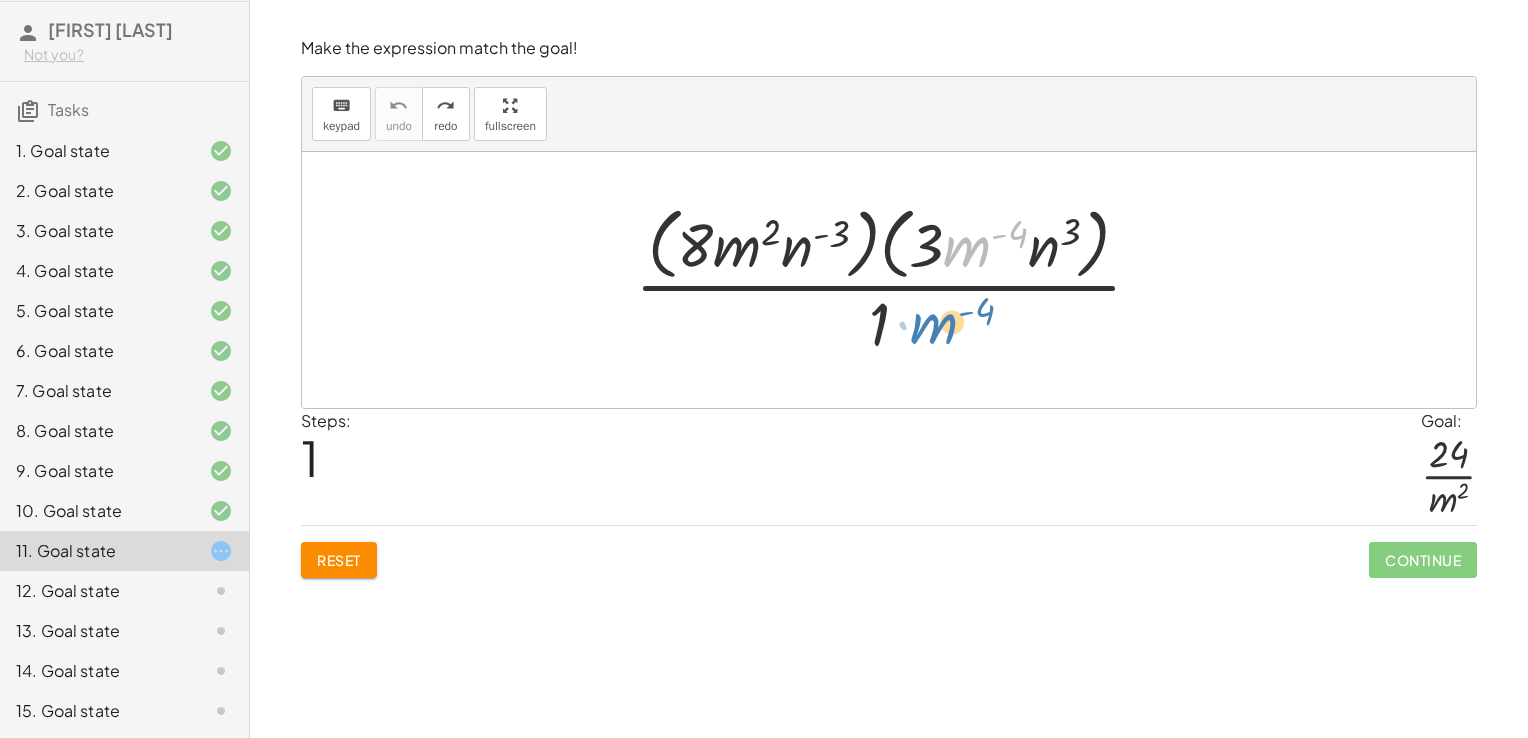 drag, startPoint x: 980, startPoint y: 253, endPoint x: 947, endPoint y: 330, distance: 83.773506 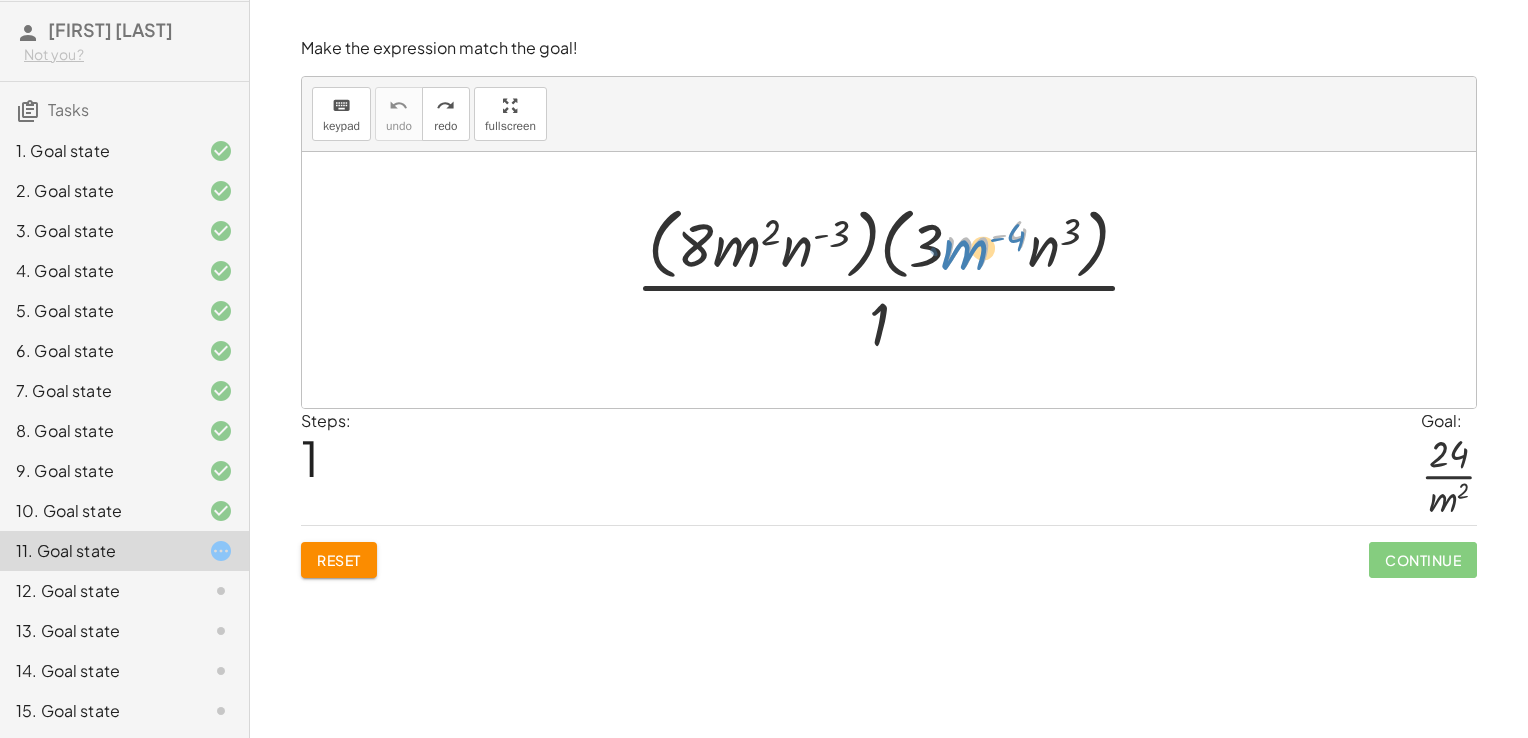 click at bounding box center (896, 279) 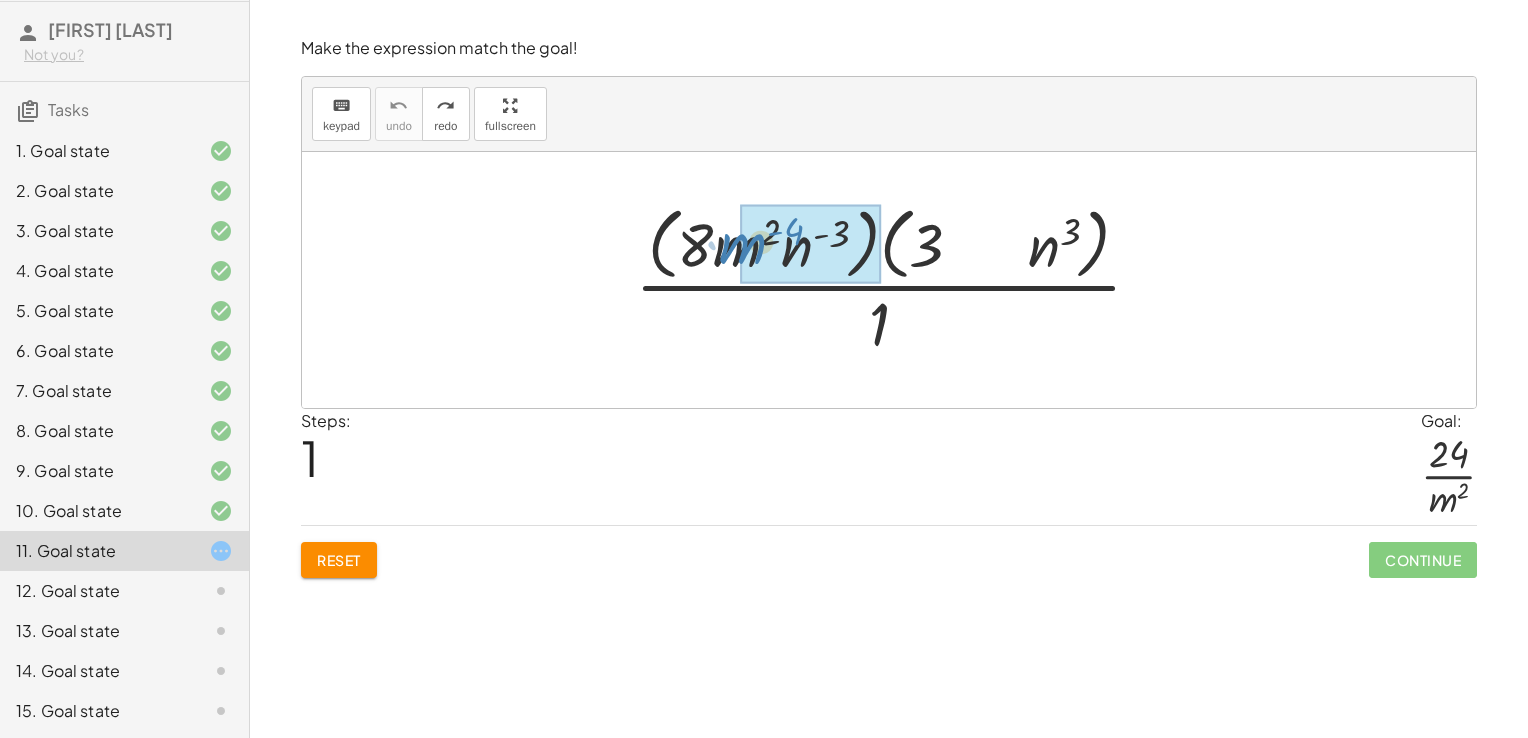 drag, startPoint x: 975, startPoint y: 241, endPoint x: 750, endPoint y: 238, distance: 225.02 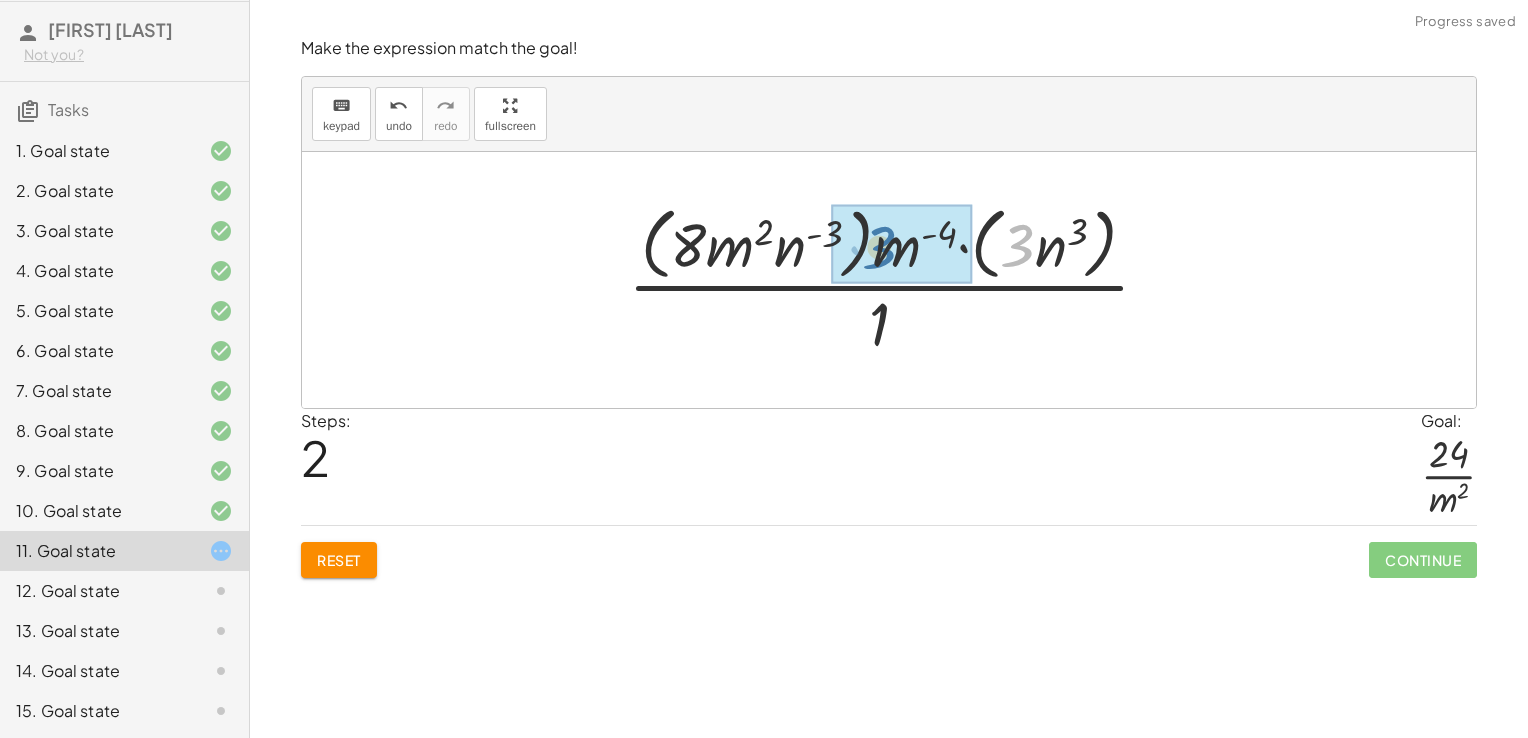 drag, startPoint x: 1028, startPoint y: 263, endPoint x: 885, endPoint y: 264, distance: 143.0035 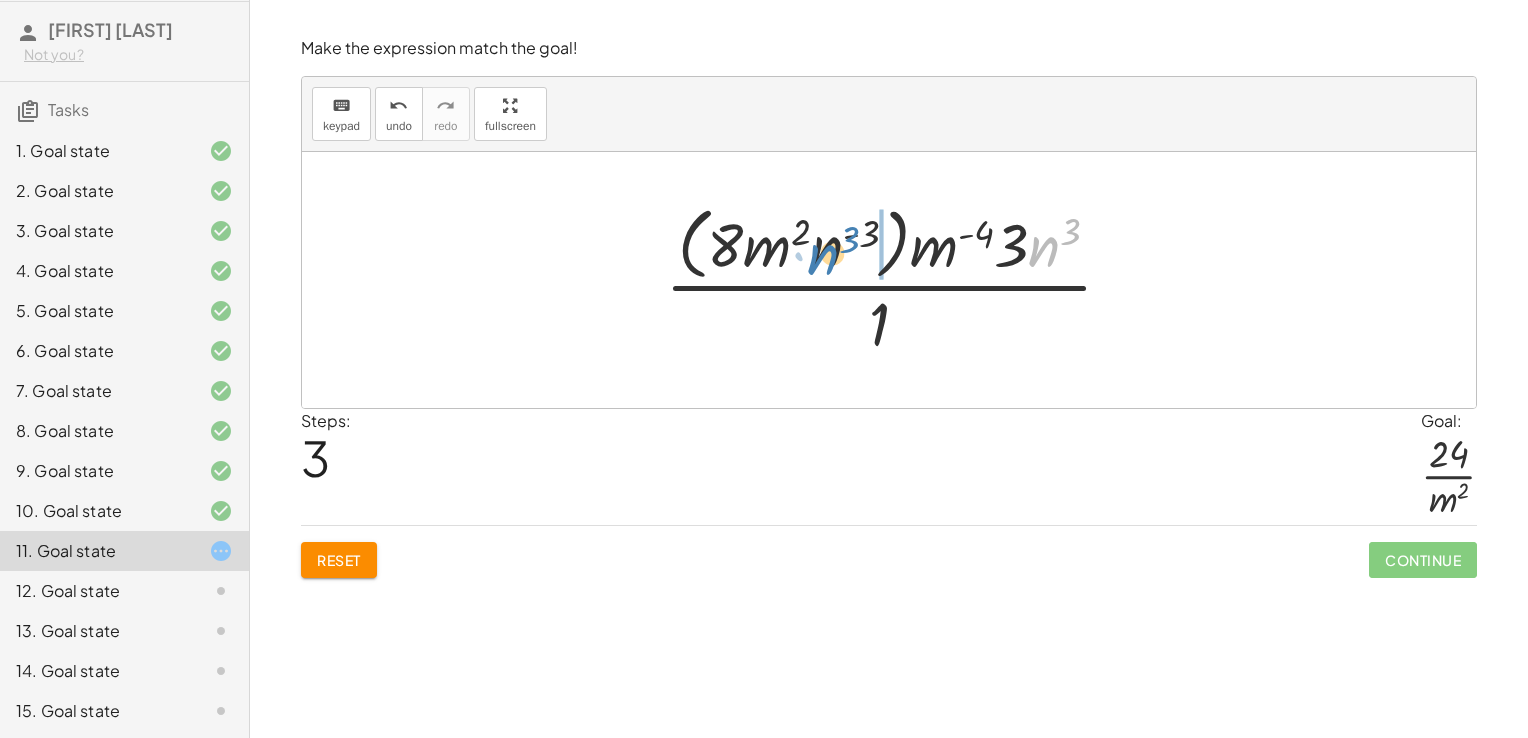 drag, startPoint x: 1040, startPoint y: 257, endPoint x: 819, endPoint y: 265, distance: 221.14474 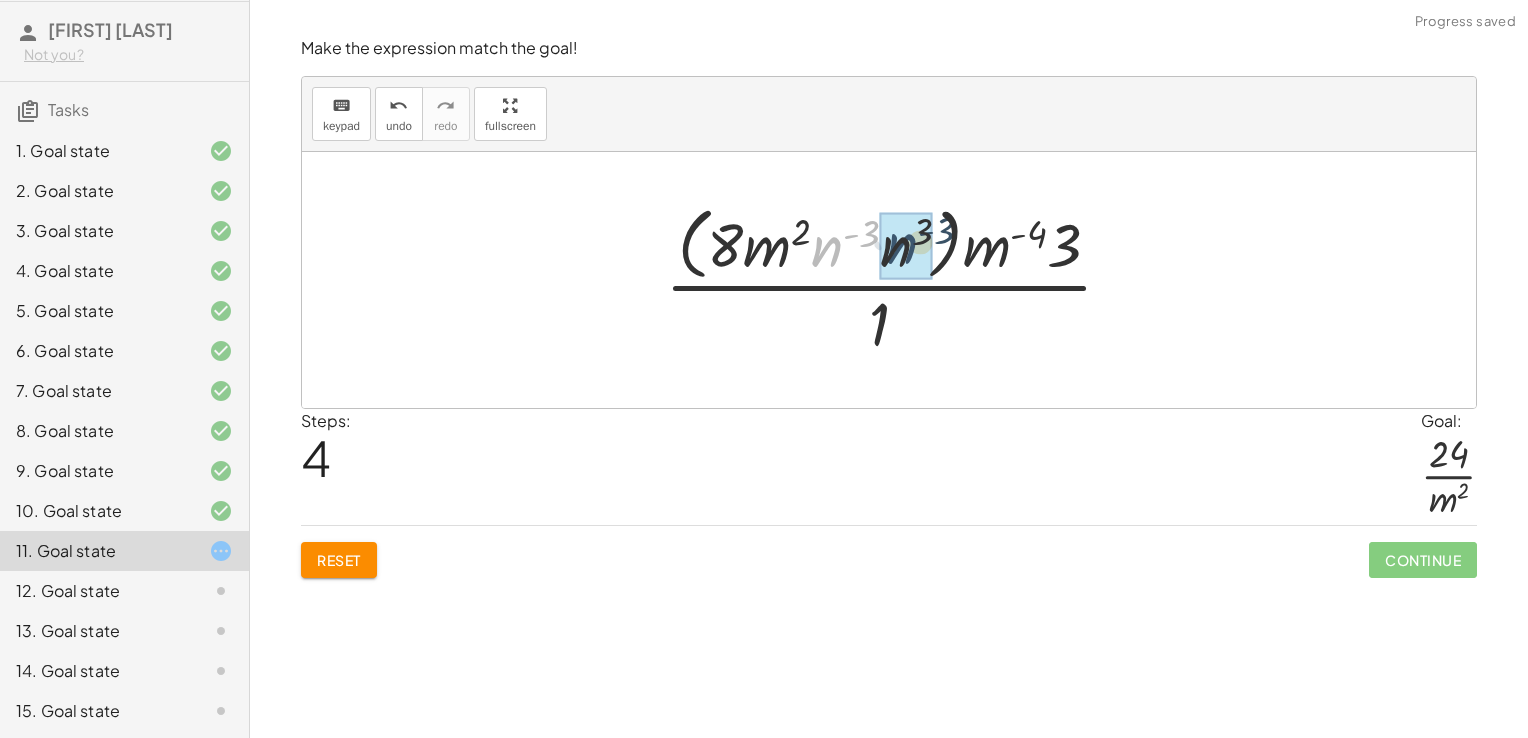 drag, startPoint x: 828, startPoint y: 246, endPoint x: 904, endPoint y: 243, distance: 76.05919 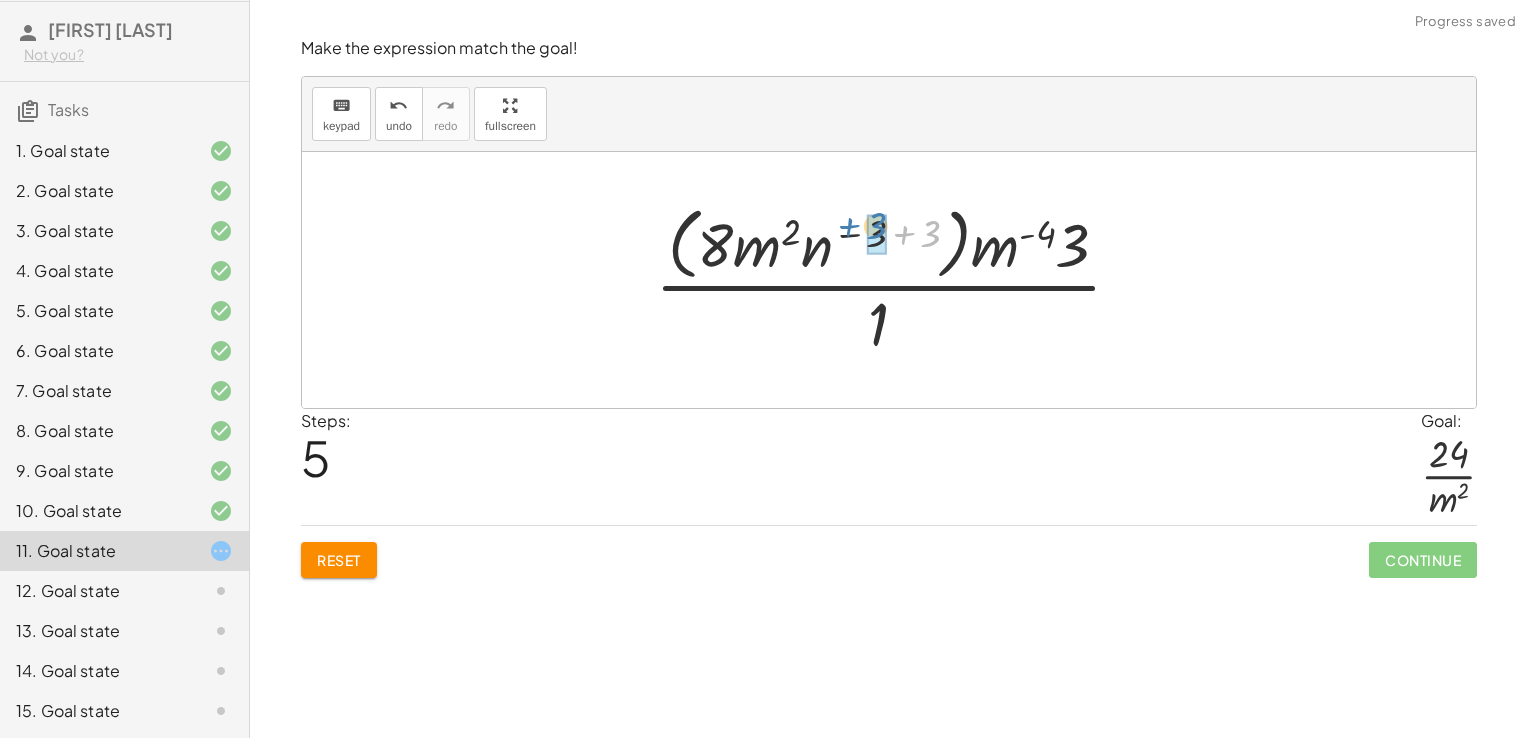 drag, startPoint x: 924, startPoint y: 242, endPoint x: 878, endPoint y: 236, distance: 46.389652 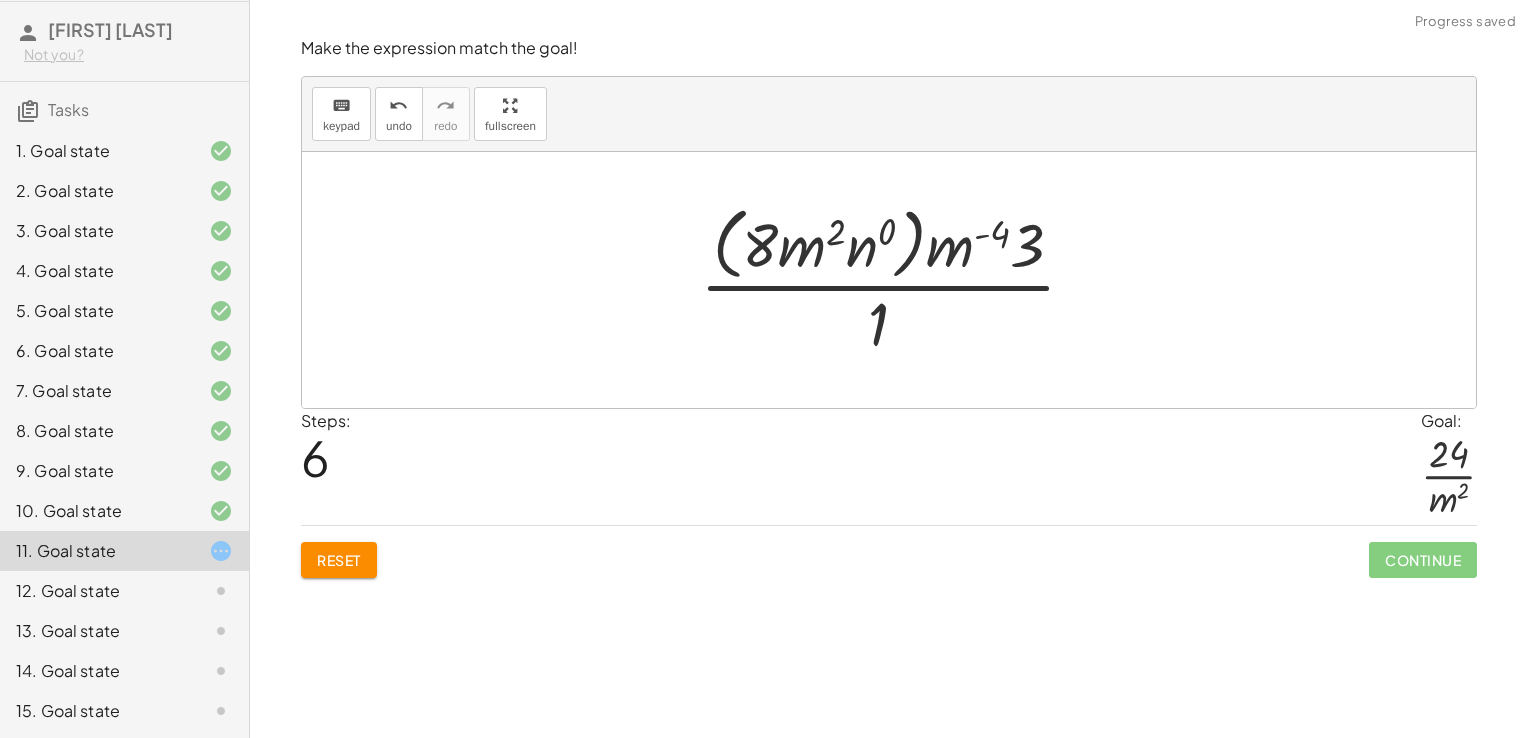 click at bounding box center [896, 279] 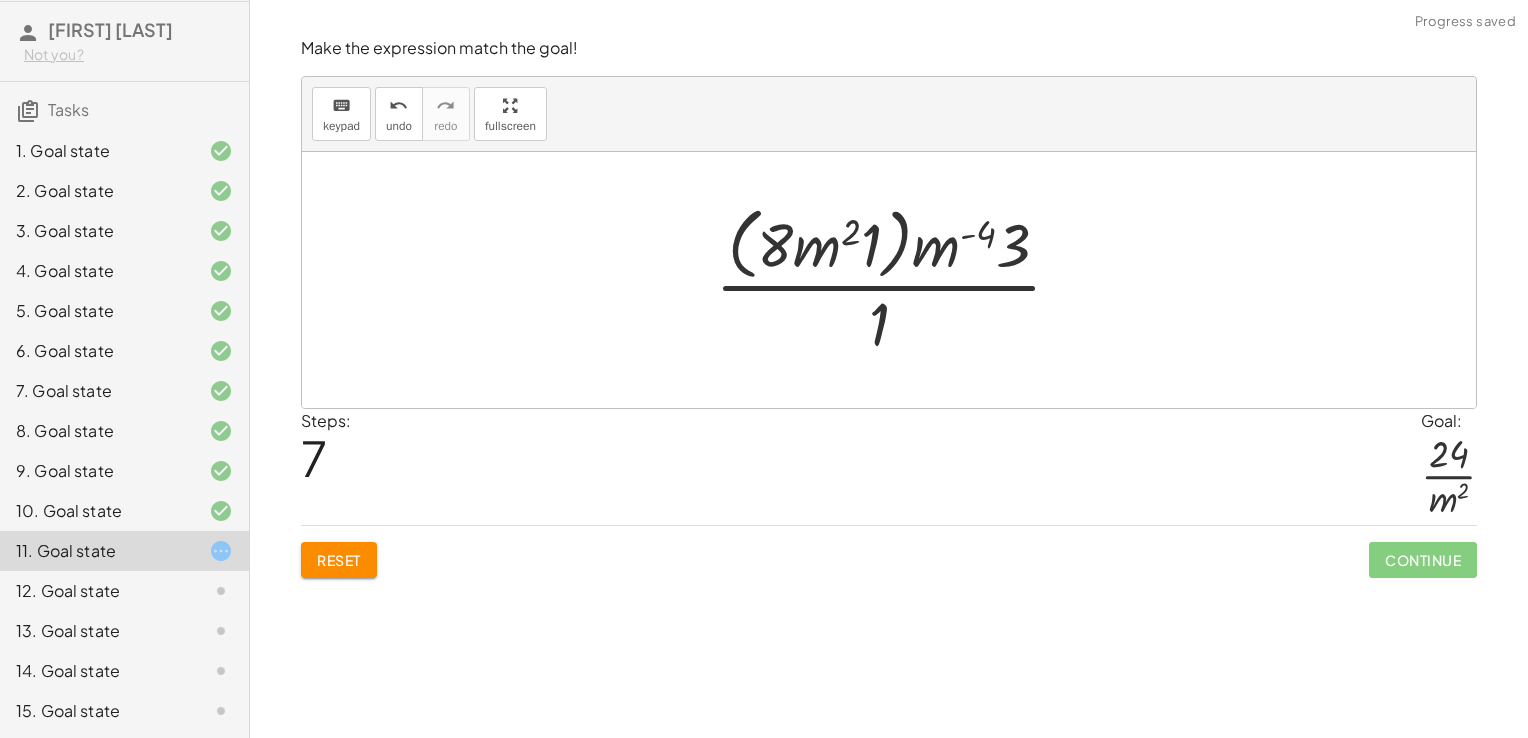 click at bounding box center [896, 279] 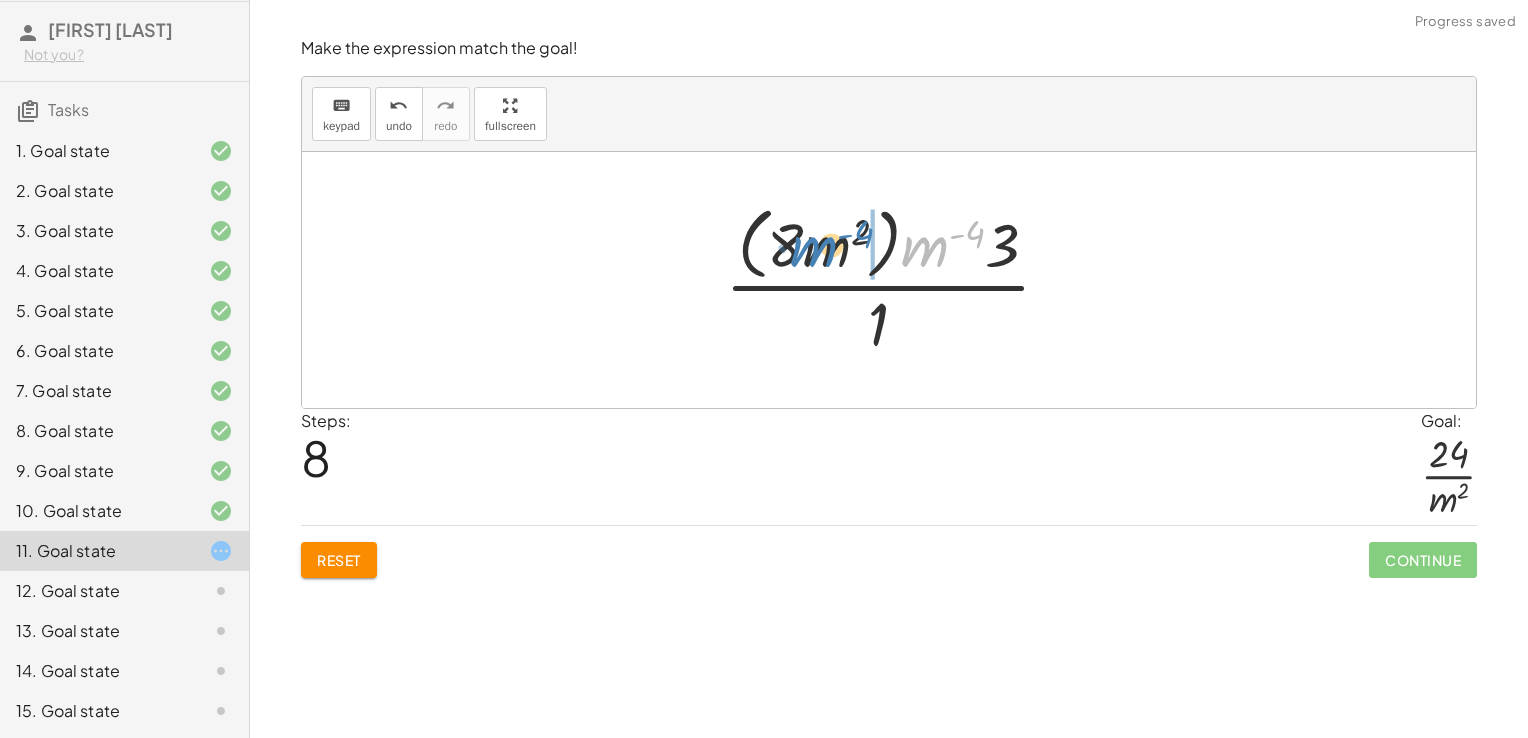 drag, startPoint x: 945, startPoint y: 243, endPoint x: 833, endPoint y: 243, distance: 112 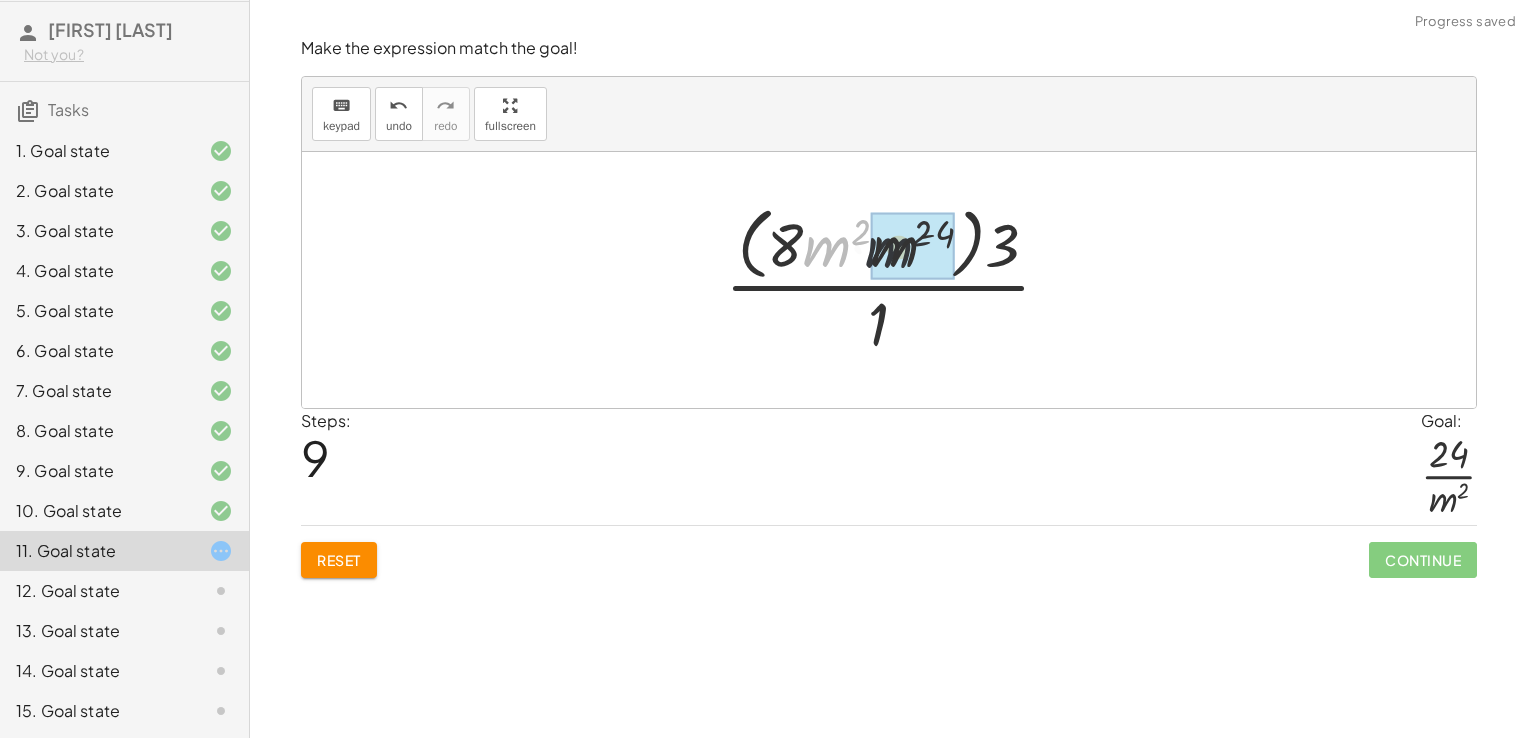 drag, startPoint x: 836, startPoint y: 245, endPoint x: 906, endPoint y: 247, distance: 70.028564 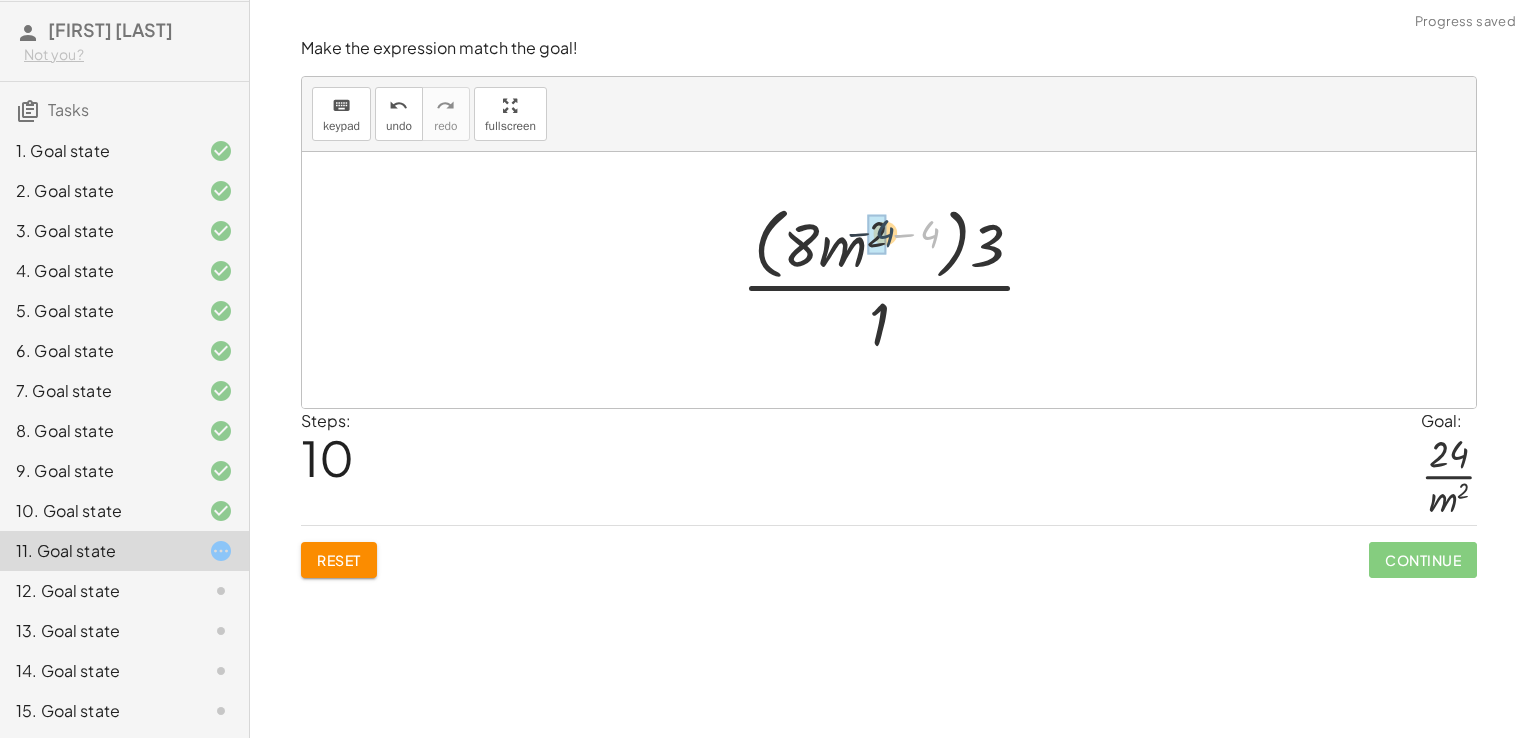 drag, startPoint x: 929, startPoint y: 239, endPoint x: 878, endPoint y: 238, distance: 51.009804 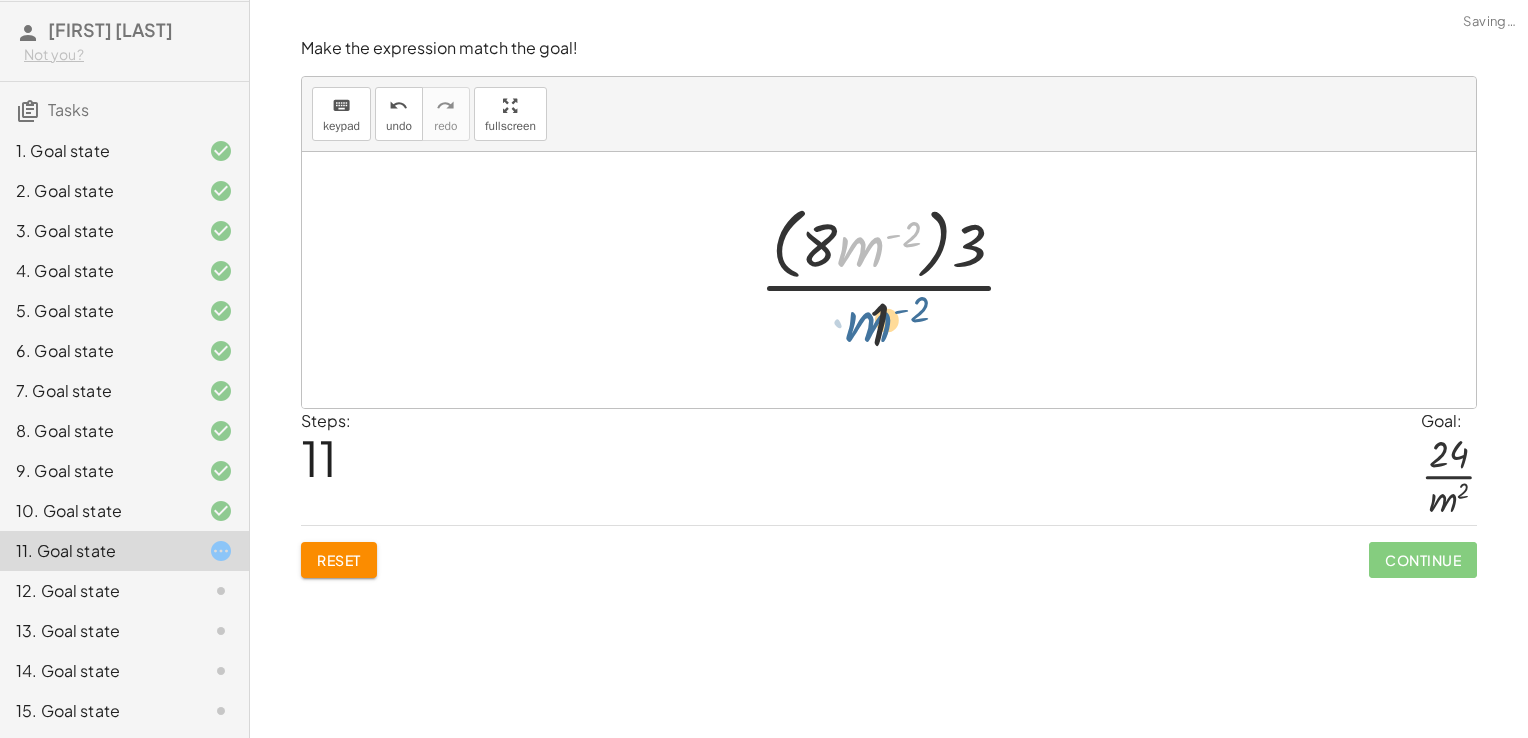 drag, startPoint x: 864, startPoint y: 247, endPoint x: 872, endPoint y: 323, distance: 76.41989 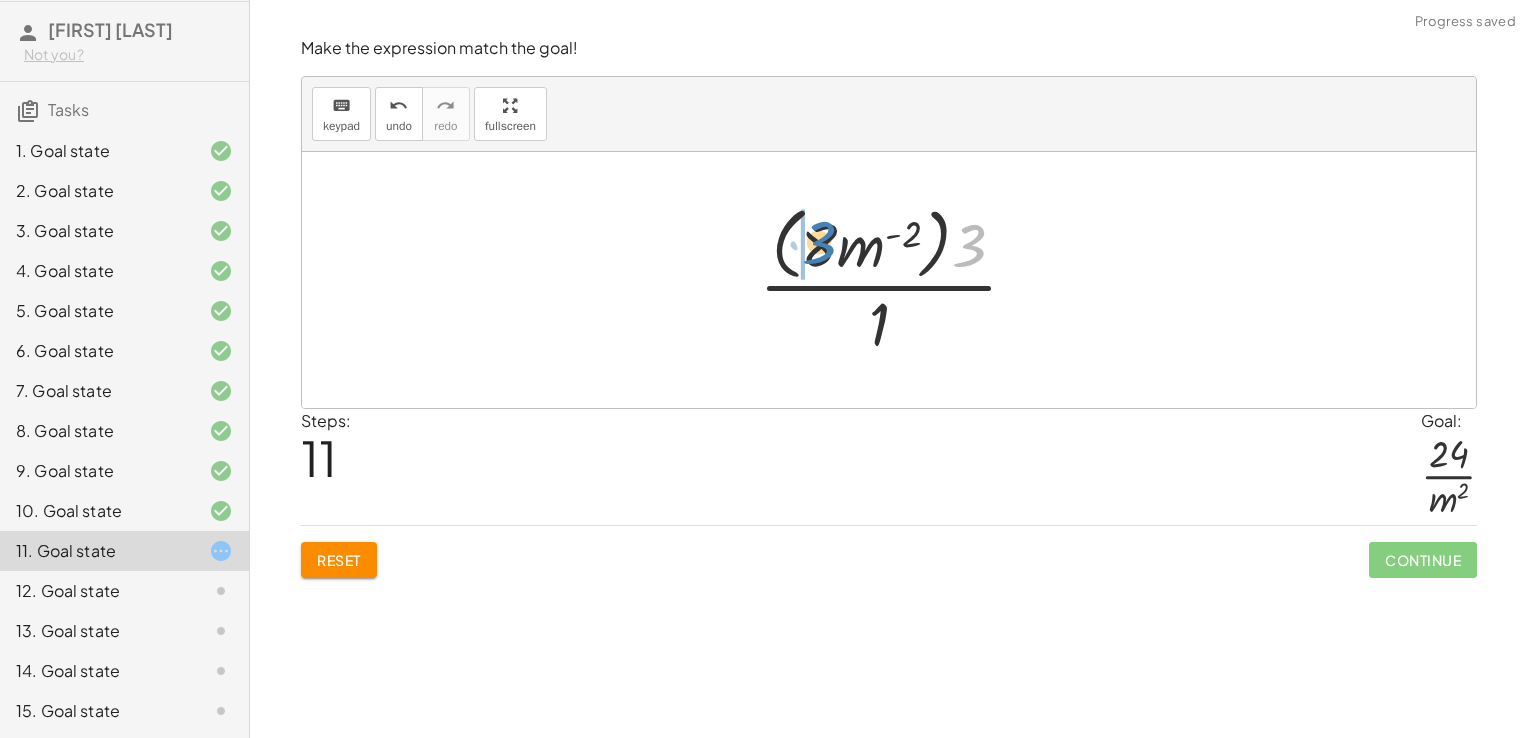 drag, startPoint x: 966, startPoint y: 264, endPoint x: 823, endPoint y: 263, distance: 143.0035 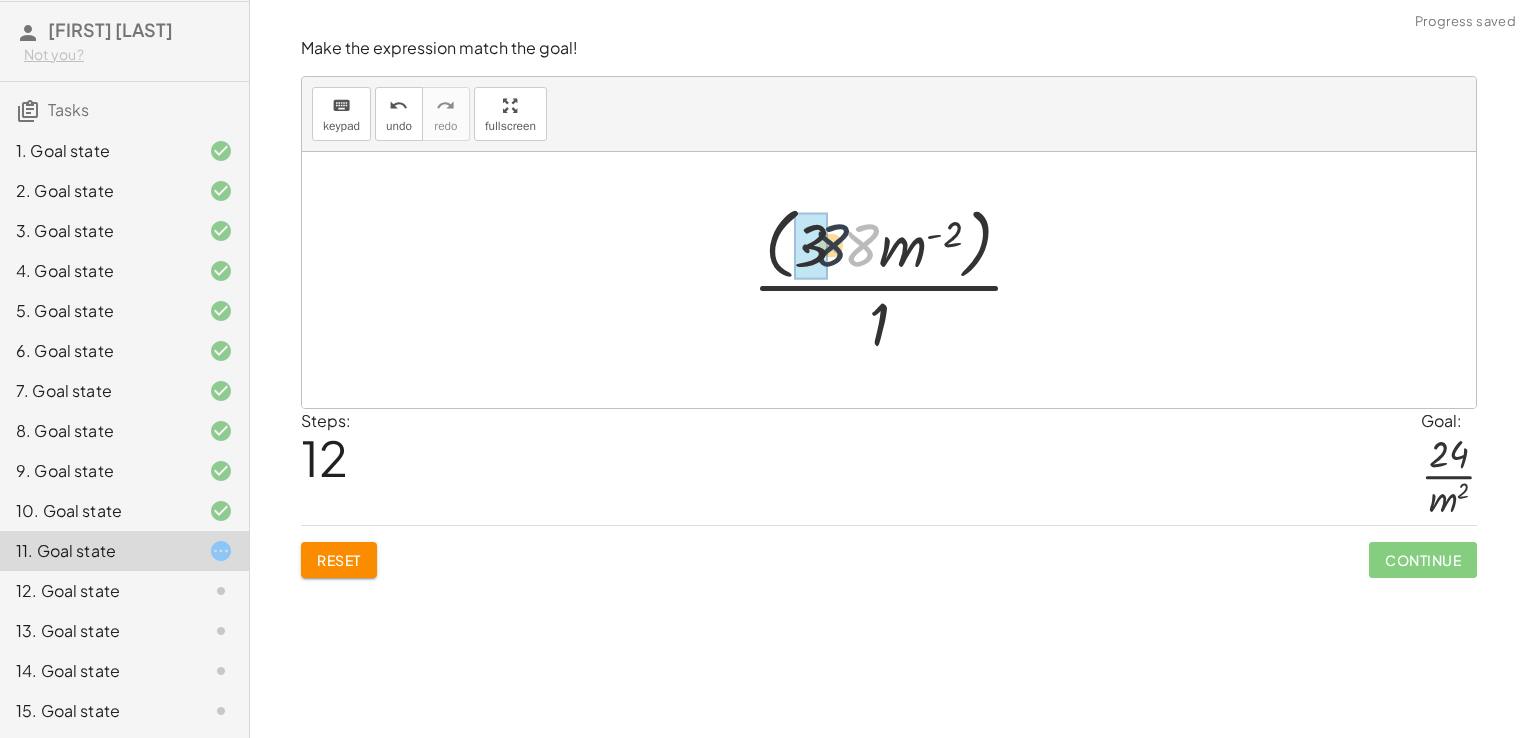 drag, startPoint x: 876, startPoint y: 241, endPoint x: 844, endPoint y: 241, distance: 32 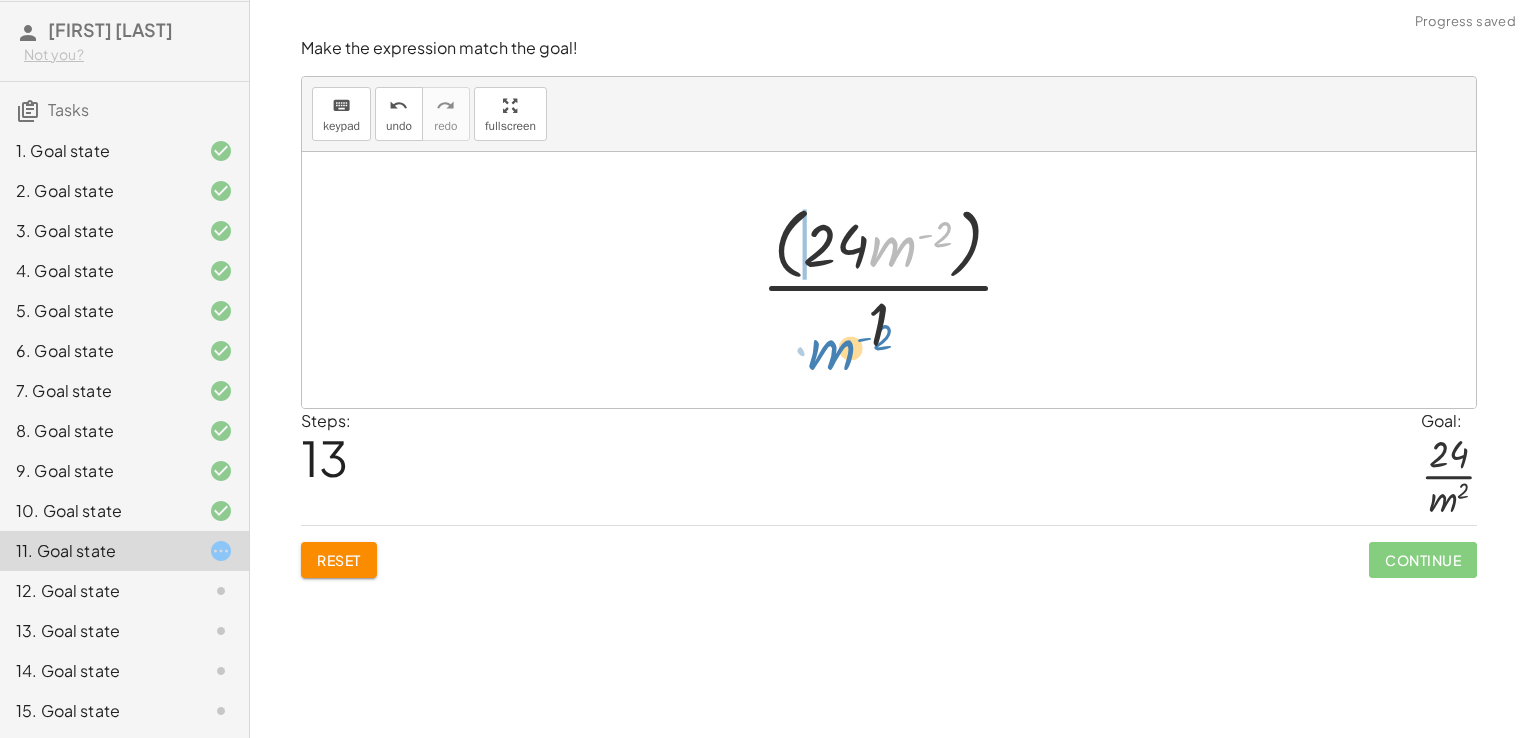 drag, startPoint x: 901, startPoint y: 246, endPoint x: 830, endPoint y: 353, distance: 128.41339 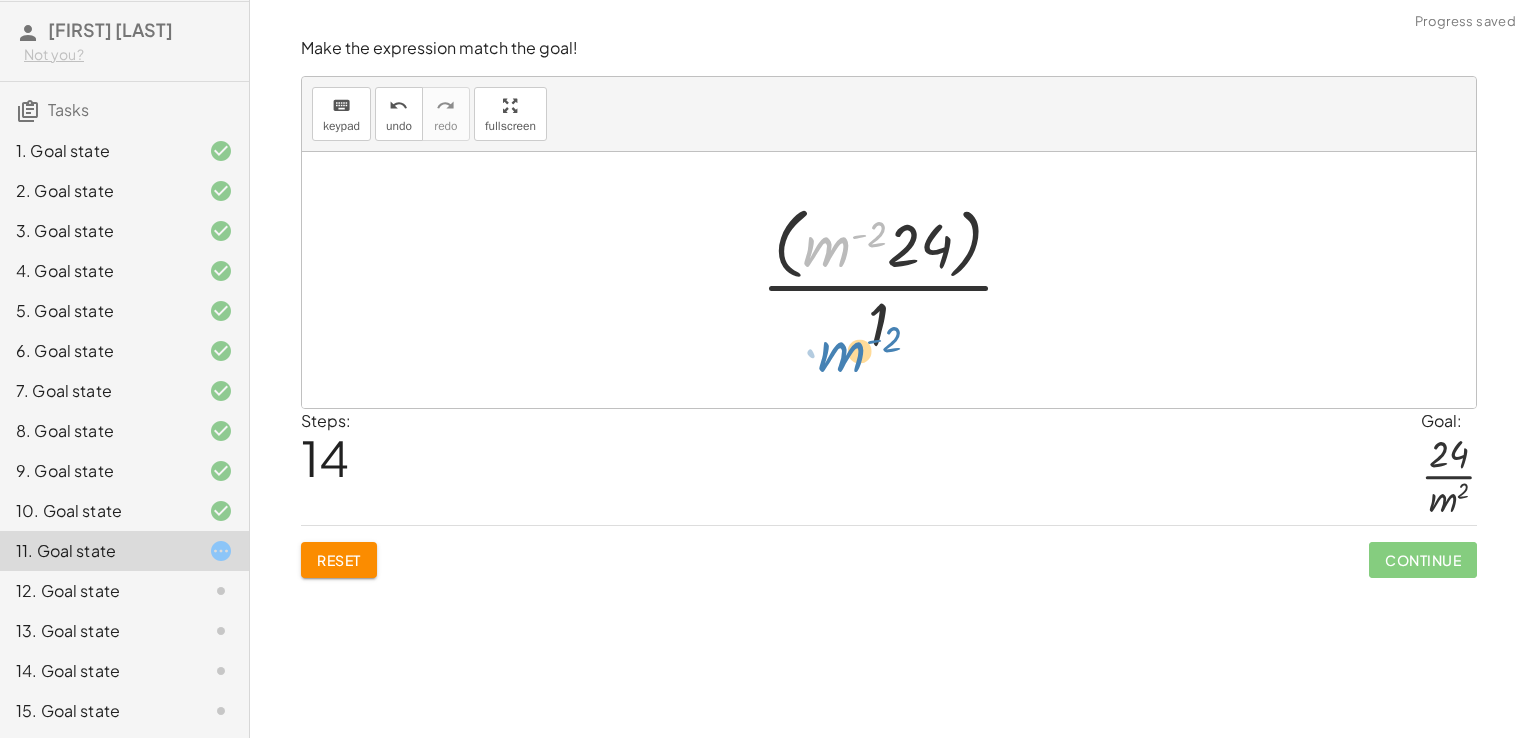 drag, startPoint x: 830, startPoint y: 254, endPoint x: 838, endPoint y: 349, distance: 95.33625 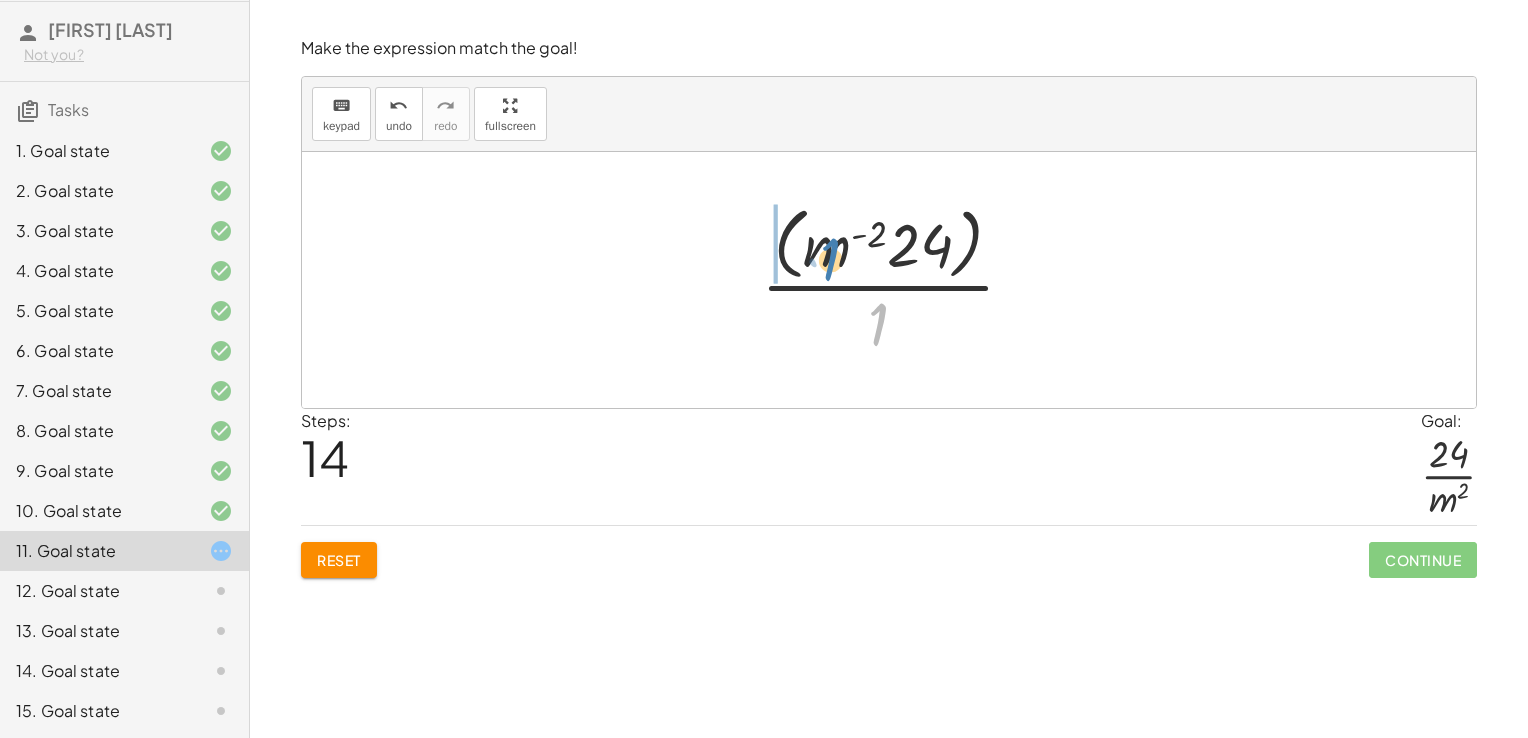 drag, startPoint x: 875, startPoint y: 314, endPoint x: 832, endPoint y: 250, distance: 77.10383 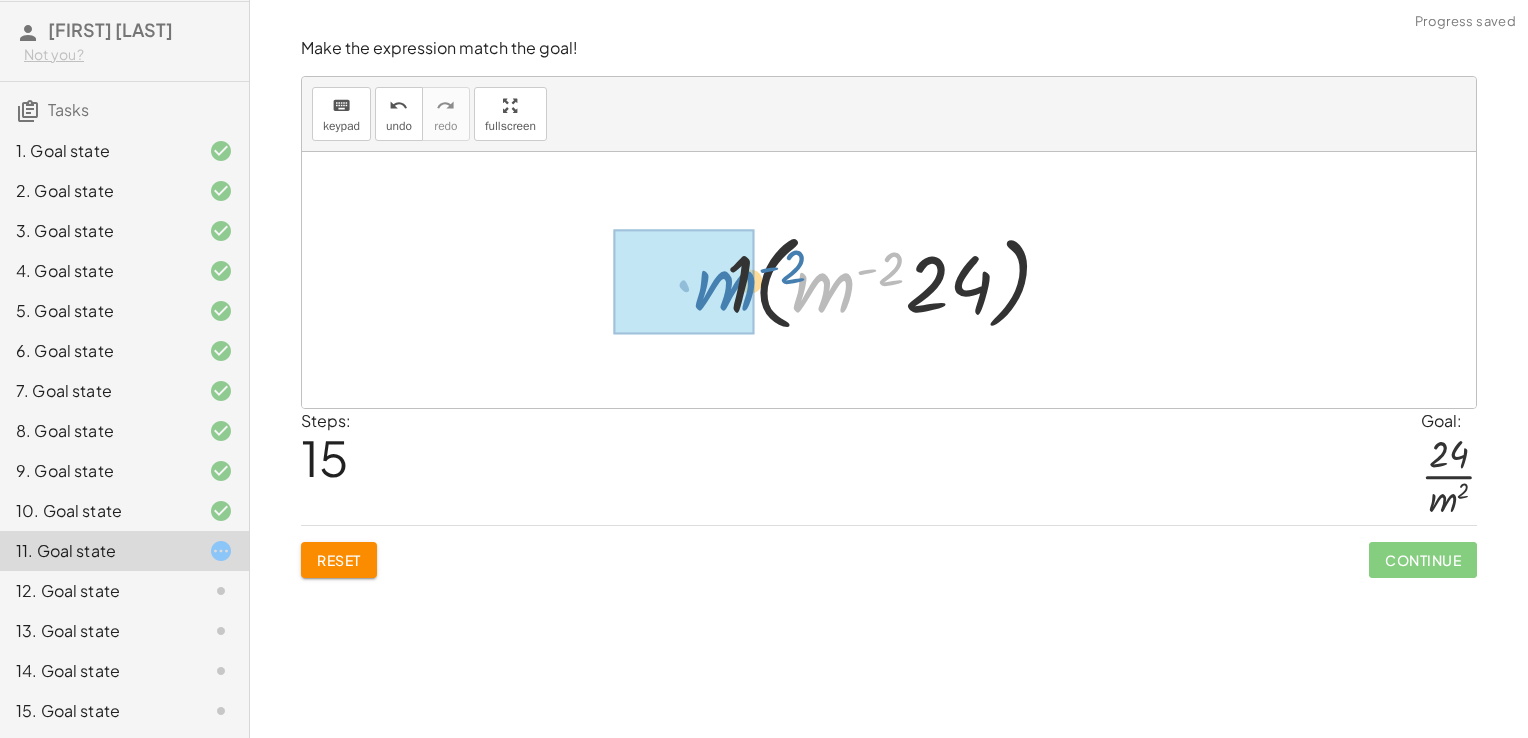 drag, startPoint x: 850, startPoint y: 287, endPoint x: 743, endPoint y: 282, distance: 107.11676 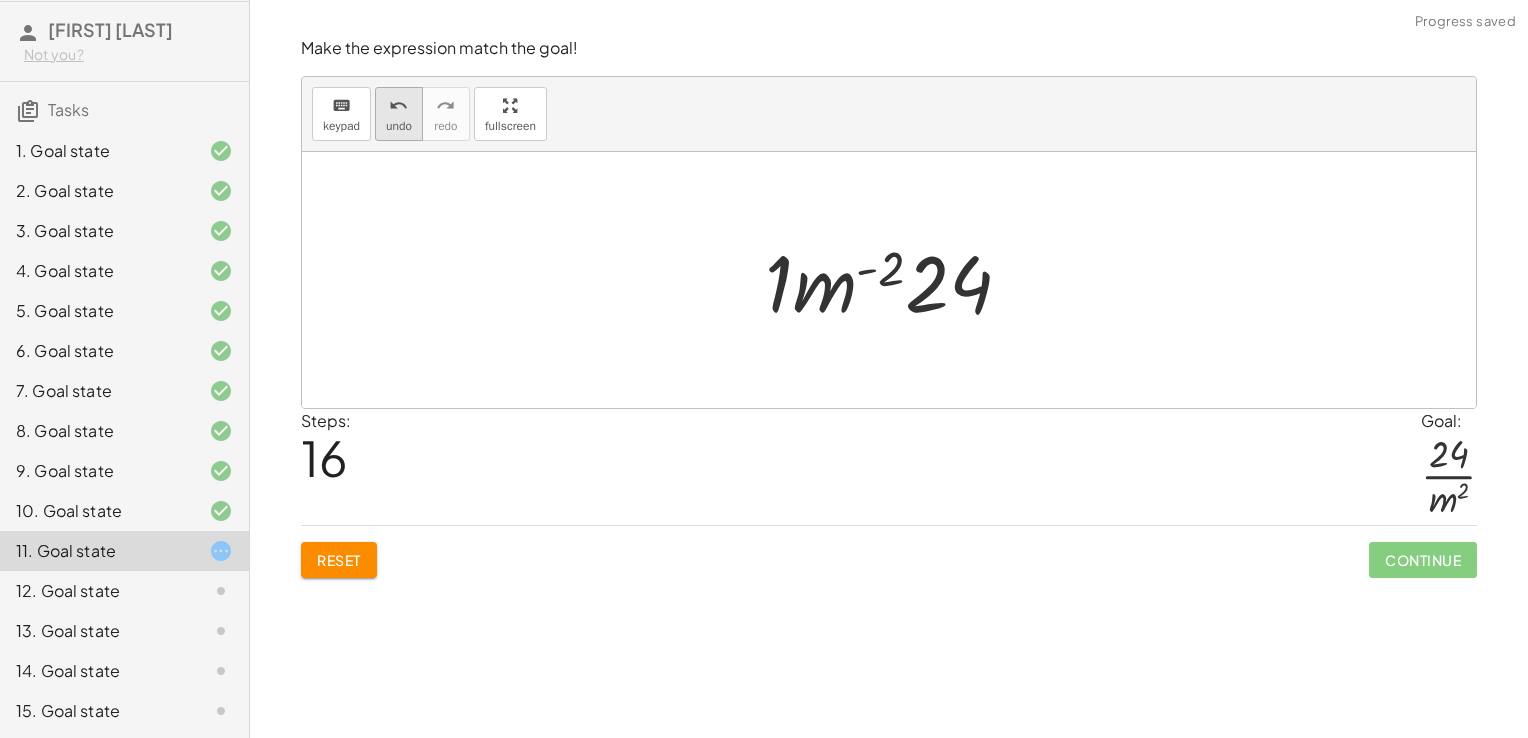 click on "undo" at bounding box center [399, 126] 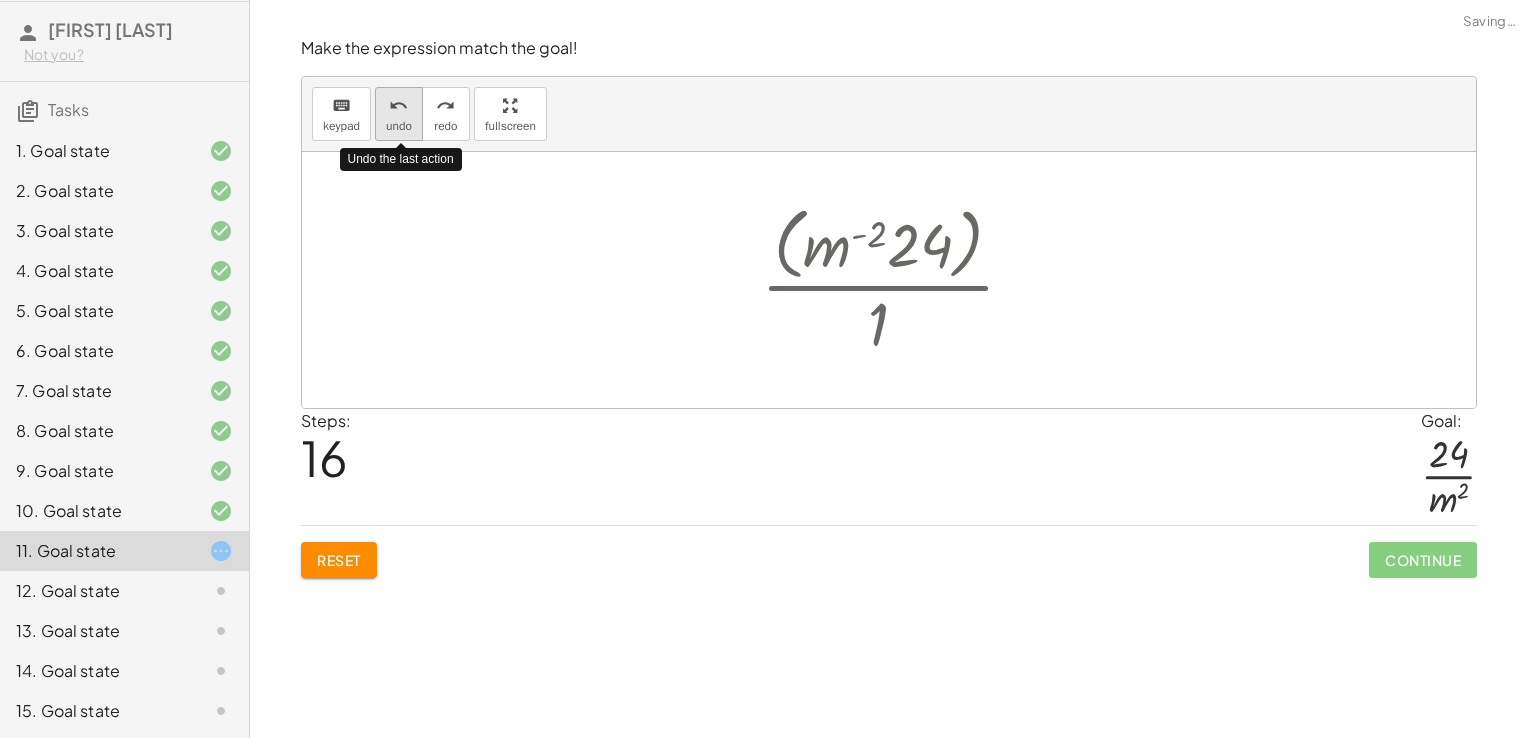 click on "undo" at bounding box center (399, 126) 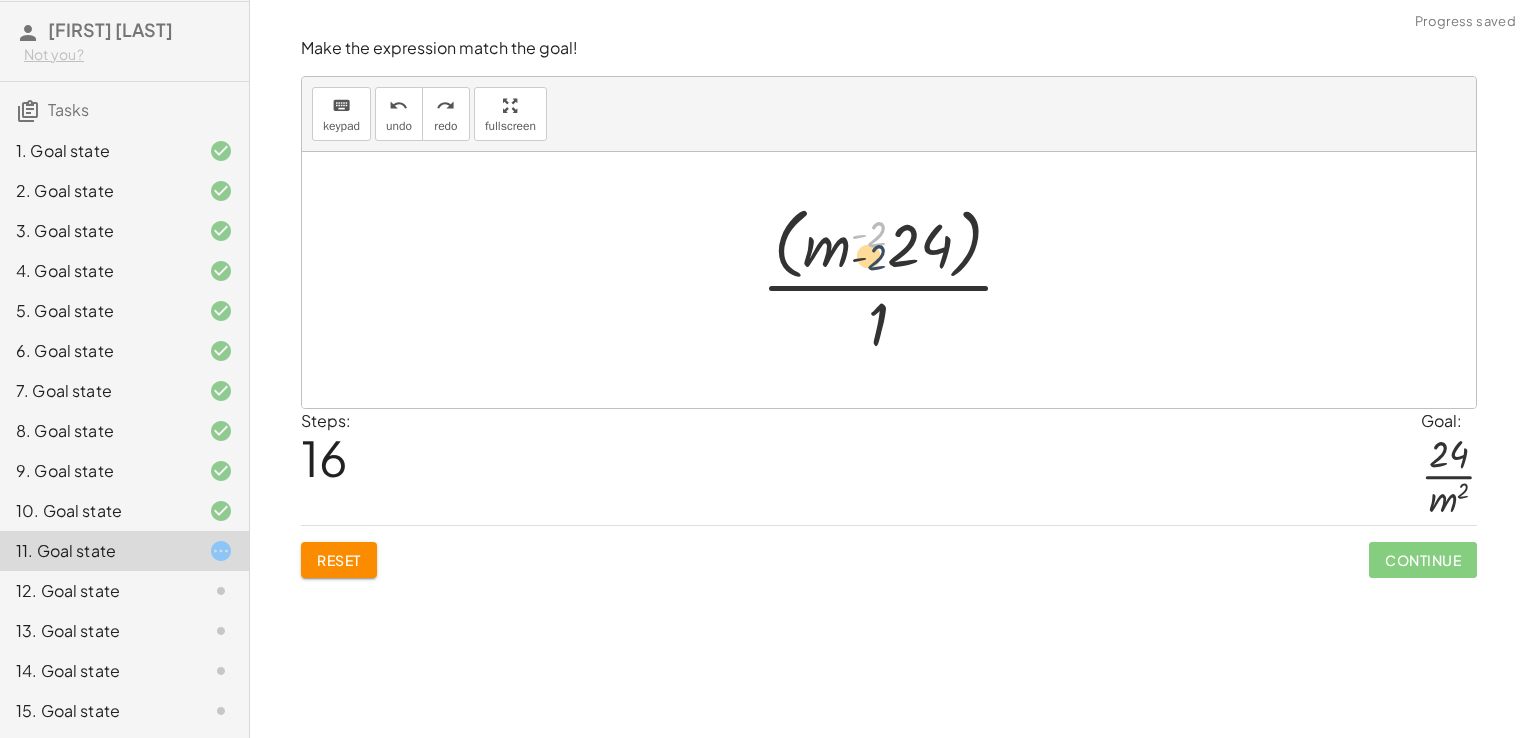 drag, startPoint x: 873, startPoint y: 238, endPoint x: 860, endPoint y: 250, distance: 17.691807 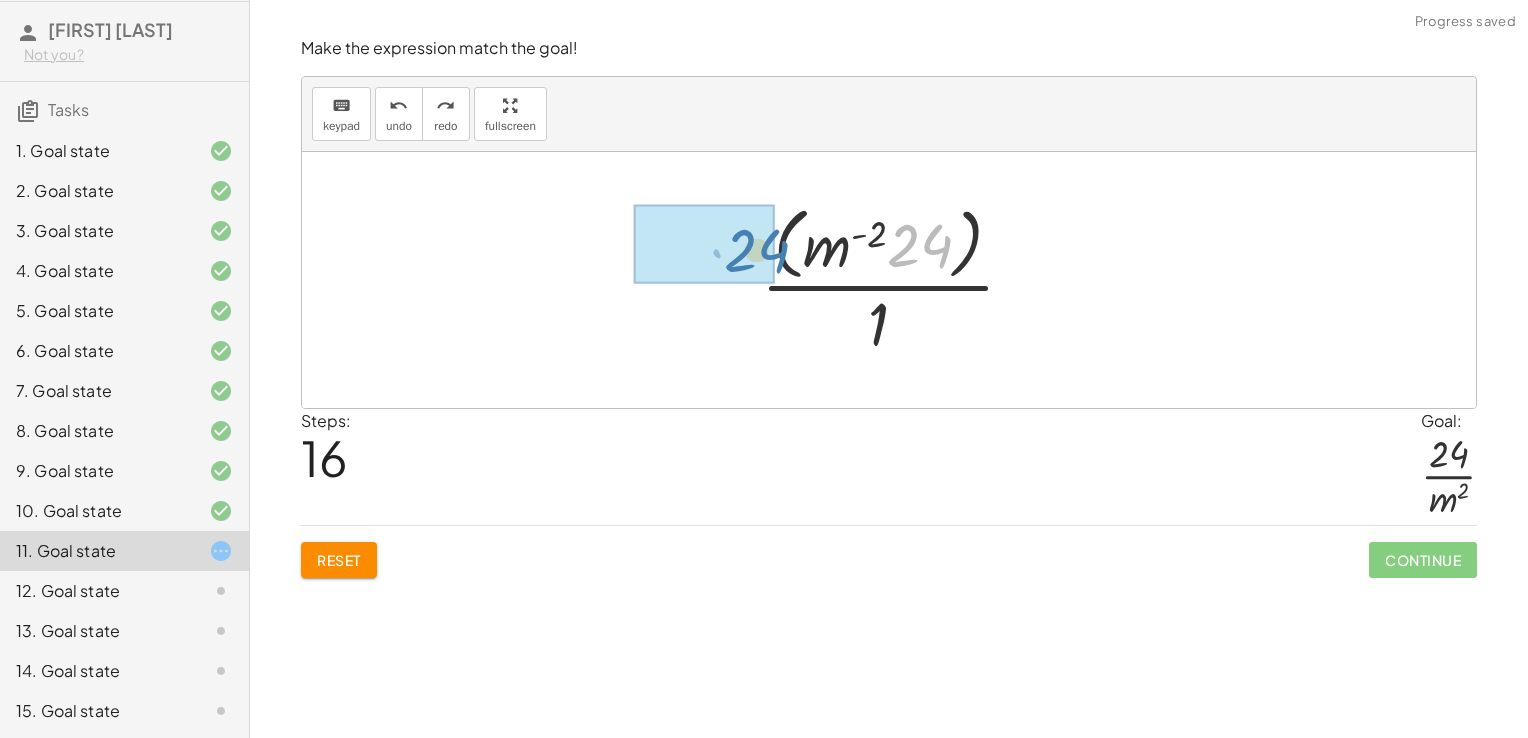 drag, startPoint x: 918, startPoint y: 257, endPoint x: 754, endPoint y: 262, distance: 164.0762 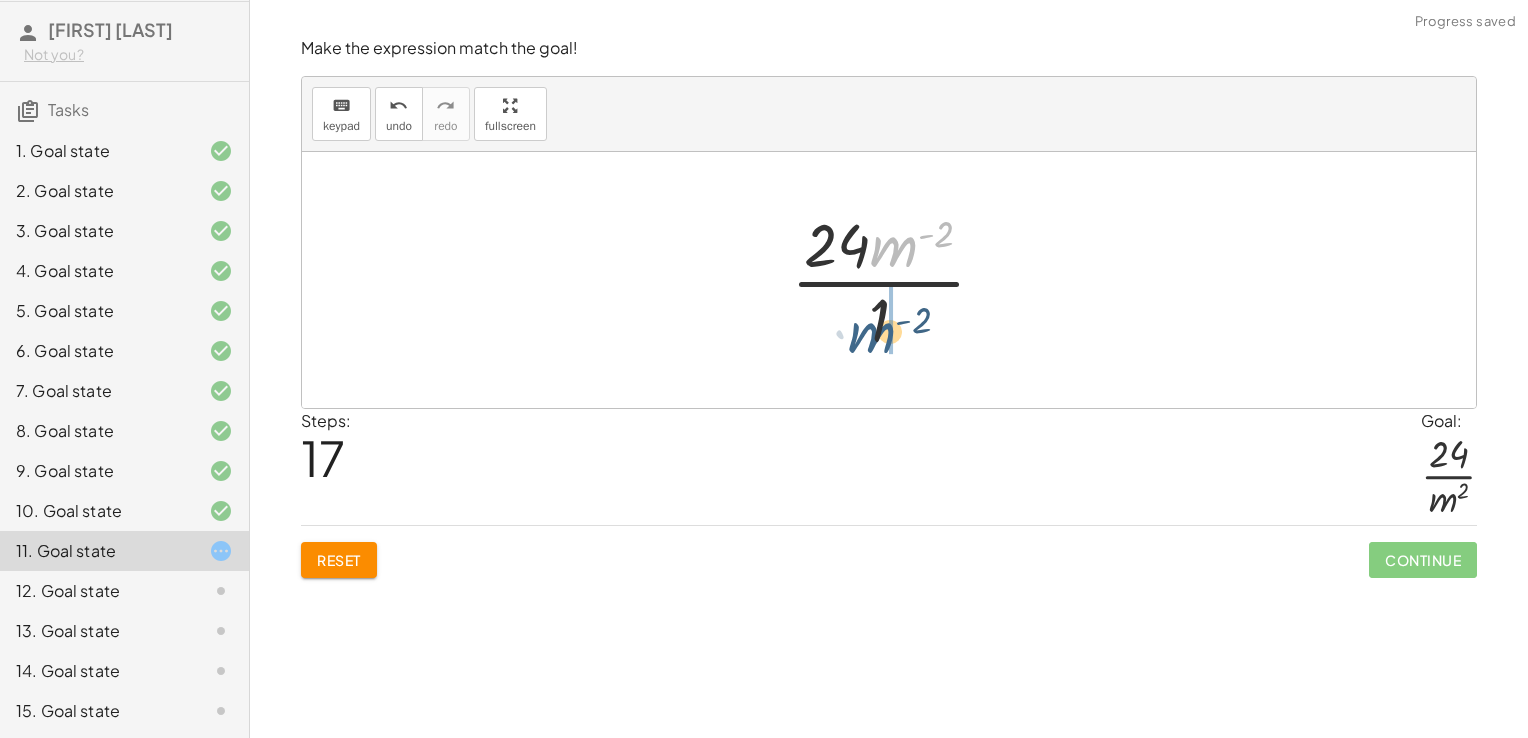 drag, startPoint x: 901, startPoint y: 250, endPoint x: 877, endPoint y: 341, distance: 94.11163 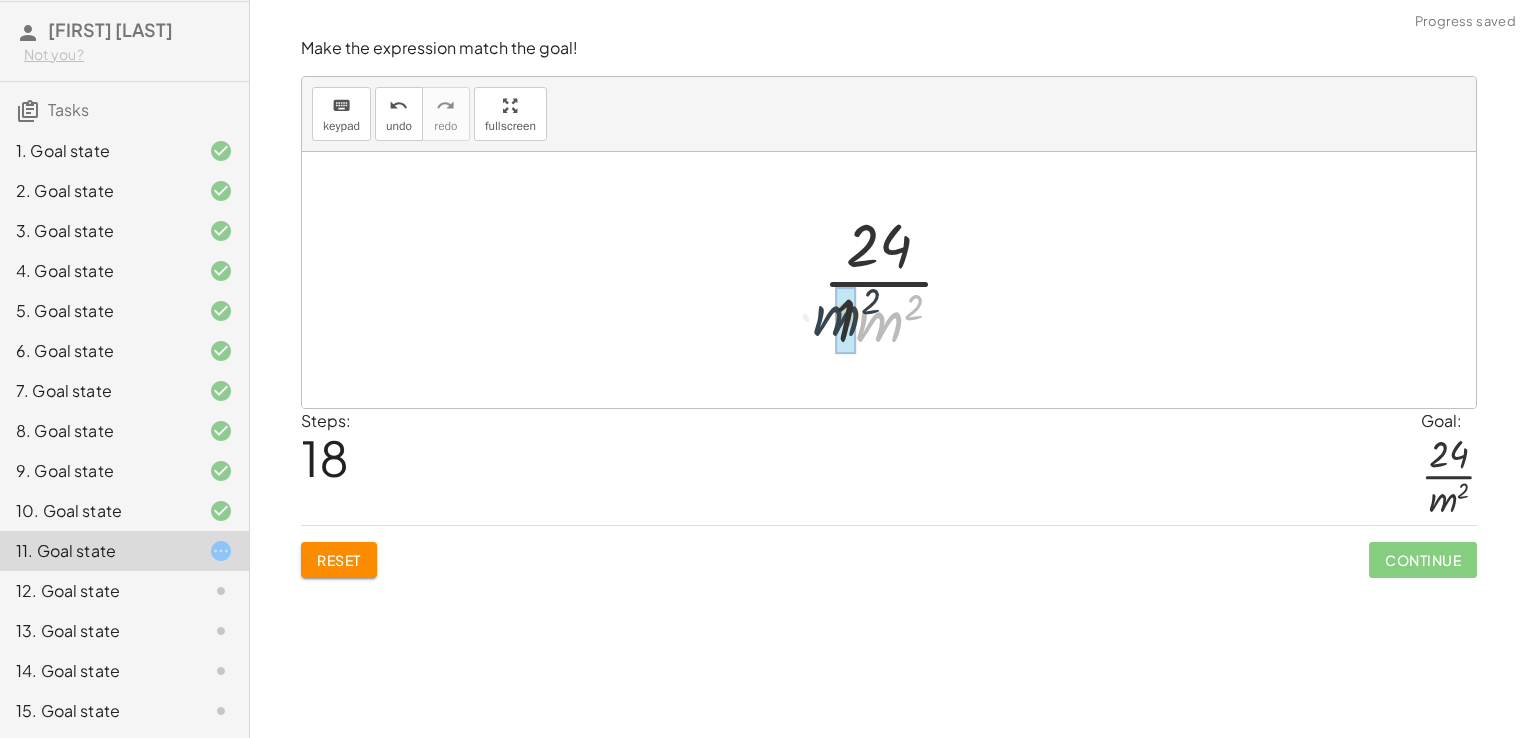 drag, startPoint x: 882, startPoint y: 331, endPoint x: 838, endPoint y: 325, distance: 44.407207 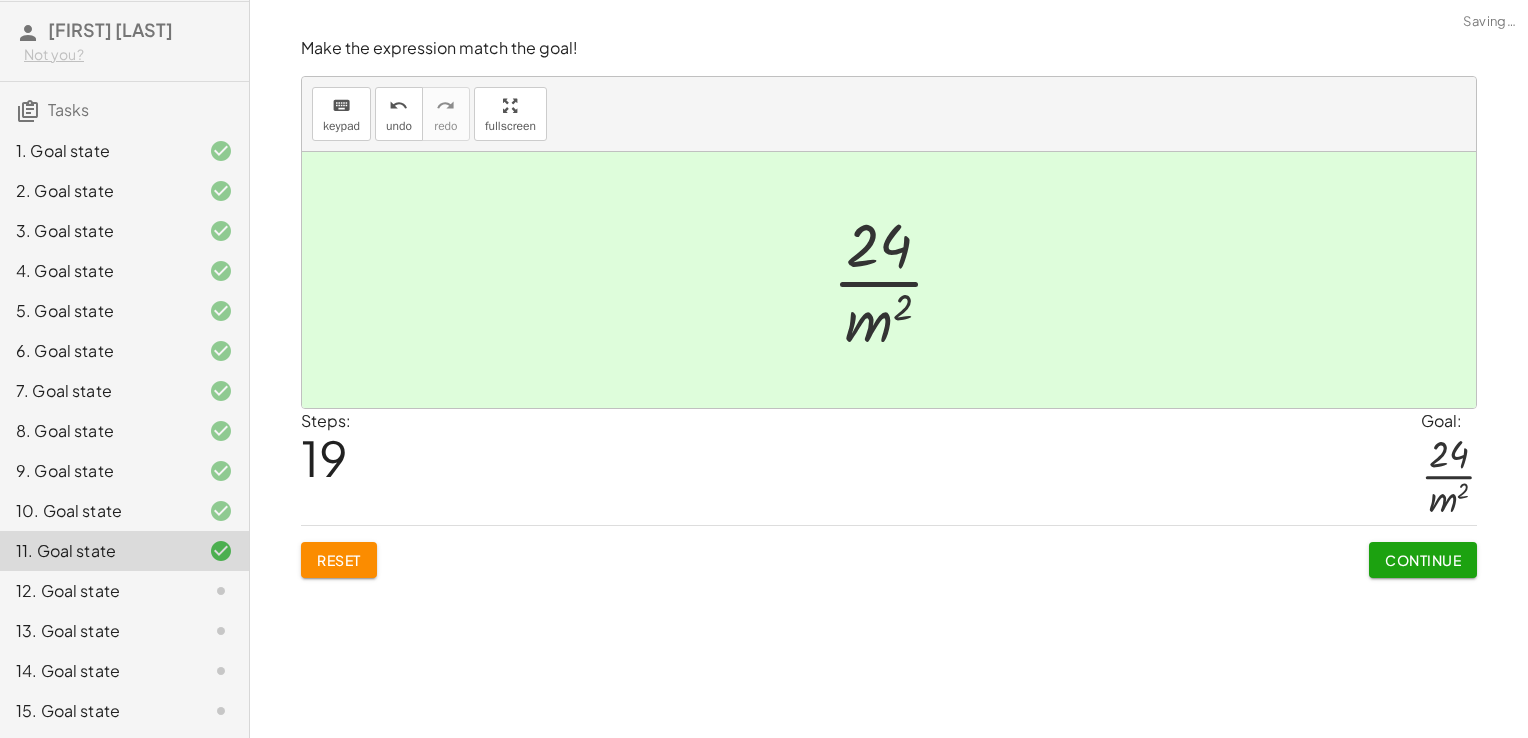 click on "Continue" at bounding box center (1423, 560) 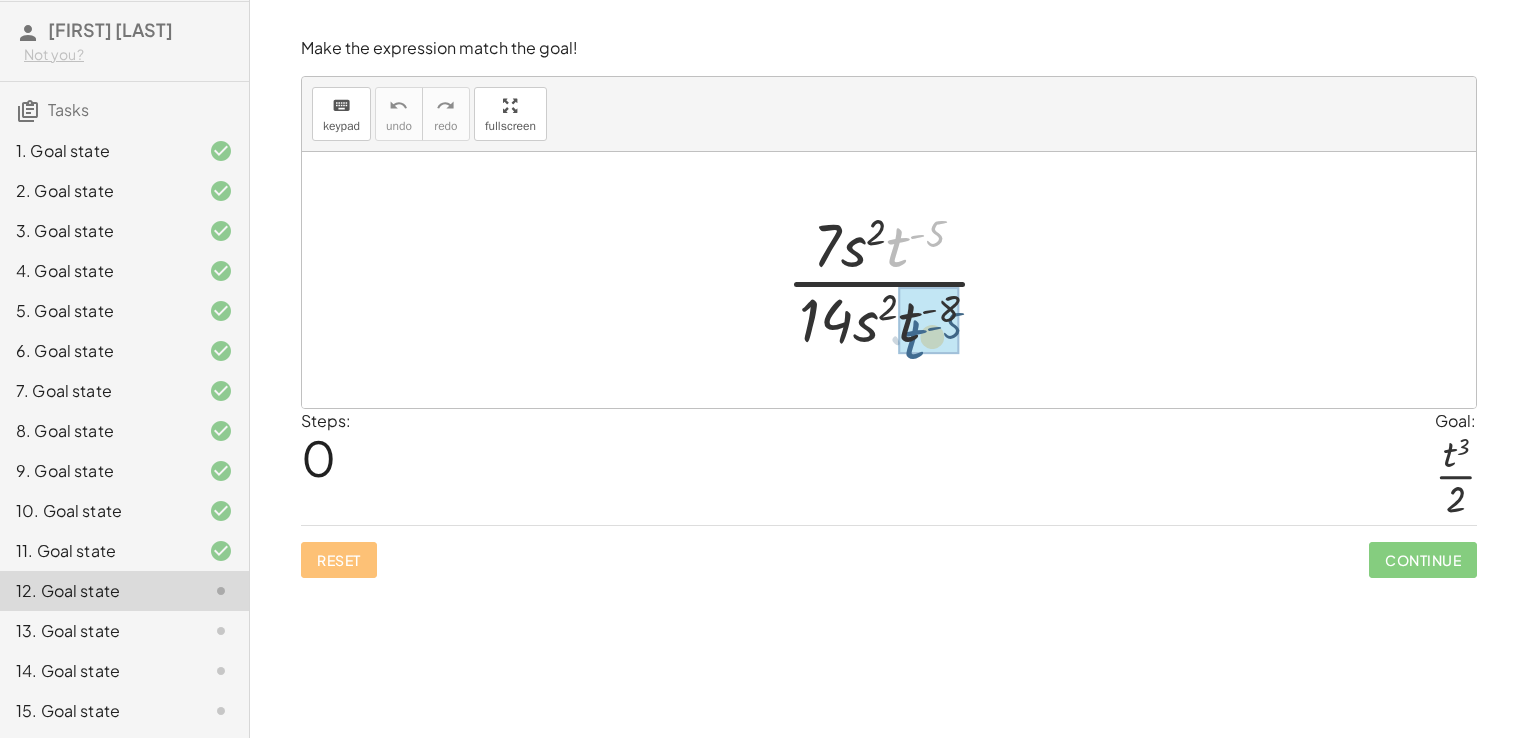 drag, startPoint x: 900, startPoint y: 249, endPoint x: 912, endPoint y: 344, distance: 95.7549 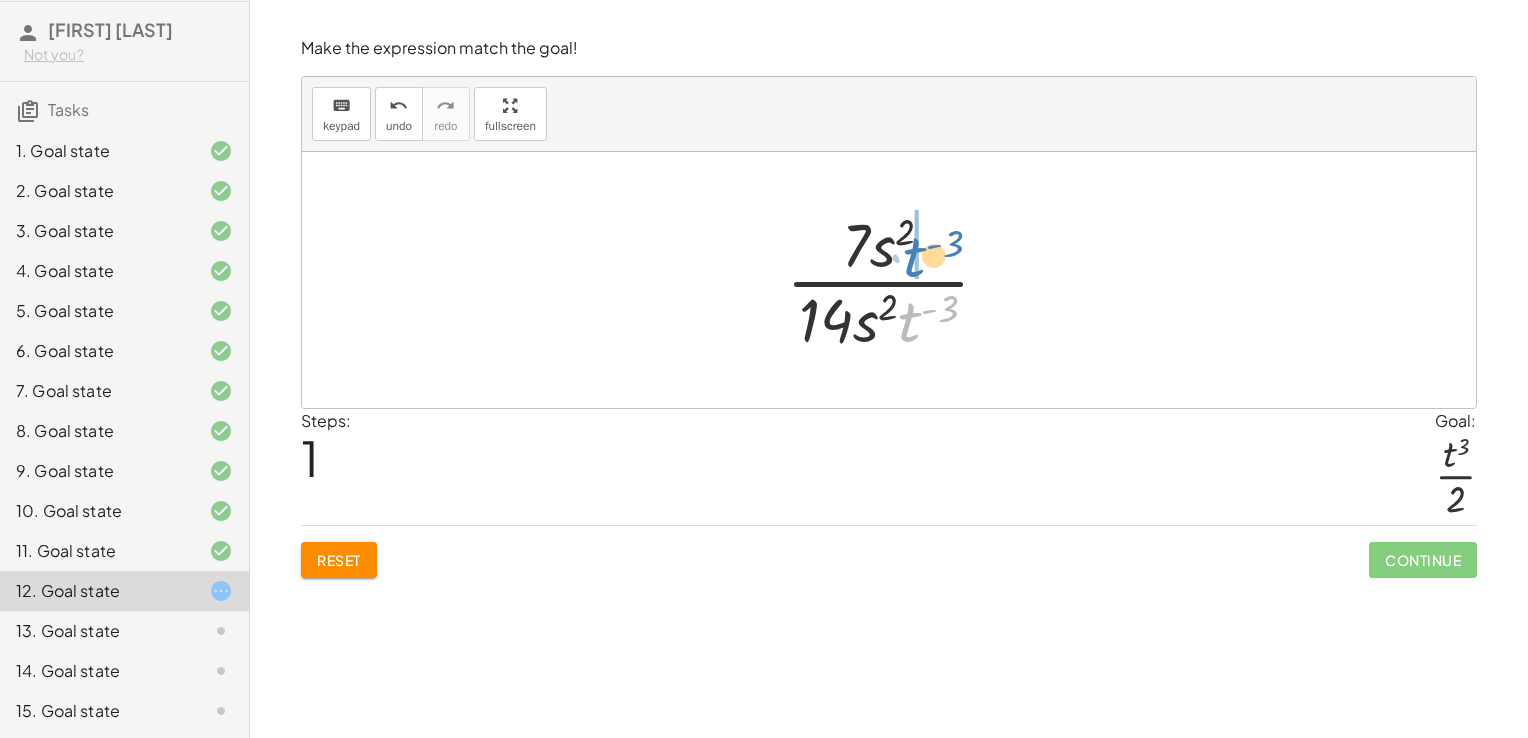 drag, startPoint x: 912, startPoint y: 307, endPoint x: 917, endPoint y: 242, distance: 65.192024 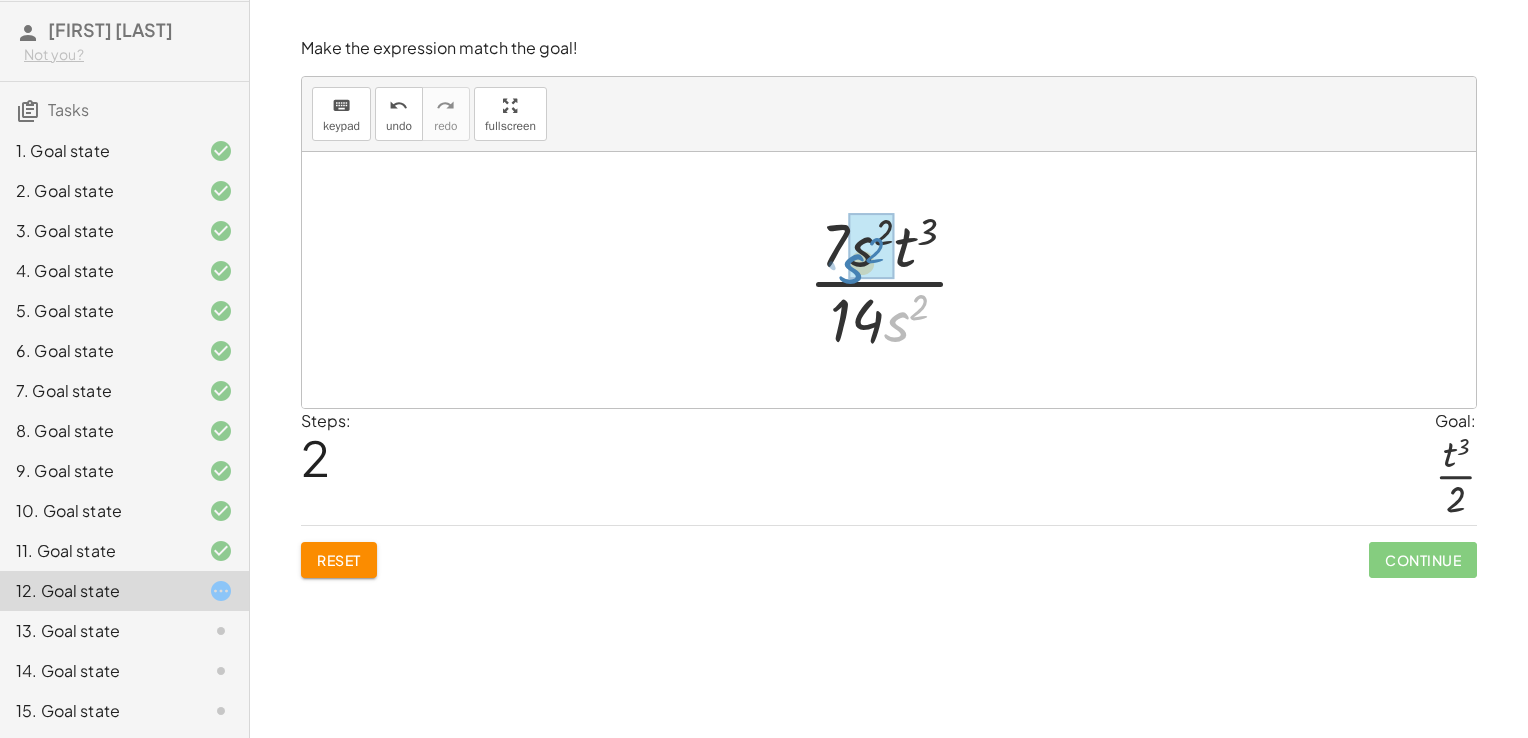 drag, startPoint x: 892, startPoint y: 333, endPoint x: 848, endPoint y: 276, distance: 72.00694 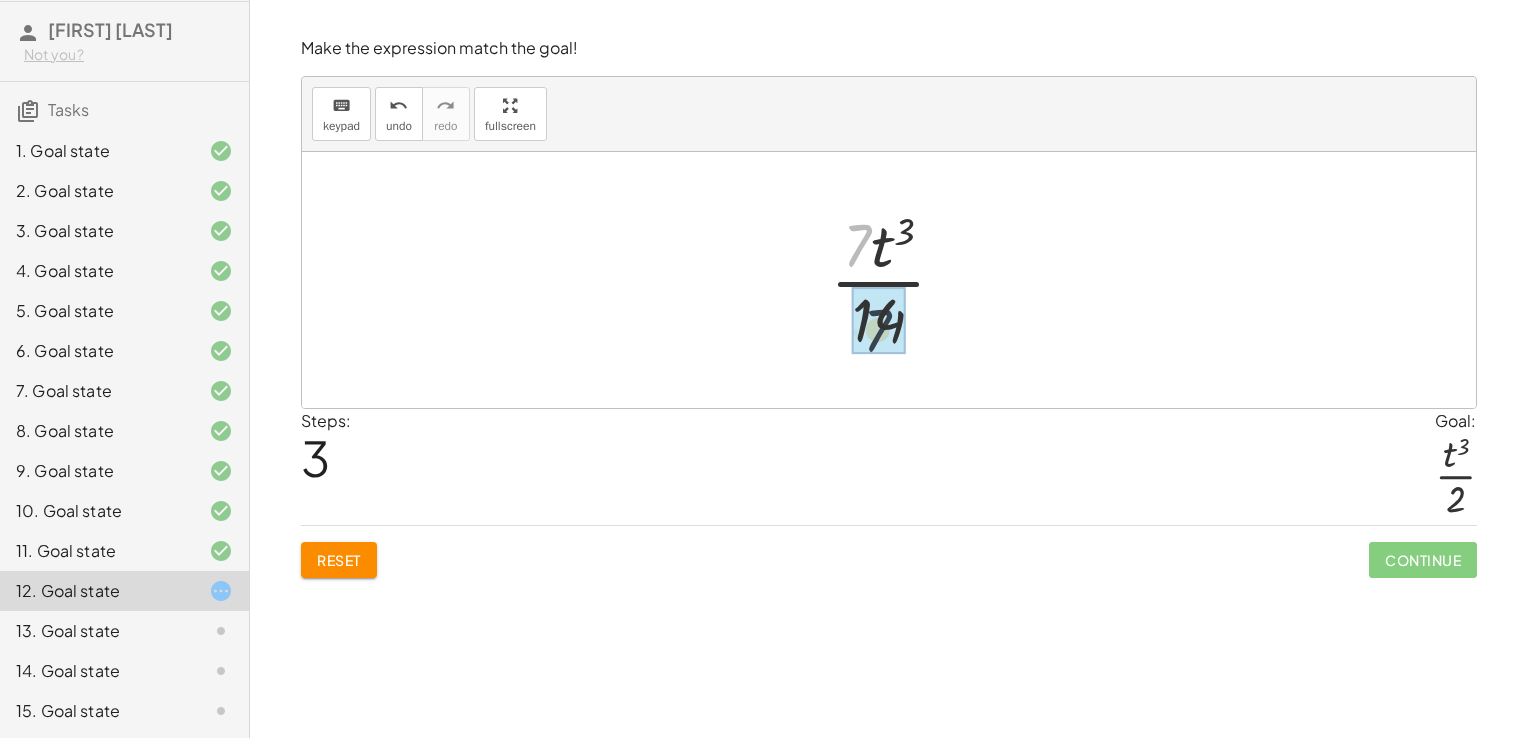 drag, startPoint x: 850, startPoint y: 269, endPoint x: 872, endPoint y: 359, distance: 92.64988 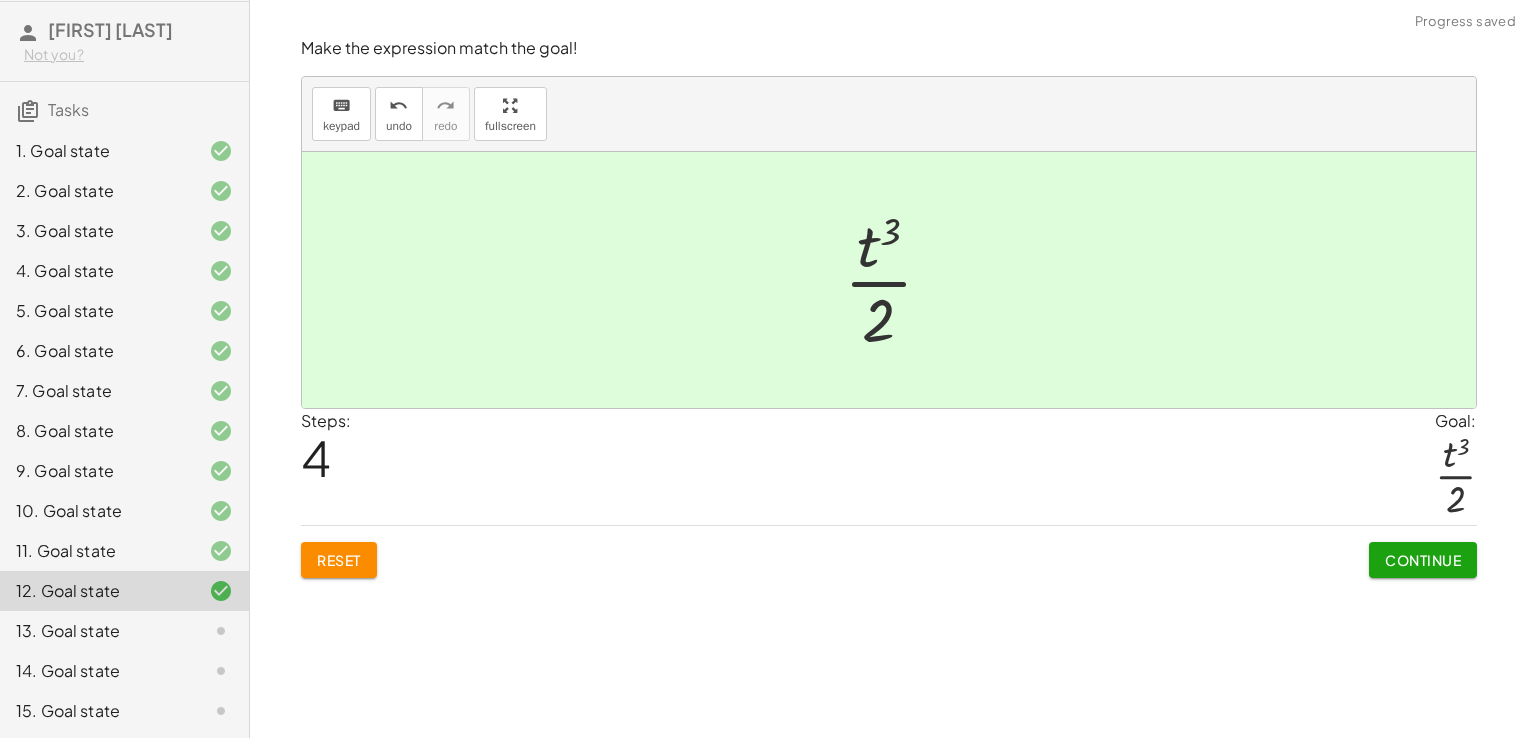 click on "Continue" at bounding box center [1423, 560] 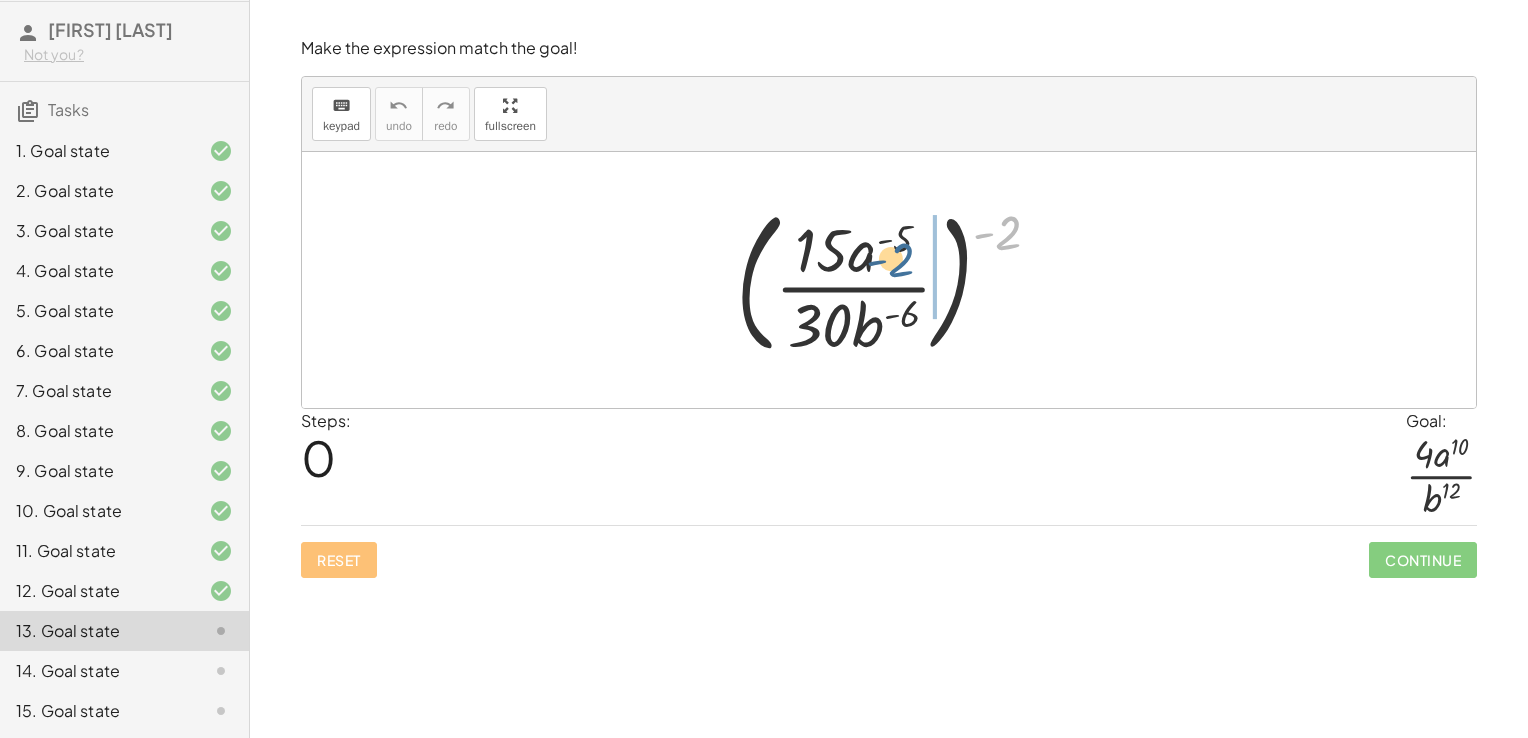 drag, startPoint x: 1005, startPoint y: 240, endPoint x: 914, endPoint y: 272, distance: 96.462425 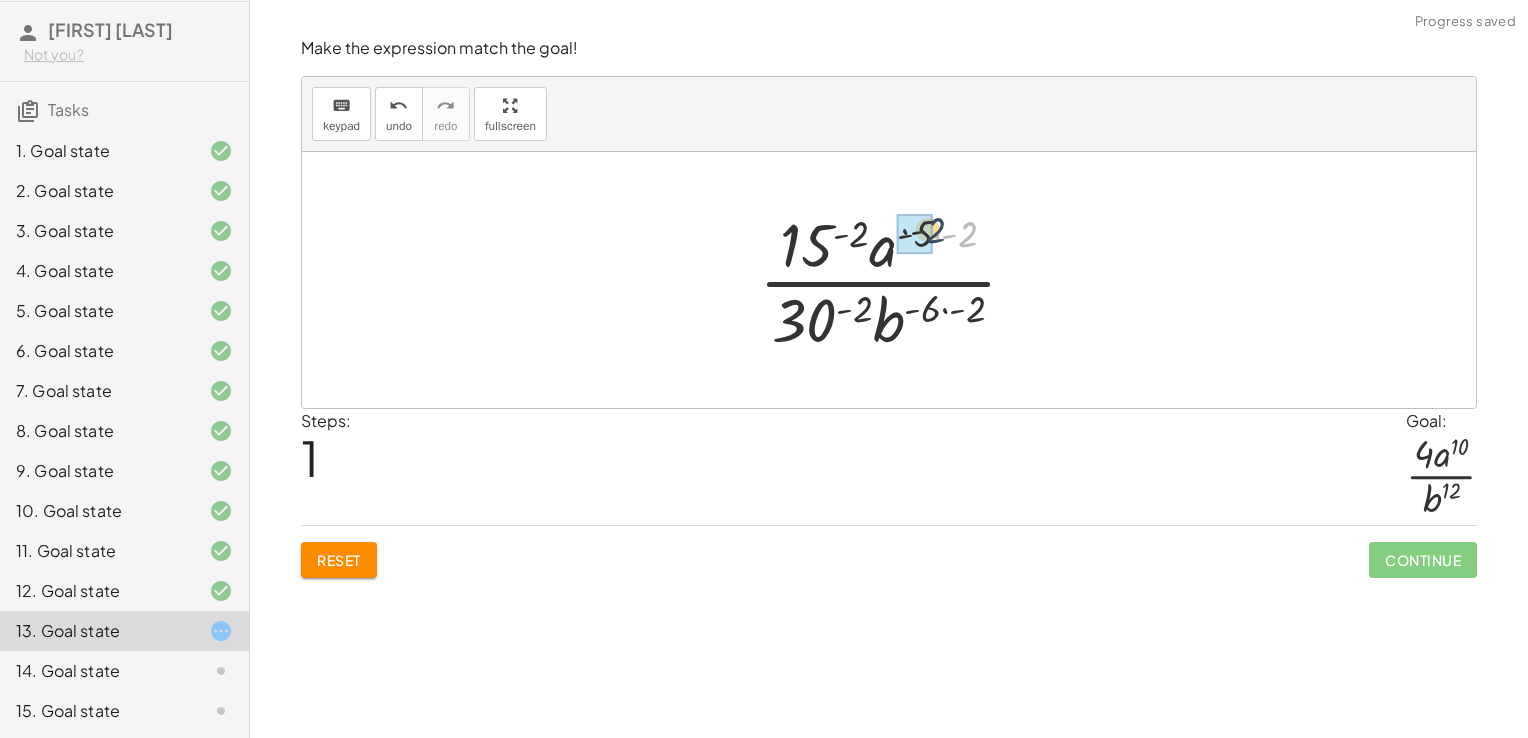 drag, startPoint x: 965, startPoint y: 231, endPoint x: 924, endPoint y: 226, distance: 41.303753 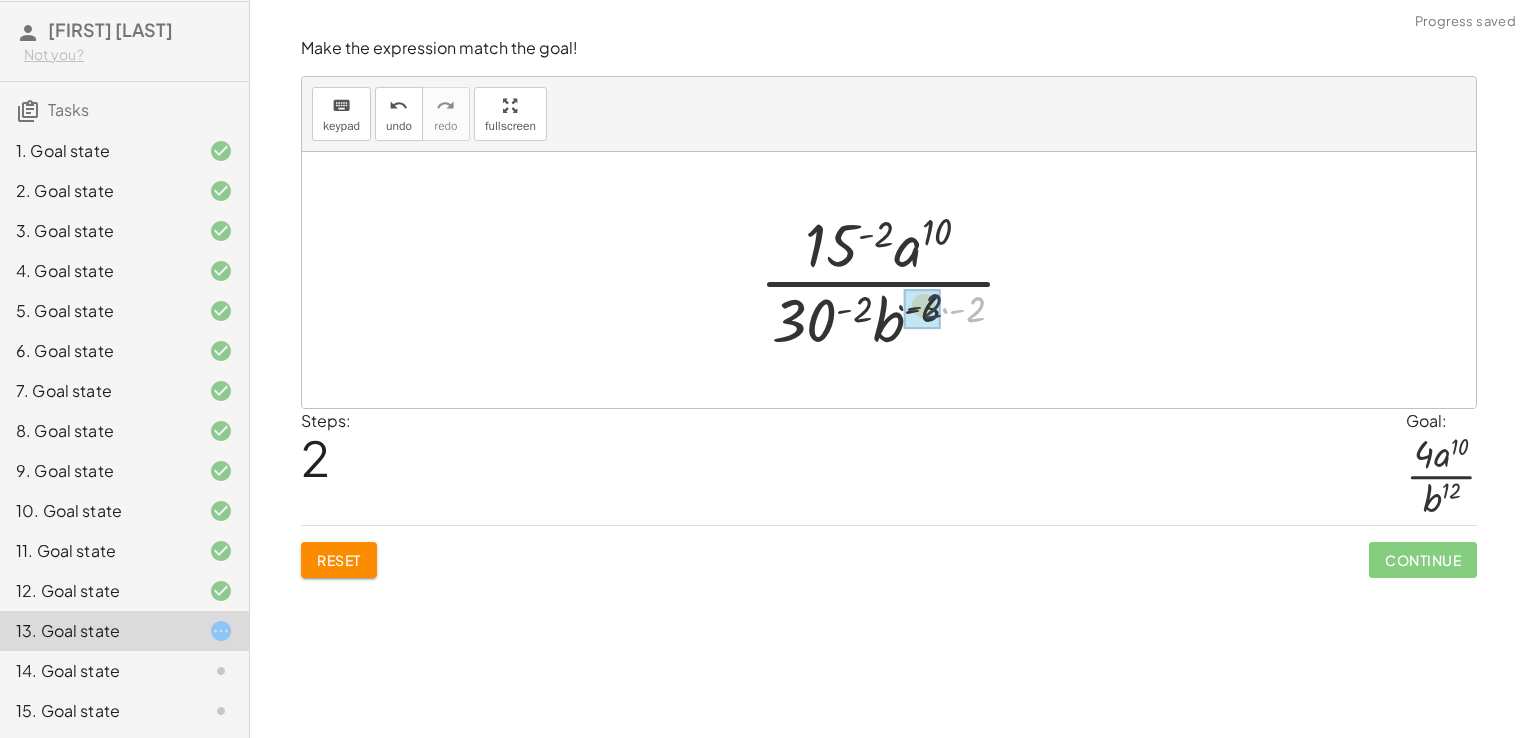 drag, startPoint x: 973, startPoint y: 321, endPoint x: 936, endPoint y: 318, distance: 37.12142 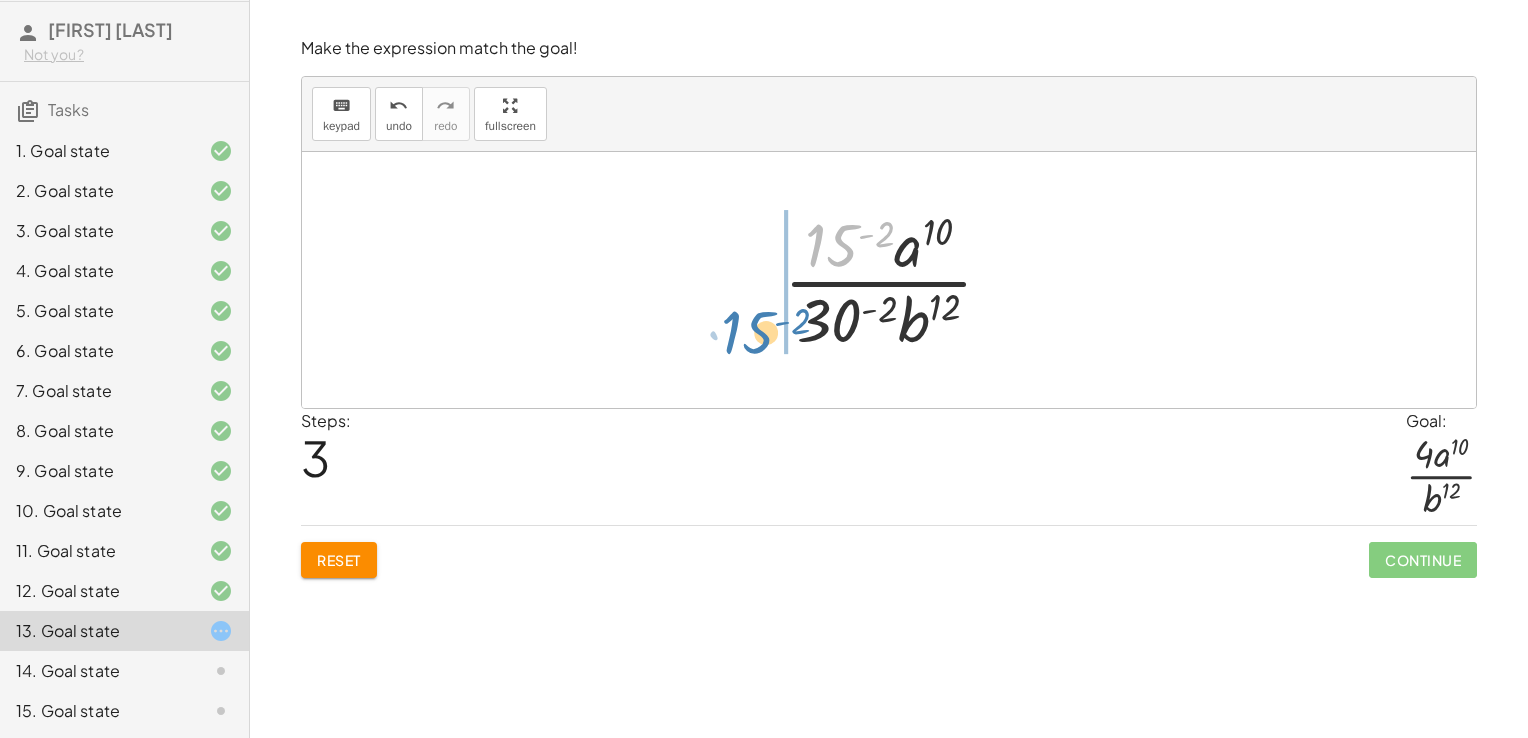 drag, startPoint x: 846, startPoint y: 224, endPoint x: 771, endPoint y: 319, distance: 121.037186 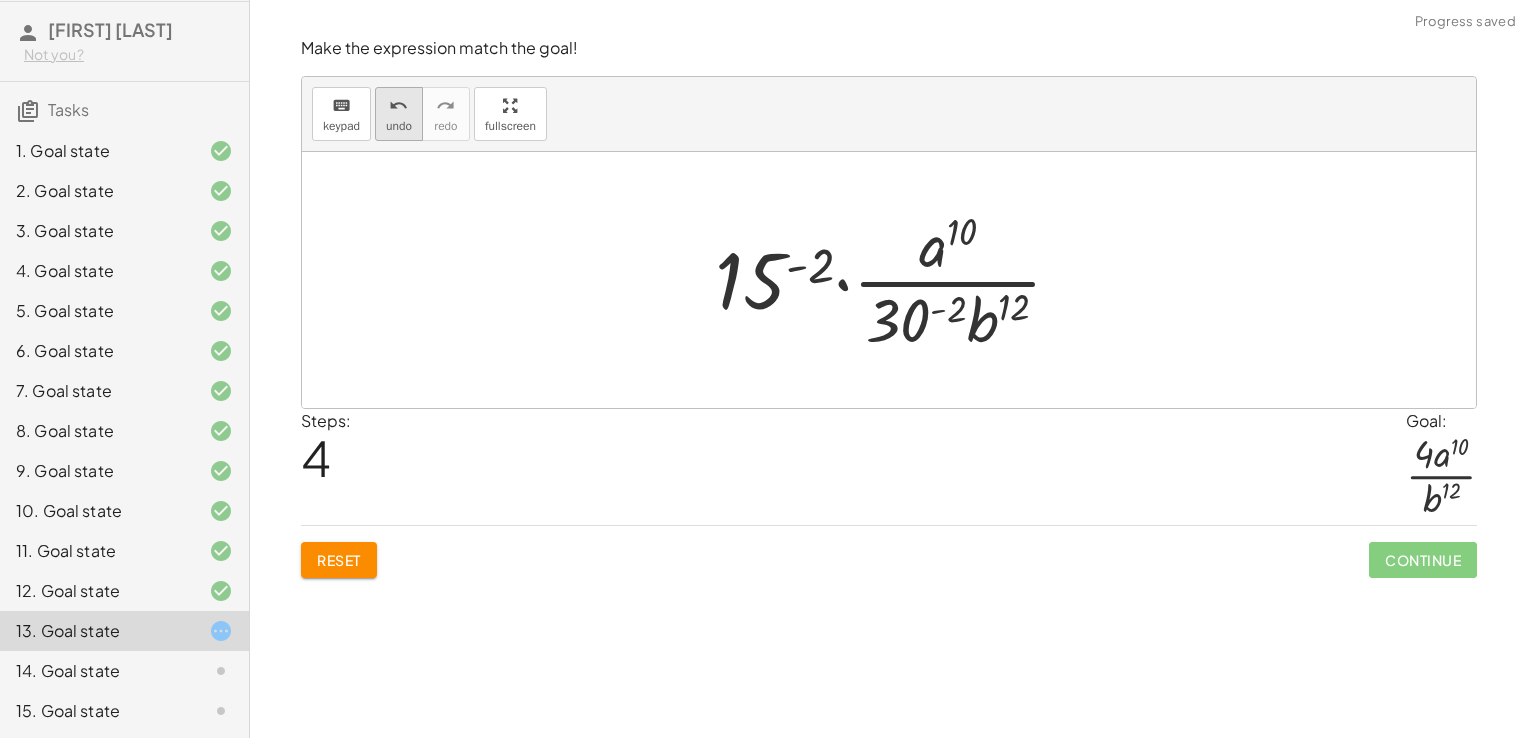 click on "undo" at bounding box center [399, 105] 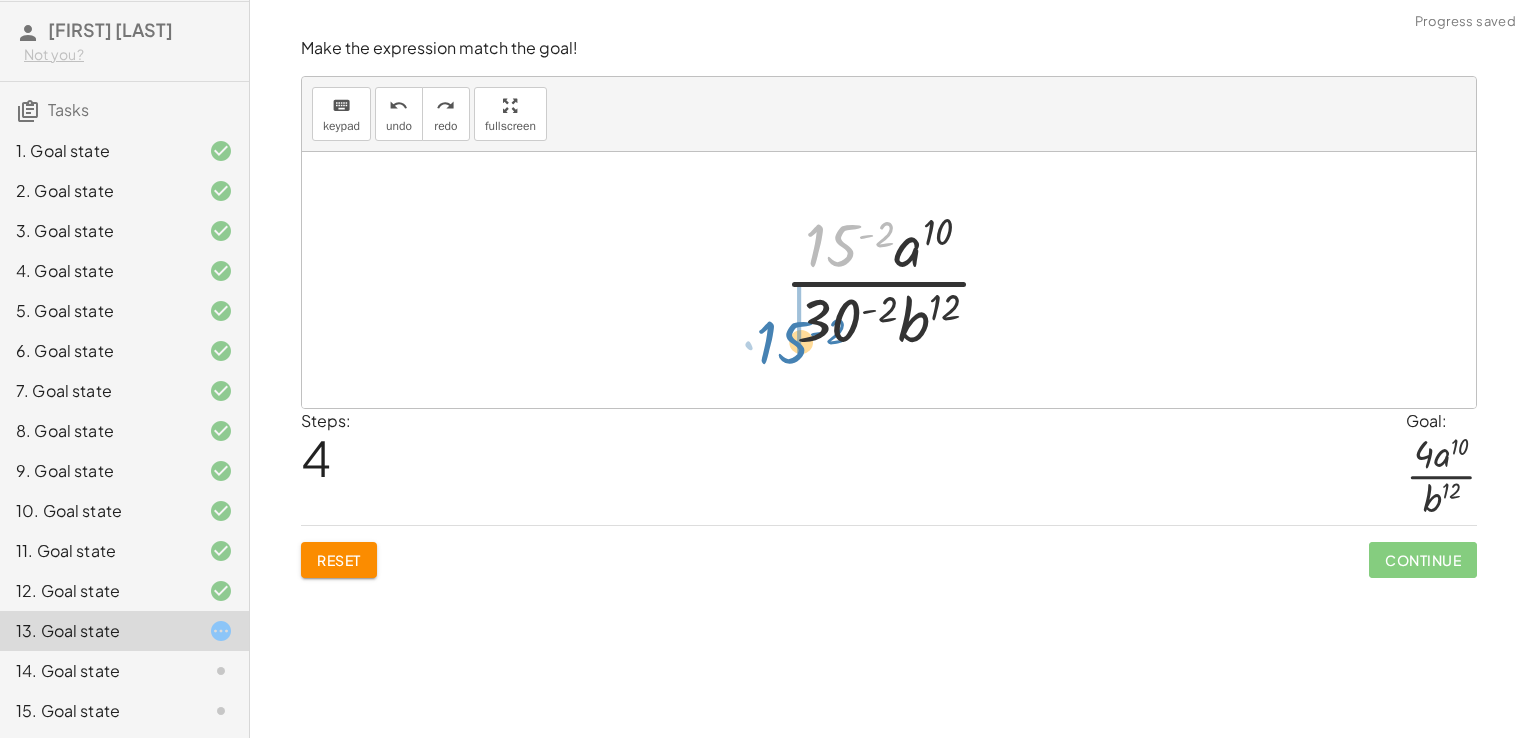 drag, startPoint x: 852, startPoint y: 266, endPoint x: 801, endPoint y: 365, distance: 111.364265 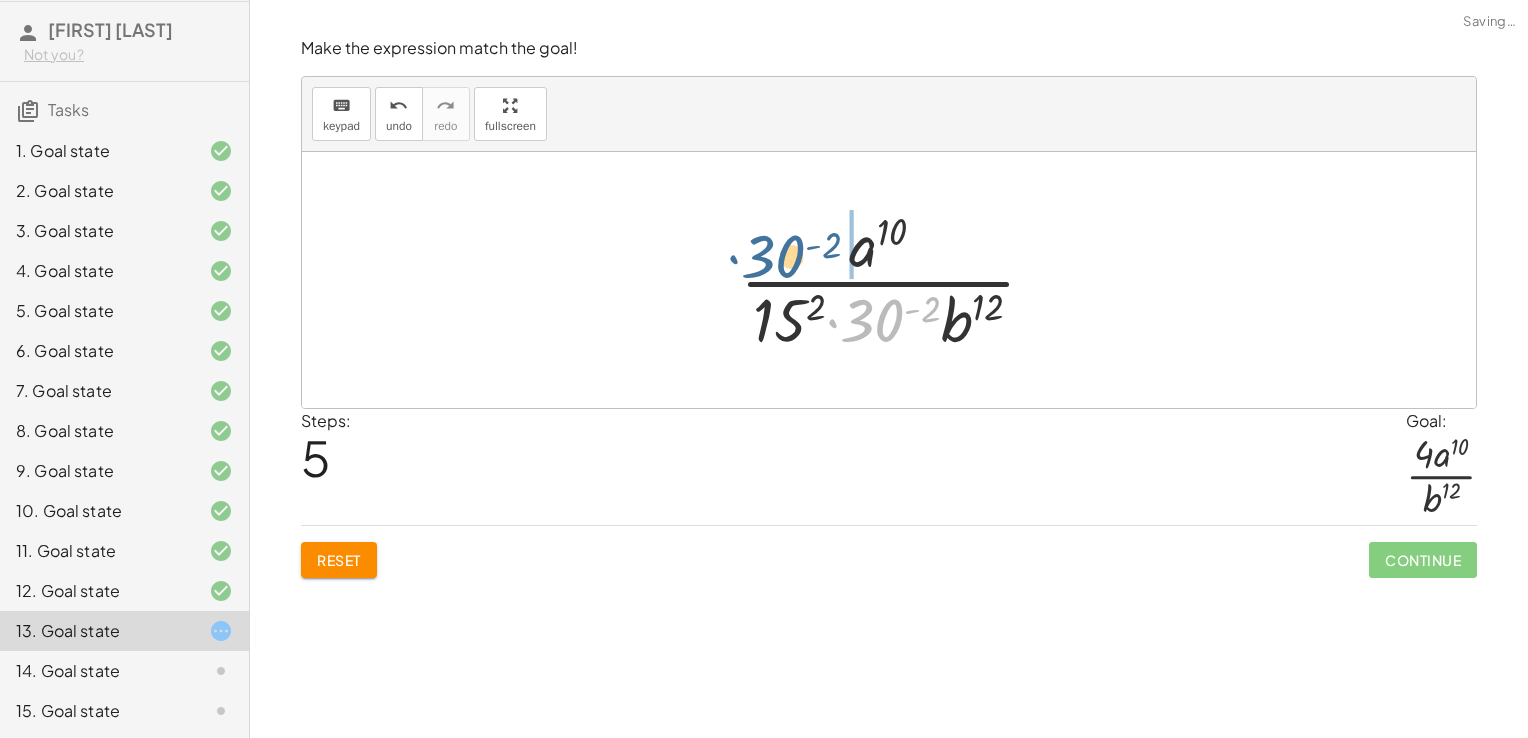 drag, startPoint x: 883, startPoint y: 326, endPoint x: 784, endPoint y: 261, distance: 118.43141 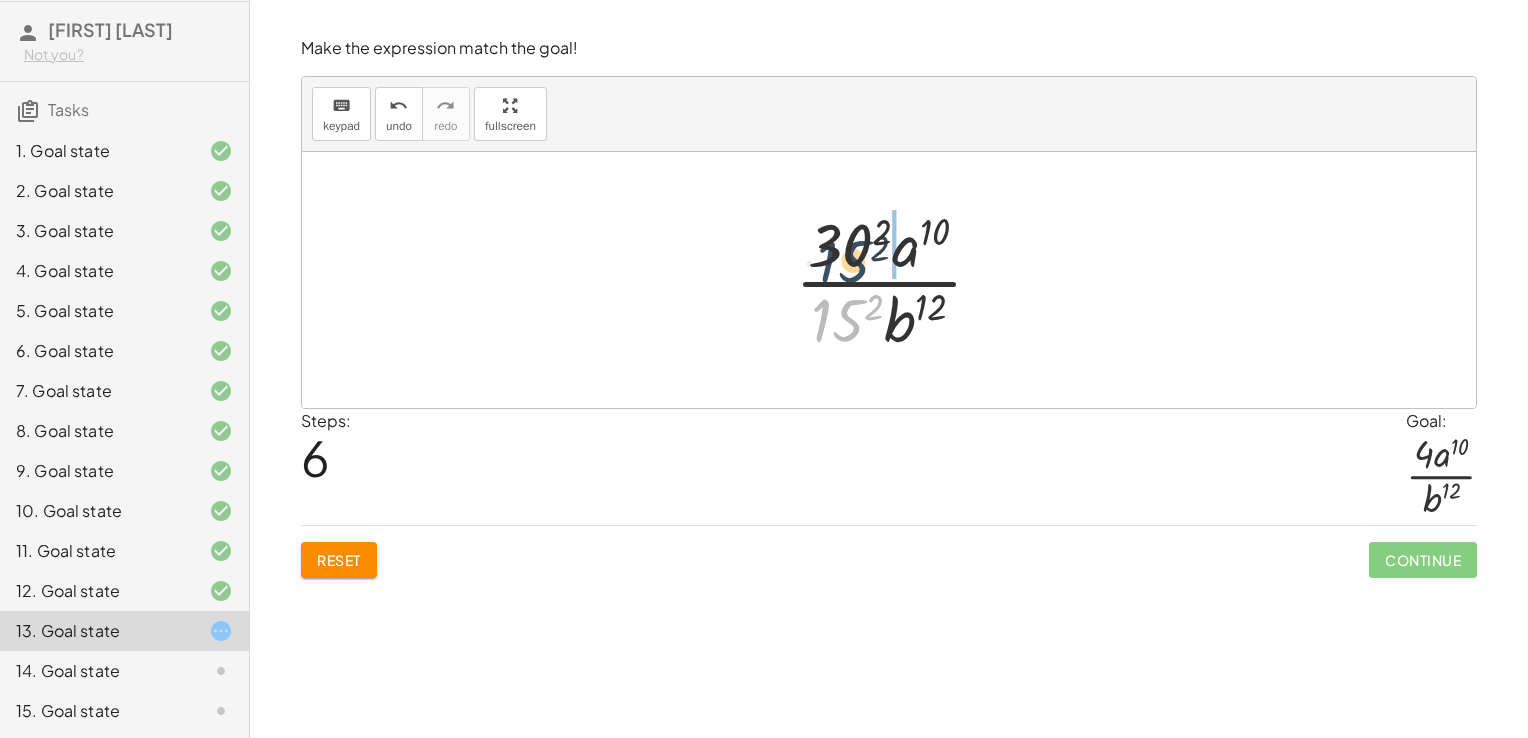 drag, startPoint x: 842, startPoint y: 318, endPoint x: 848, endPoint y: 258, distance: 60.299255 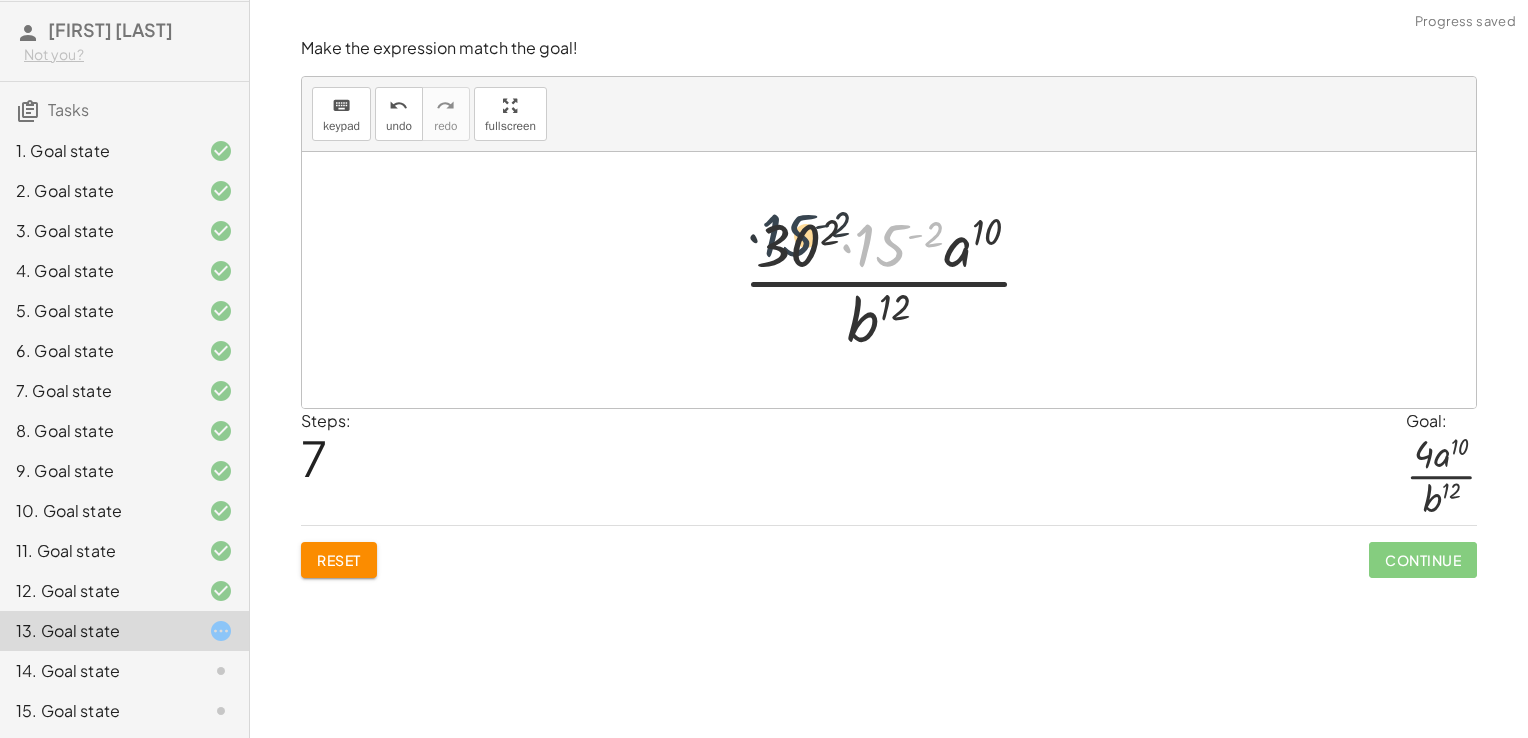 drag, startPoint x: 899, startPoint y: 240, endPoint x: 802, endPoint y: 230, distance: 97.5141 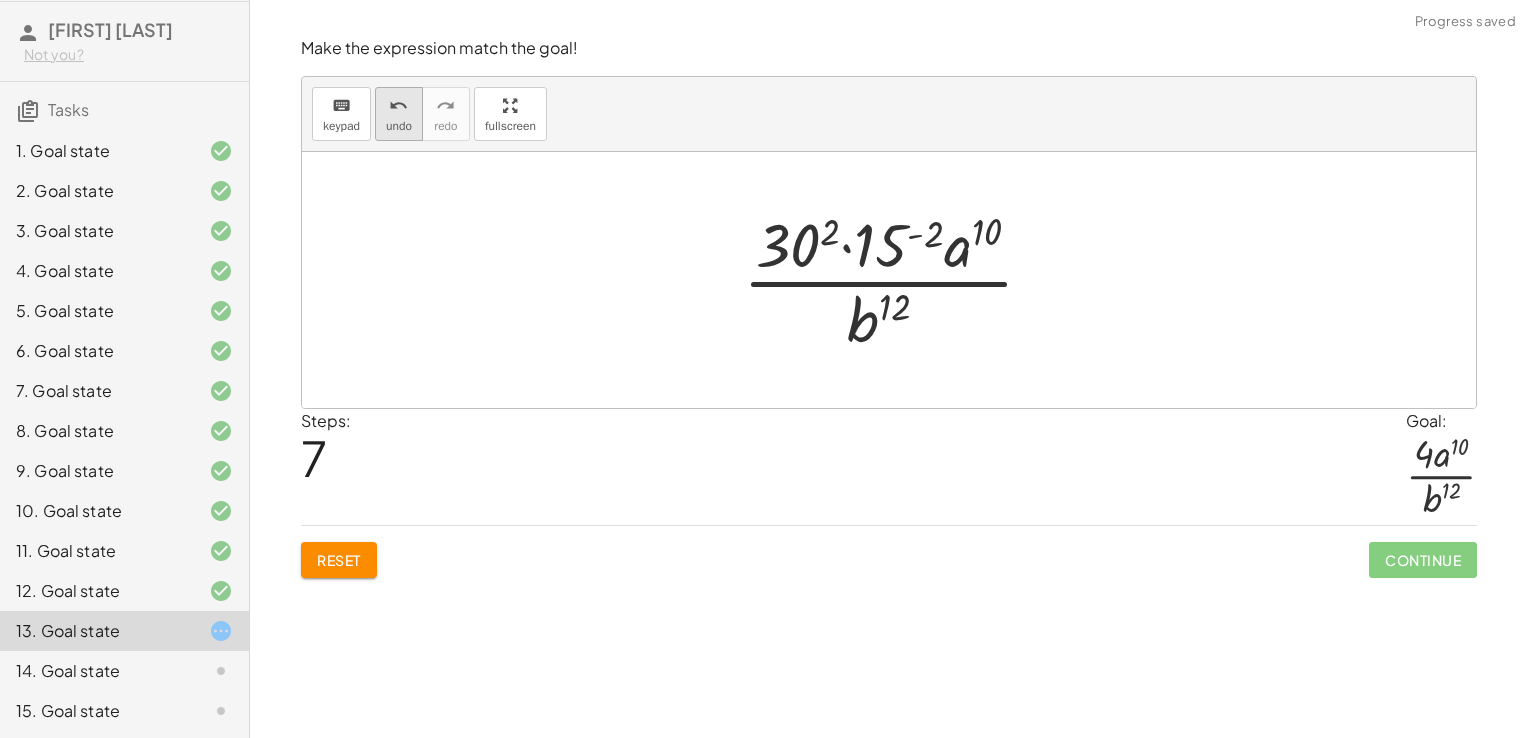 click on "undo" at bounding box center [398, 106] 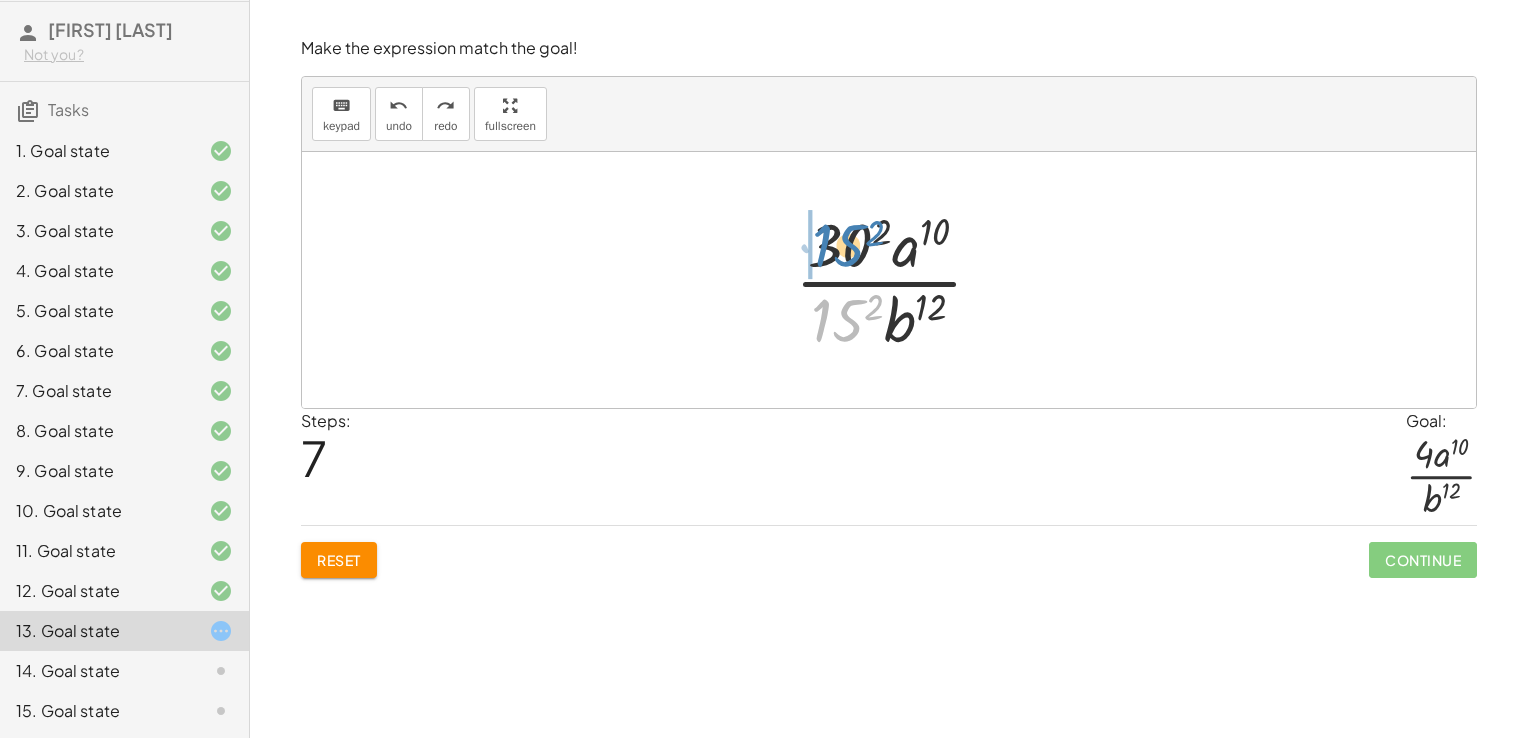 drag, startPoint x: 835, startPoint y: 336, endPoint x: 836, endPoint y: 262, distance: 74.00676 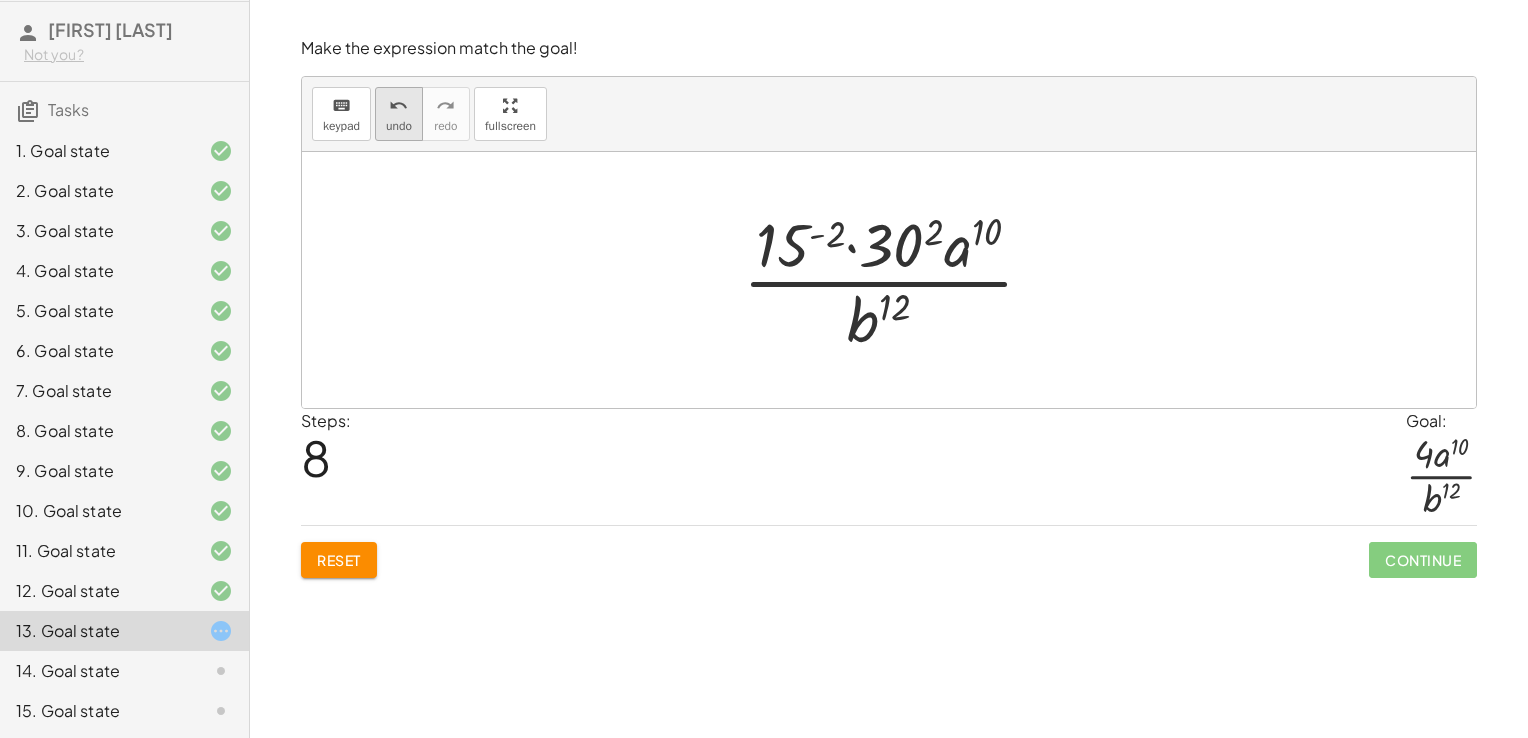 click on "undo" at bounding box center [398, 106] 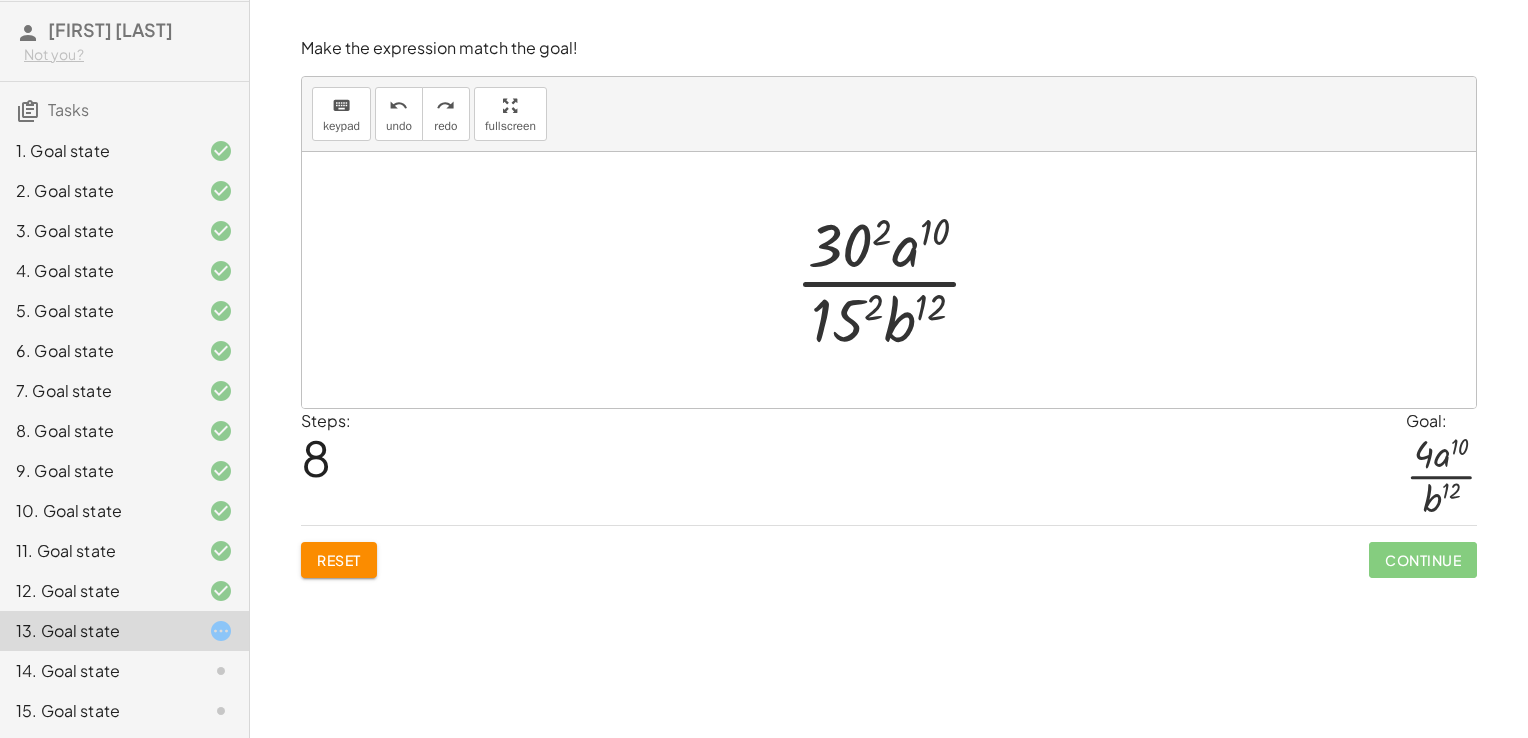 click at bounding box center (897, 280) 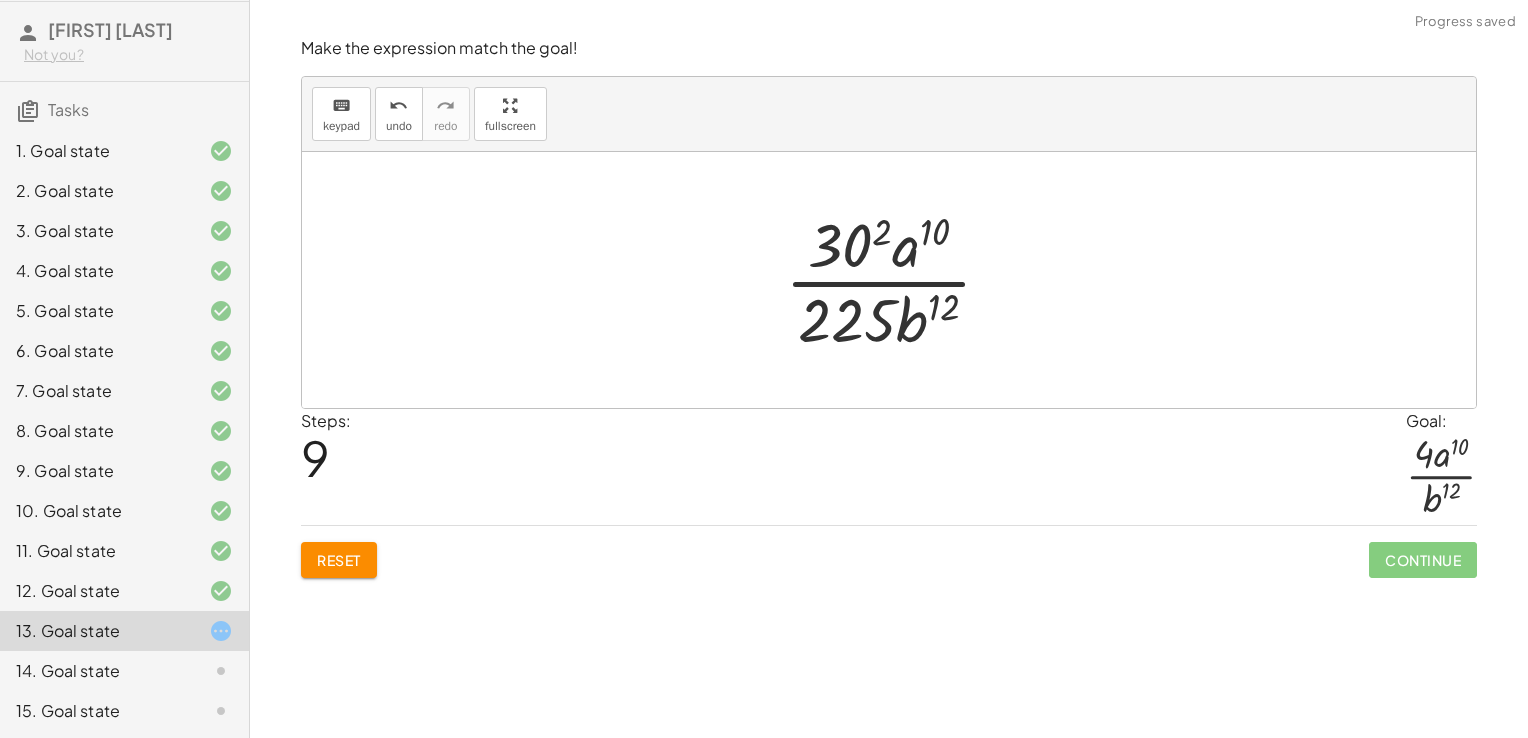 click at bounding box center (896, 280) 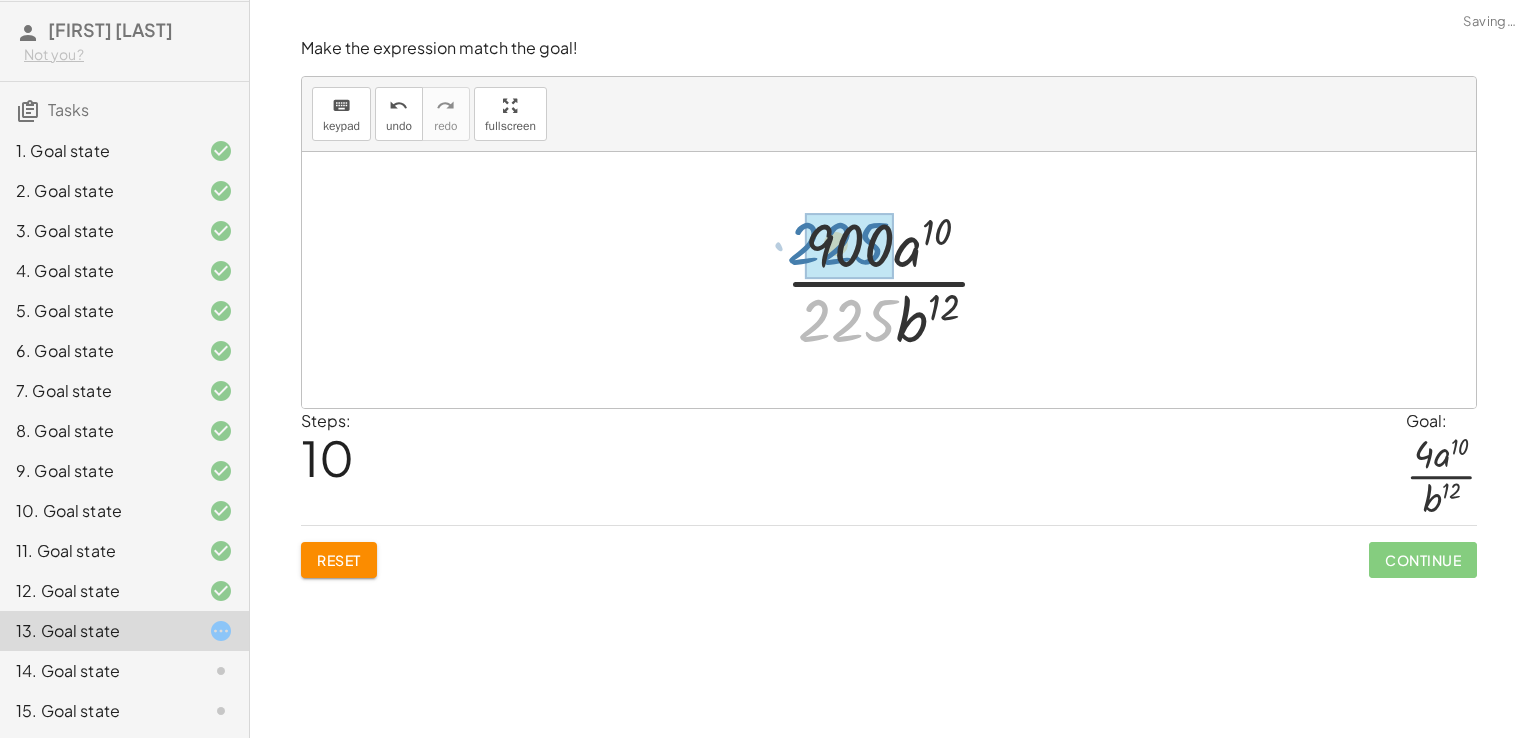 drag, startPoint x: 855, startPoint y: 341, endPoint x: 843, endPoint y: 262, distance: 79.9062 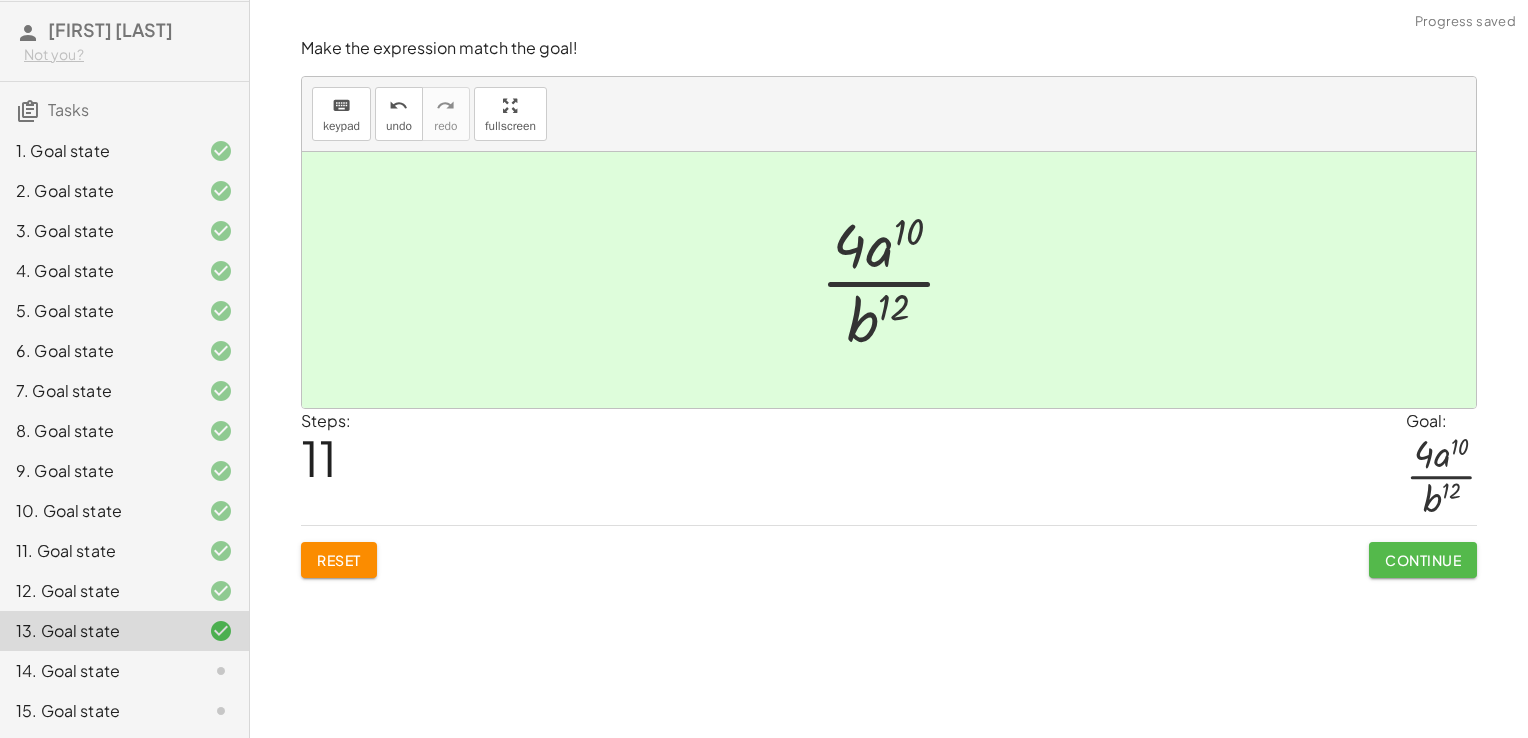 click on "Continue" at bounding box center (1423, 560) 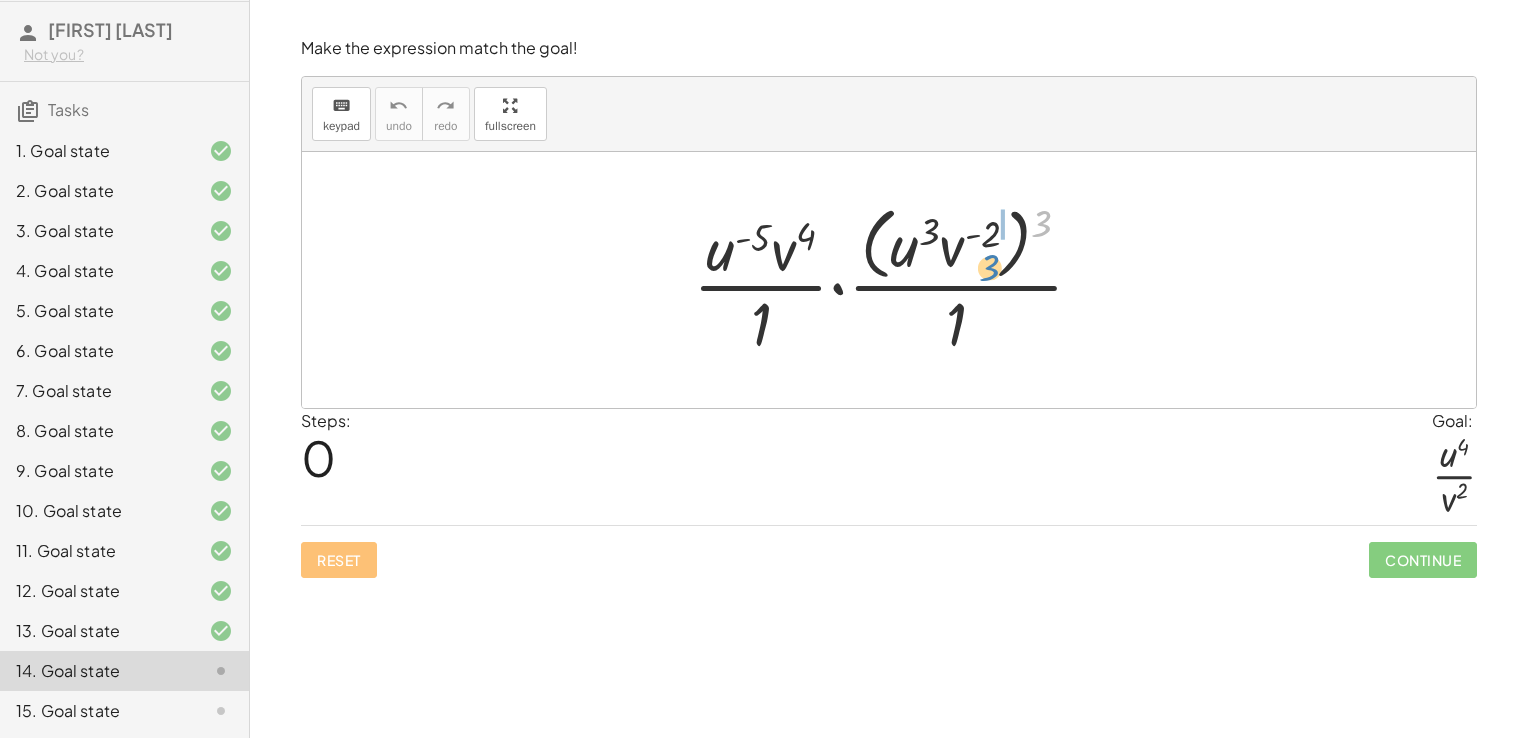 drag, startPoint x: 1043, startPoint y: 226, endPoint x: 993, endPoint y: 269, distance: 65.946945 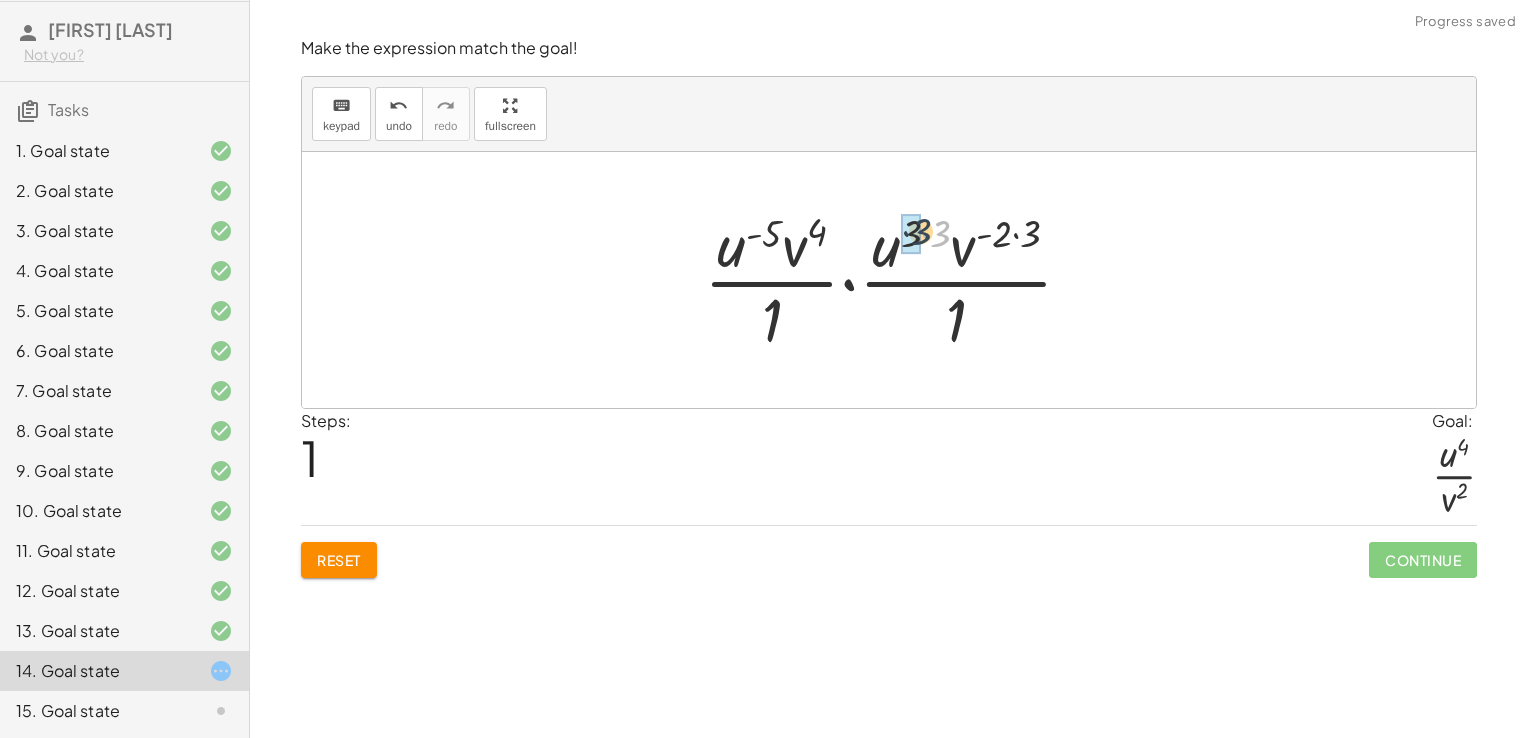 drag, startPoint x: 936, startPoint y: 234, endPoint x: 916, endPoint y: 232, distance: 20.09975 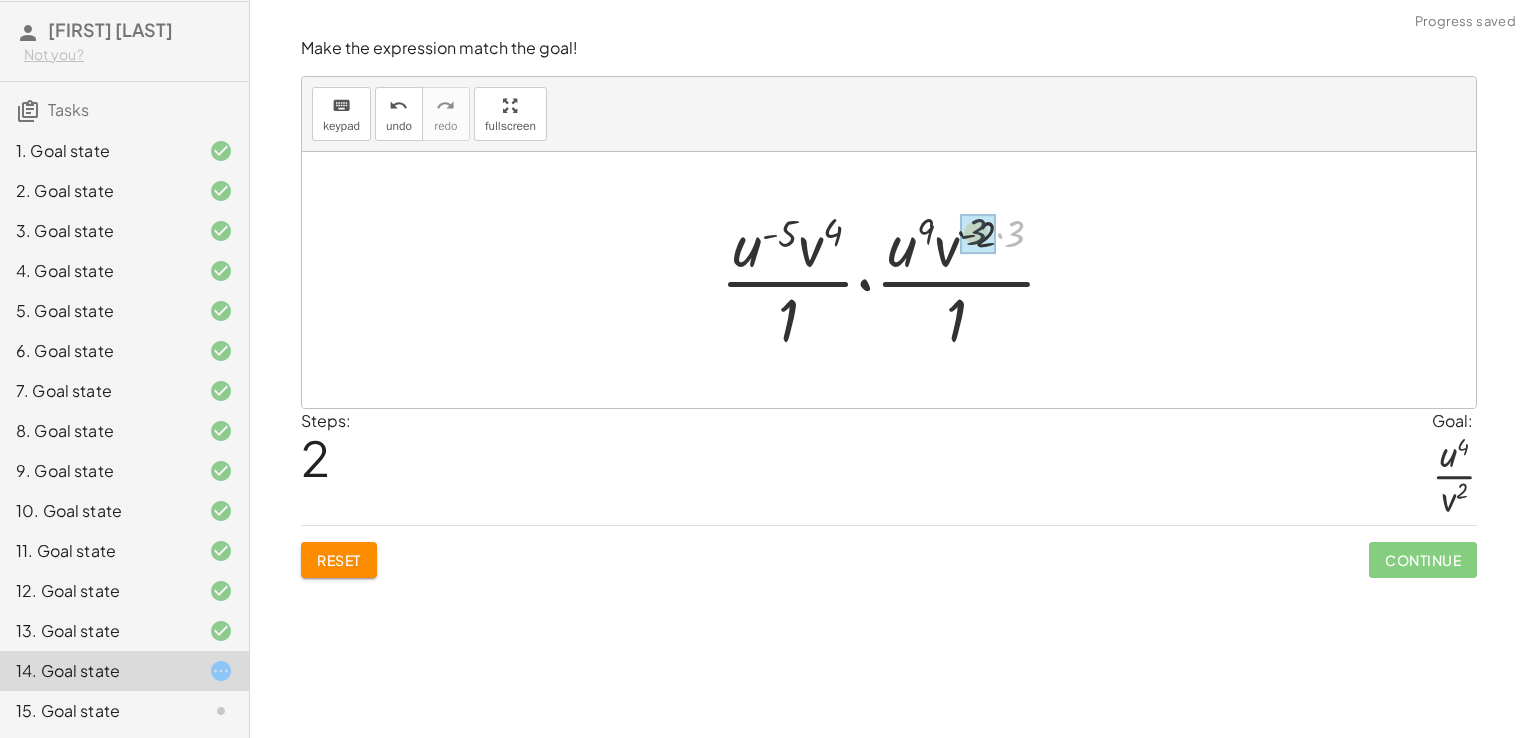 drag, startPoint x: 1014, startPoint y: 242, endPoint x: 996, endPoint y: 241, distance: 18.027756 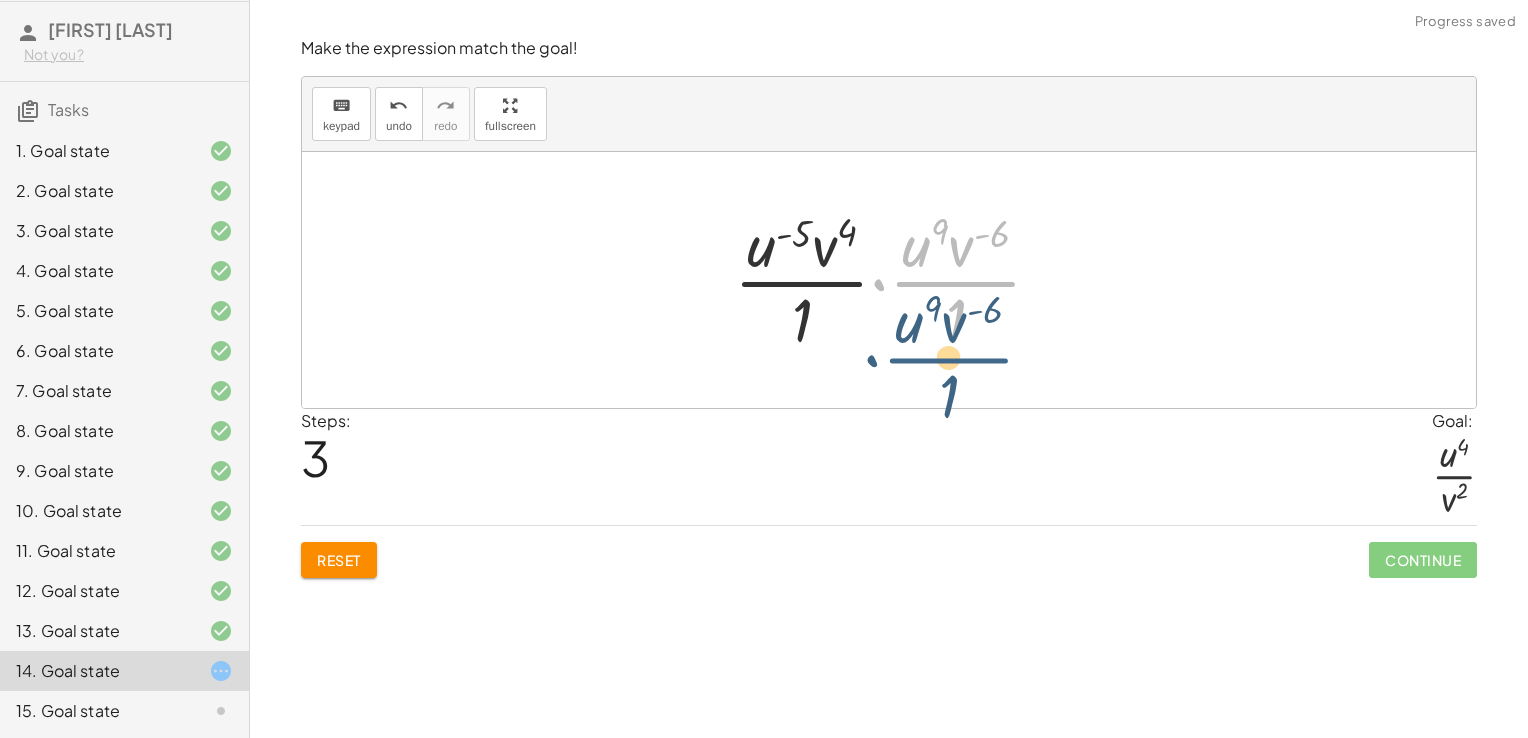 drag, startPoint x: 962, startPoint y: 265, endPoint x: 978, endPoint y: 262, distance: 16.27882 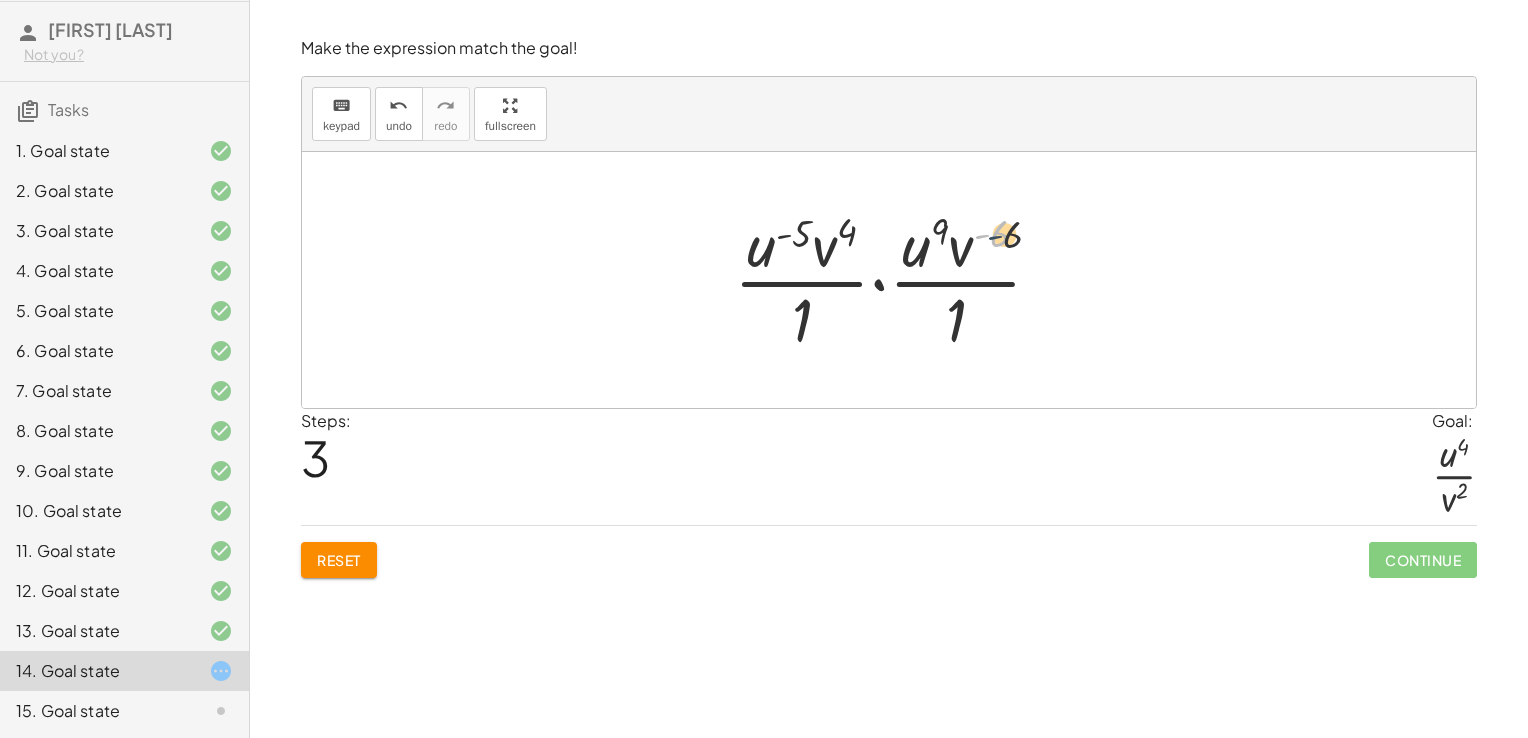 drag, startPoint x: 976, startPoint y: 242, endPoint x: 991, endPoint y: 243, distance: 15.033297 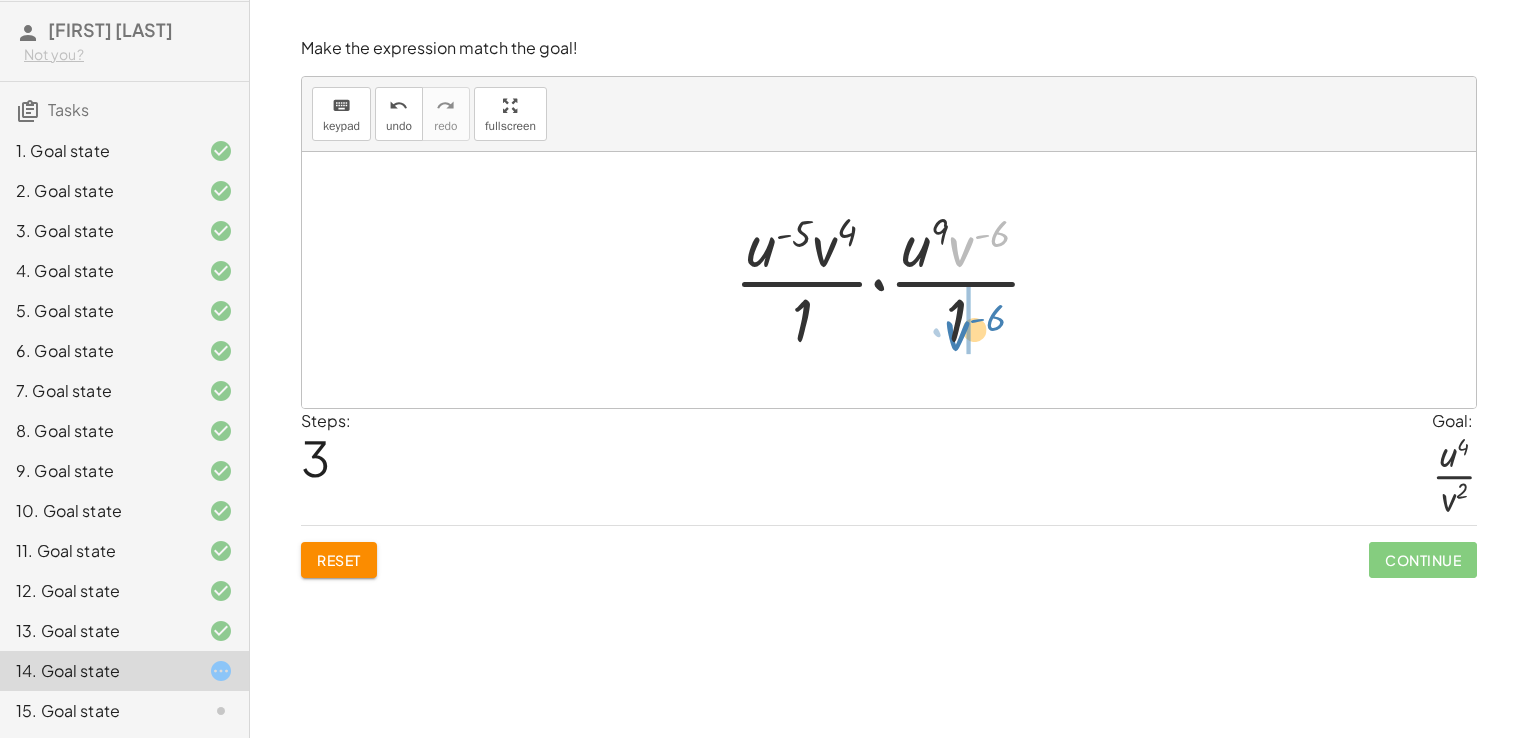 drag, startPoint x: 964, startPoint y: 250, endPoint x: 959, endPoint y: 335, distance: 85.146935 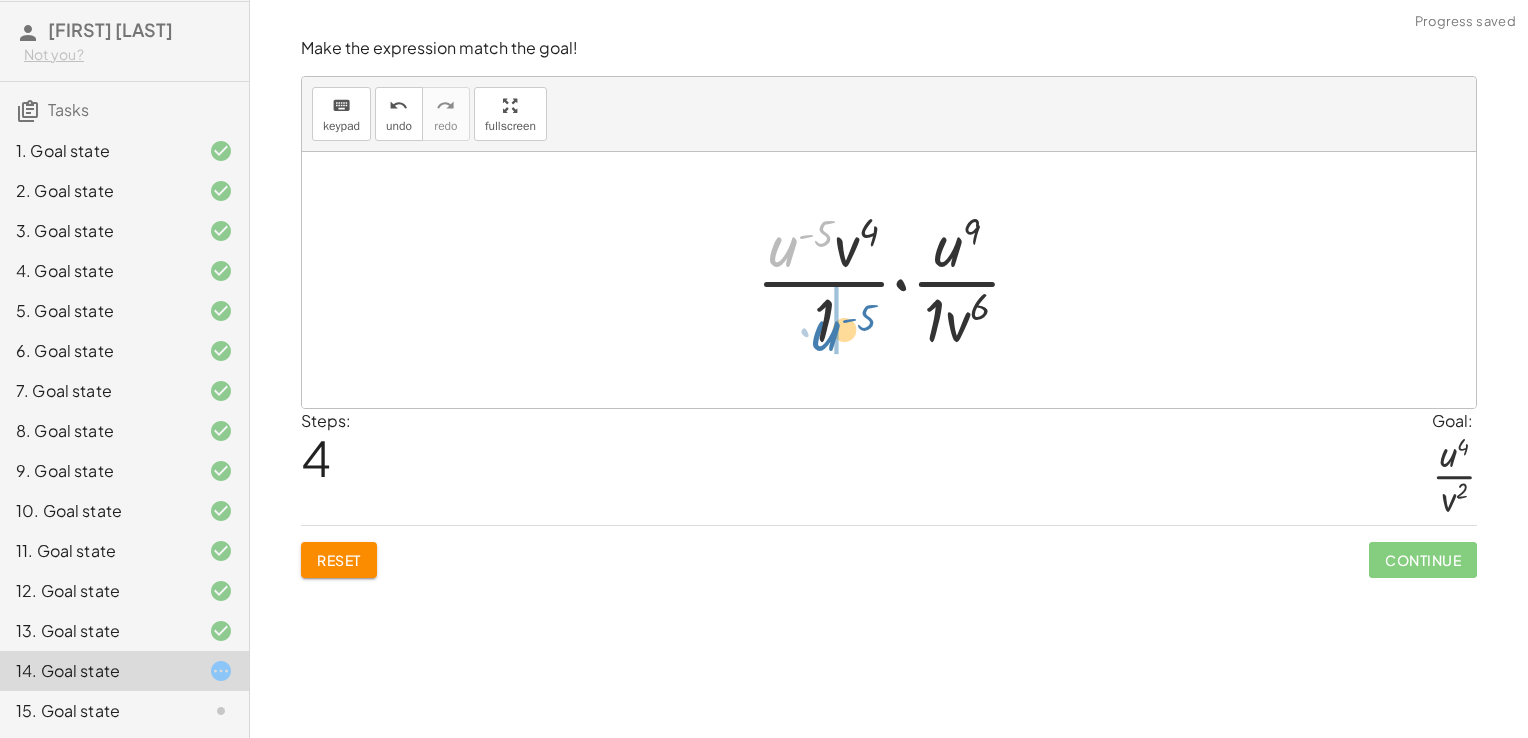 drag, startPoint x: 786, startPoint y: 250, endPoint x: 827, endPoint y: 331, distance: 90.78546 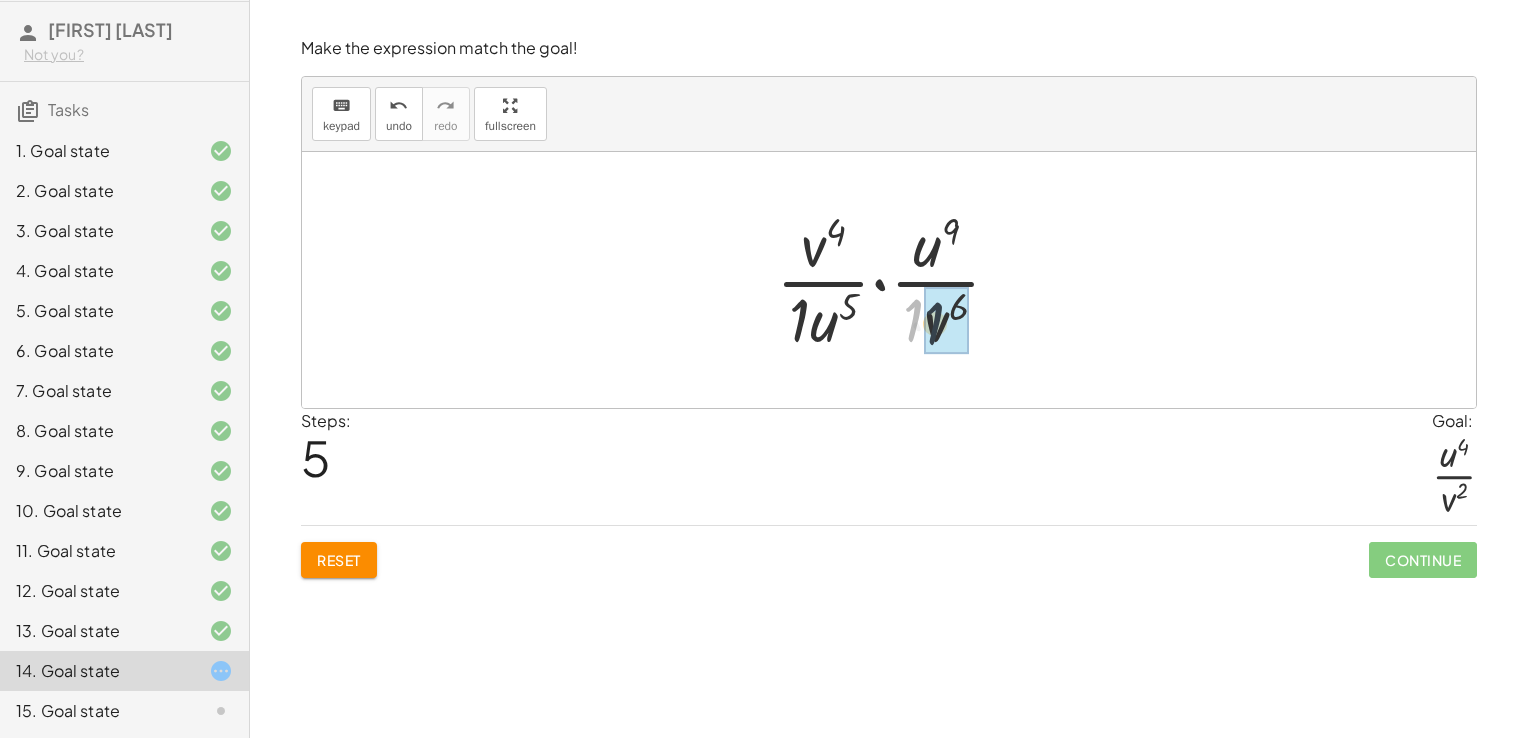 drag, startPoint x: 914, startPoint y: 321, endPoint x: 936, endPoint y: 325, distance: 22.36068 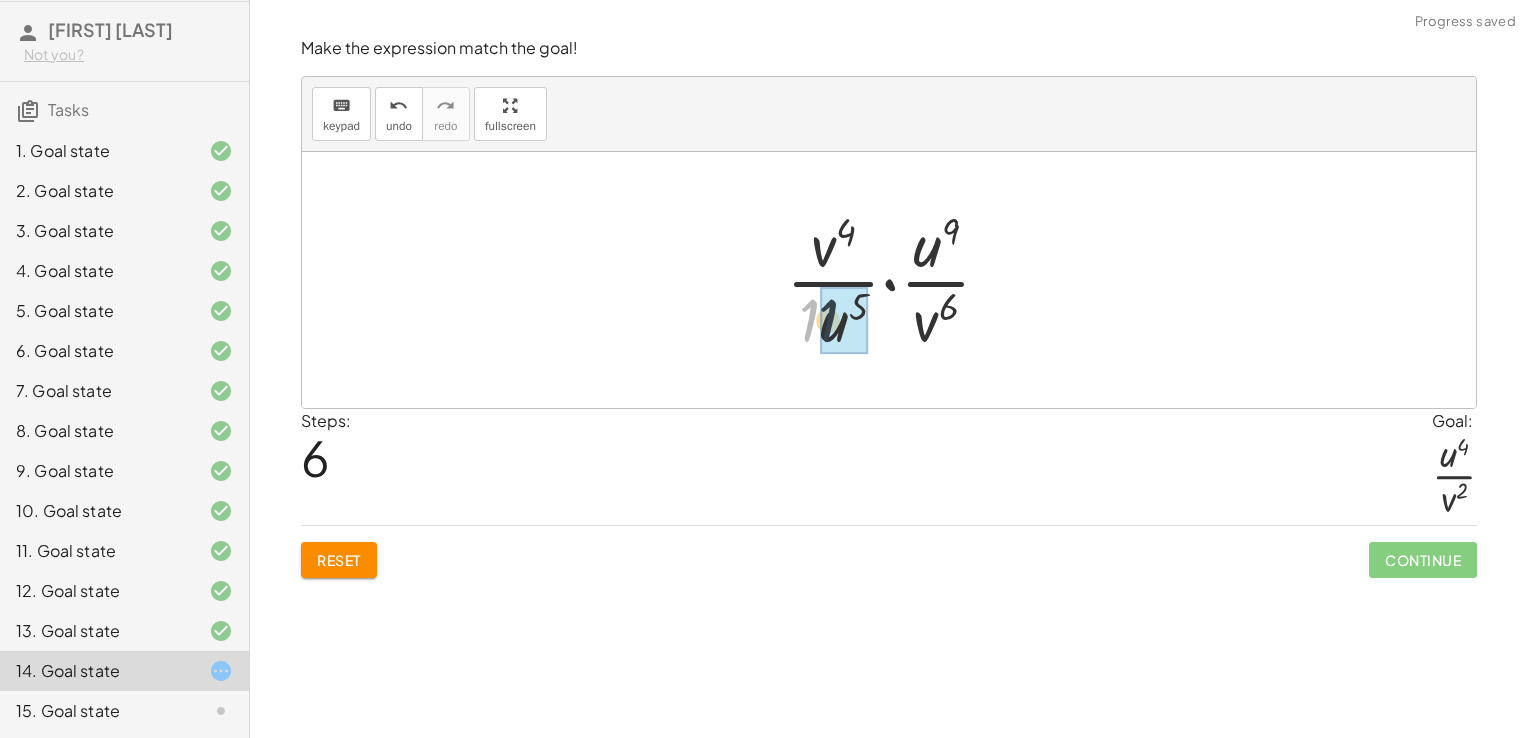 drag, startPoint x: 816, startPoint y: 324, endPoint x: 831, endPoint y: 324, distance: 15 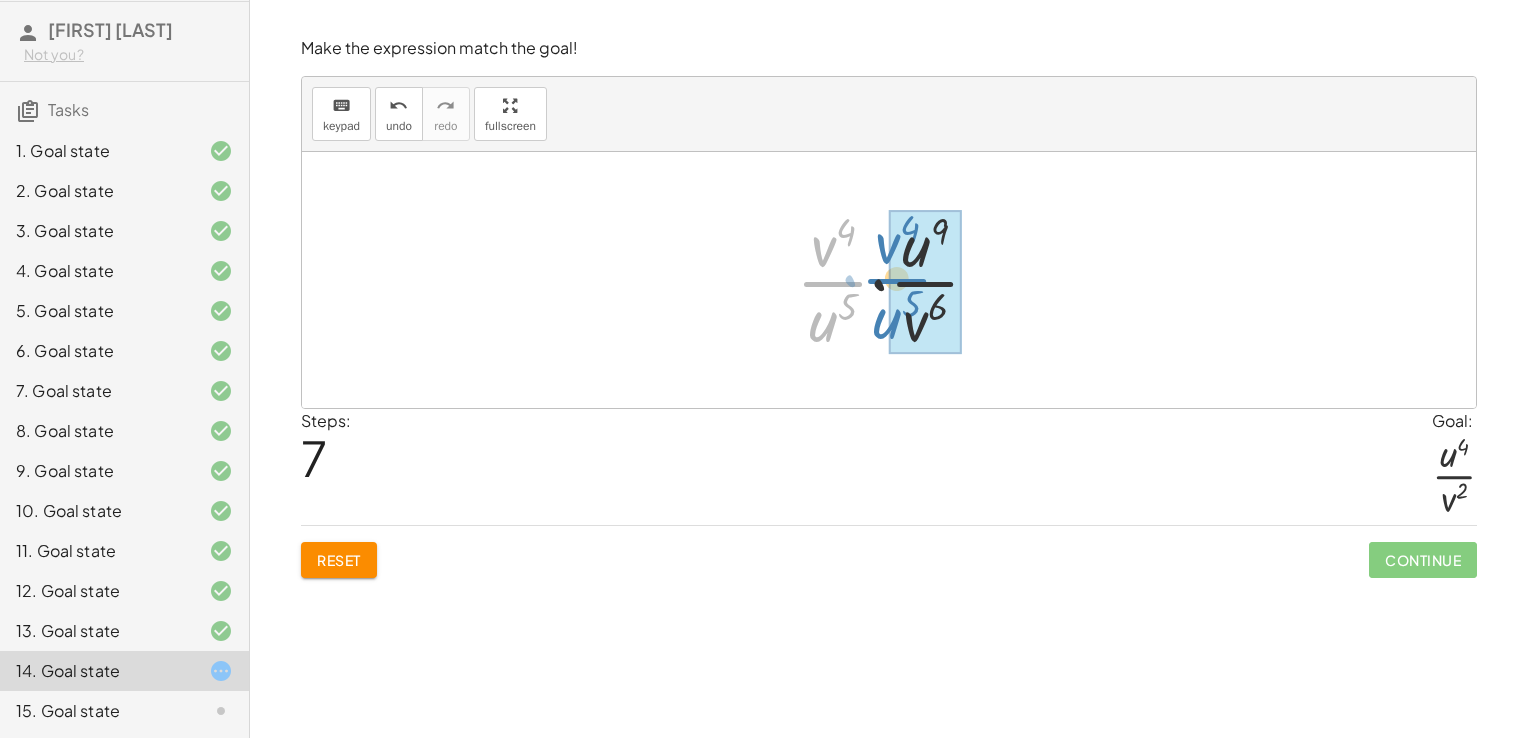 drag, startPoint x: 816, startPoint y: 268, endPoint x: 880, endPoint y: 265, distance: 64.070274 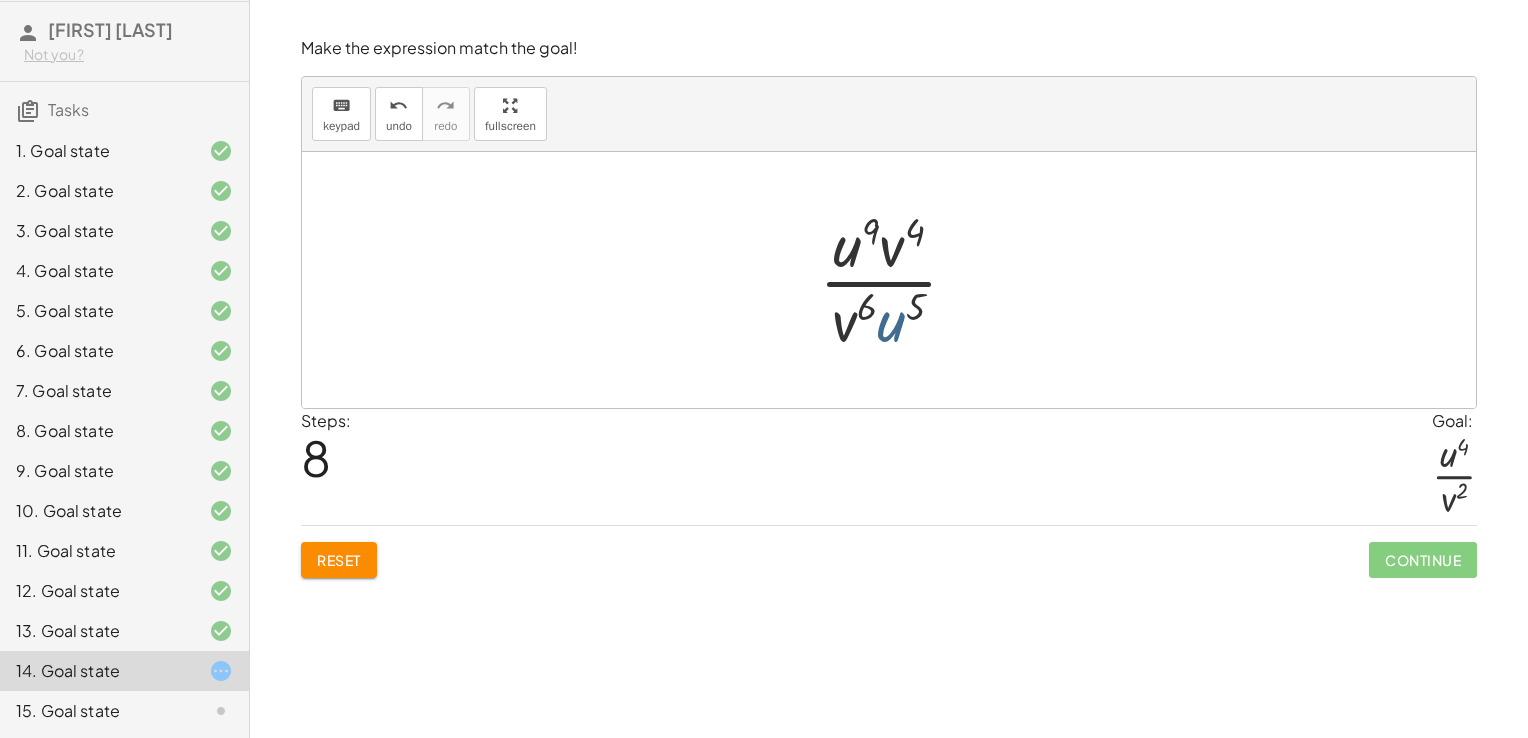 click at bounding box center [896, 280] 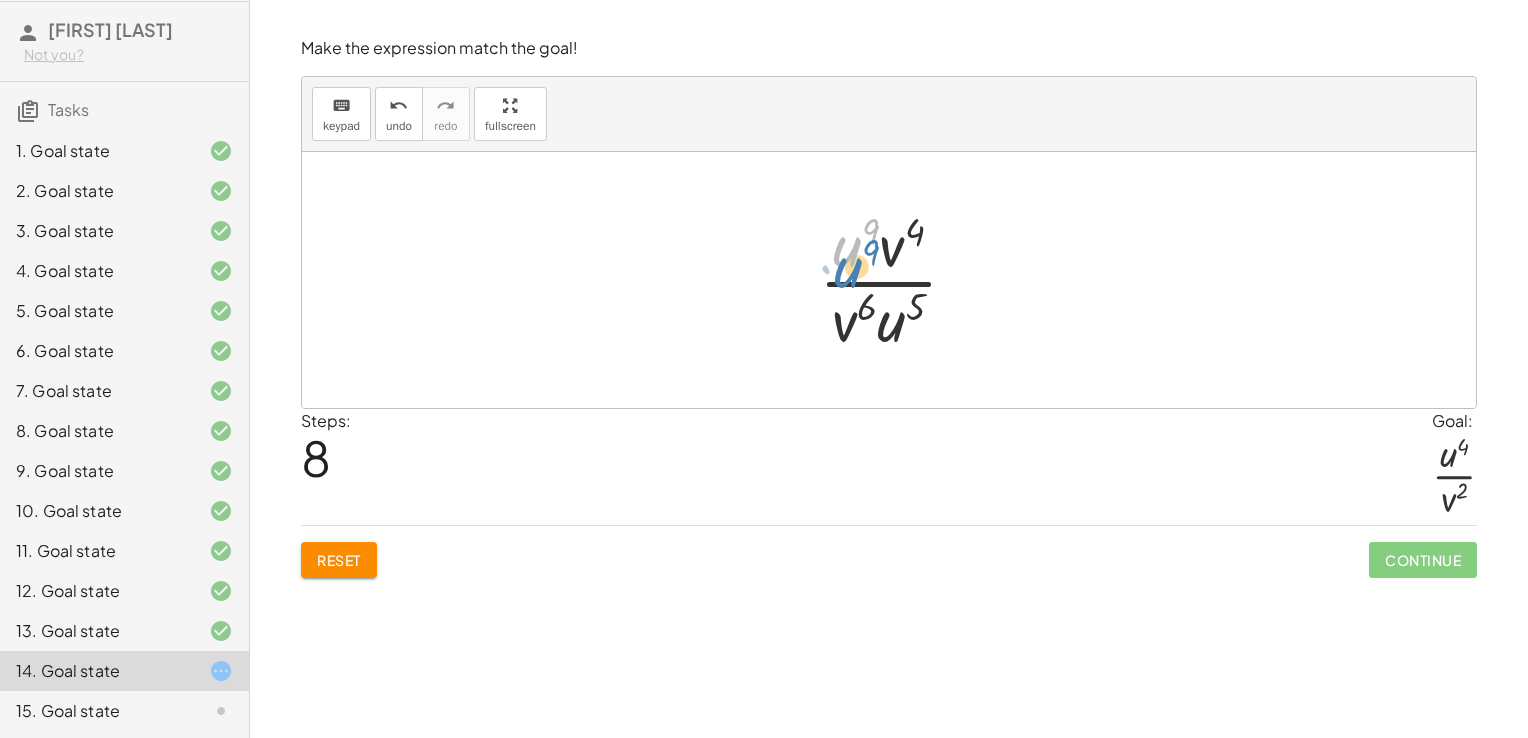 drag, startPoint x: 848, startPoint y: 261, endPoint x: 837, endPoint y: 274, distance: 17.029387 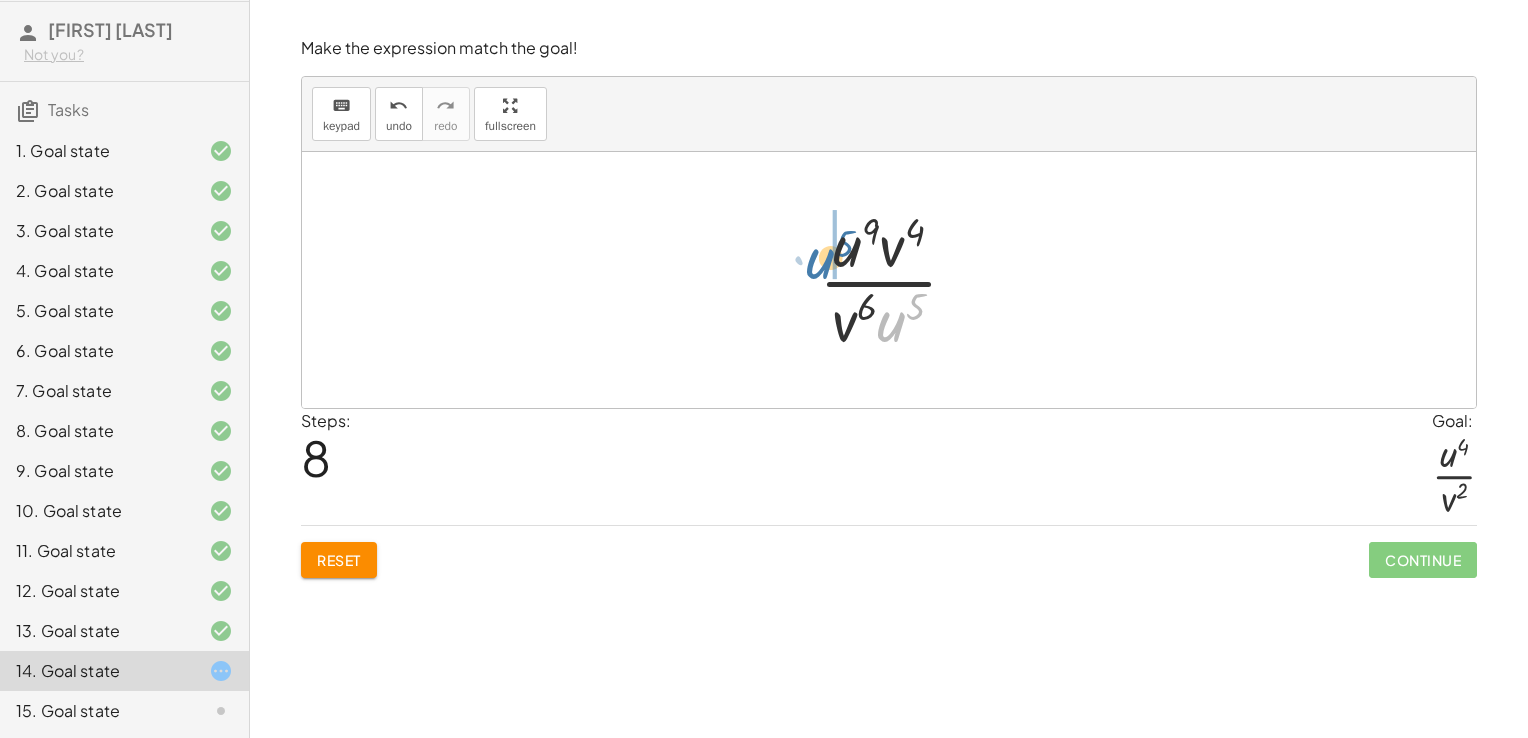 drag, startPoint x: 898, startPoint y: 344, endPoint x: 823, endPoint y: 279, distance: 99.24717 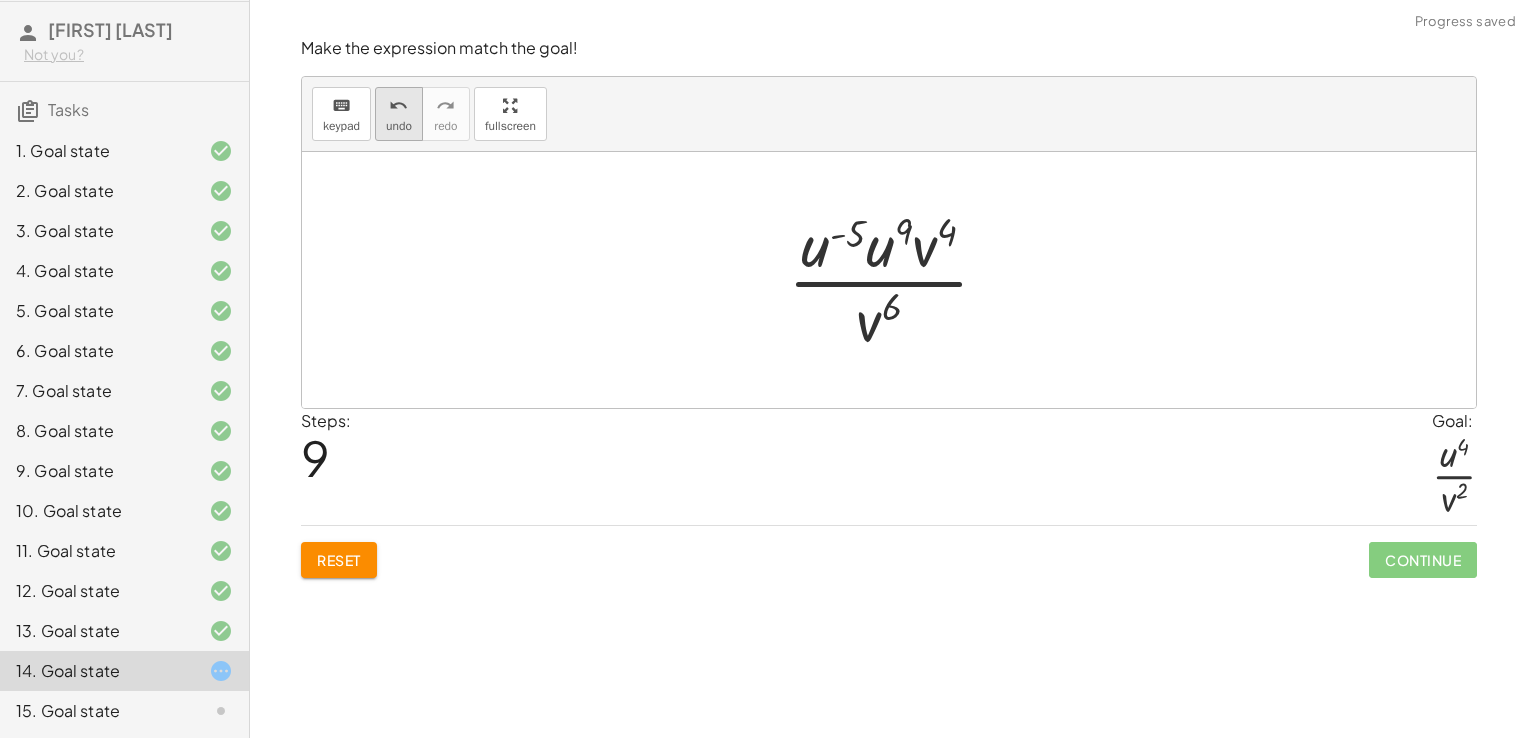 click on "undo" at bounding box center (399, 105) 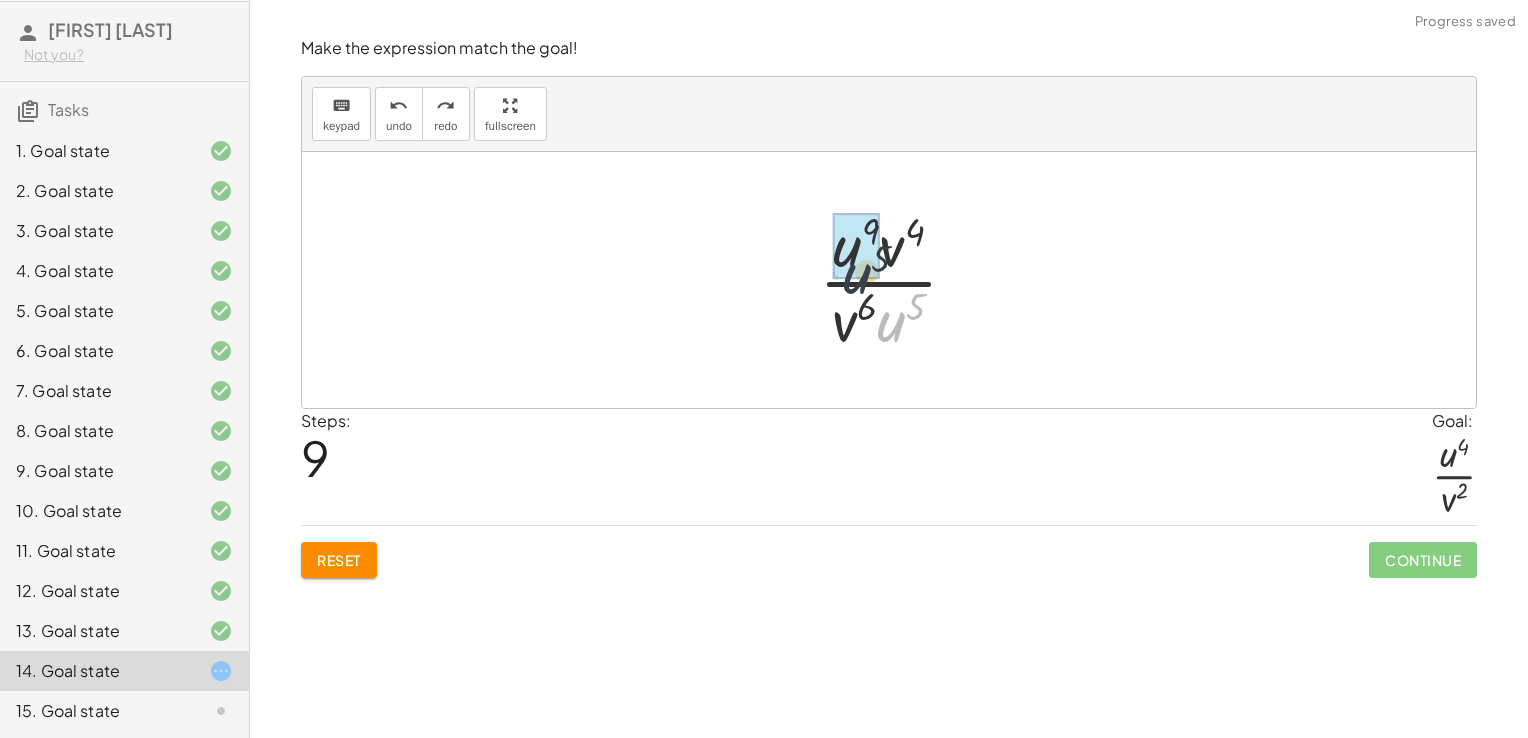 drag, startPoint x: 894, startPoint y: 337, endPoint x: 851, endPoint y: 280, distance: 71.40028 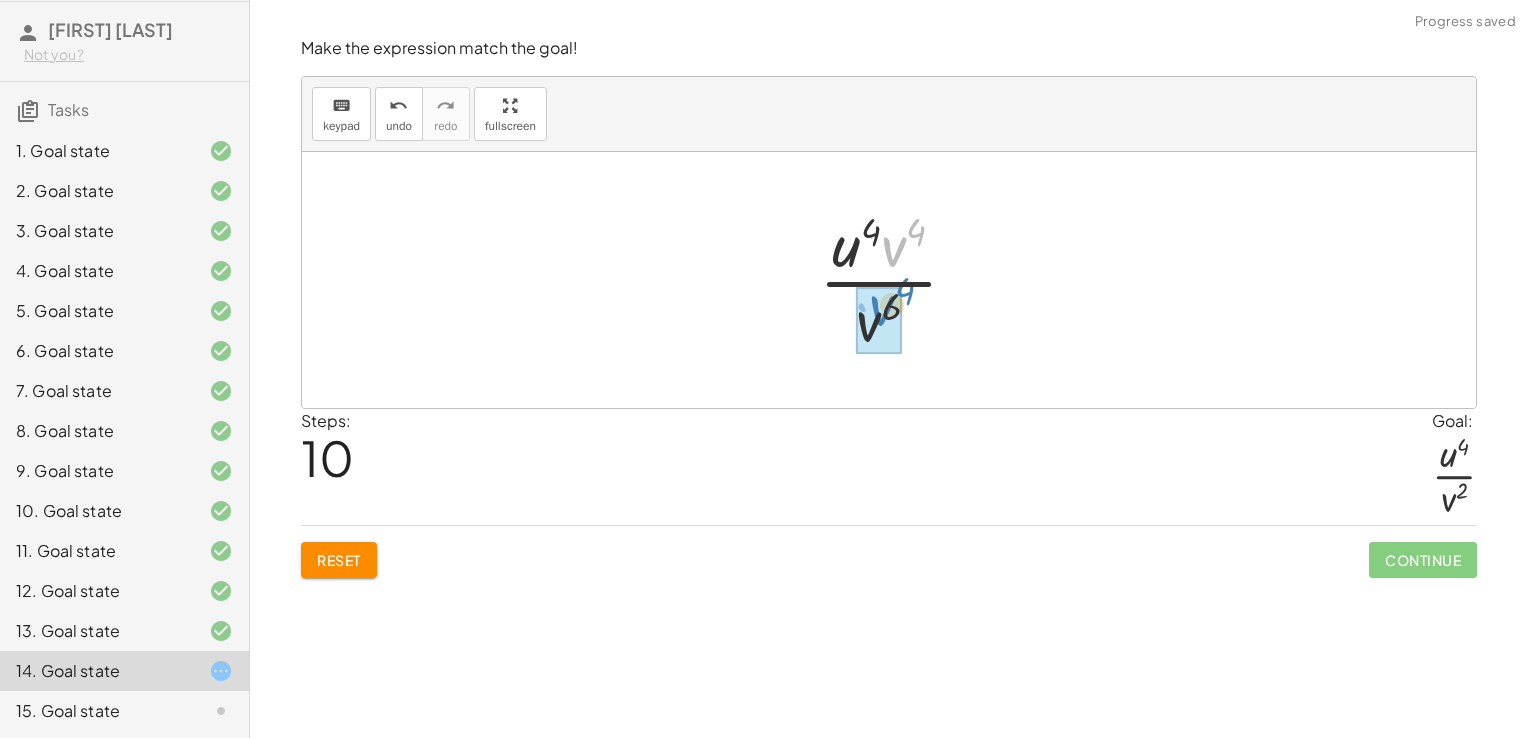 drag, startPoint x: 880, startPoint y: 252, endPoint x: 868, endPoint y: 314, distance: 63.15061 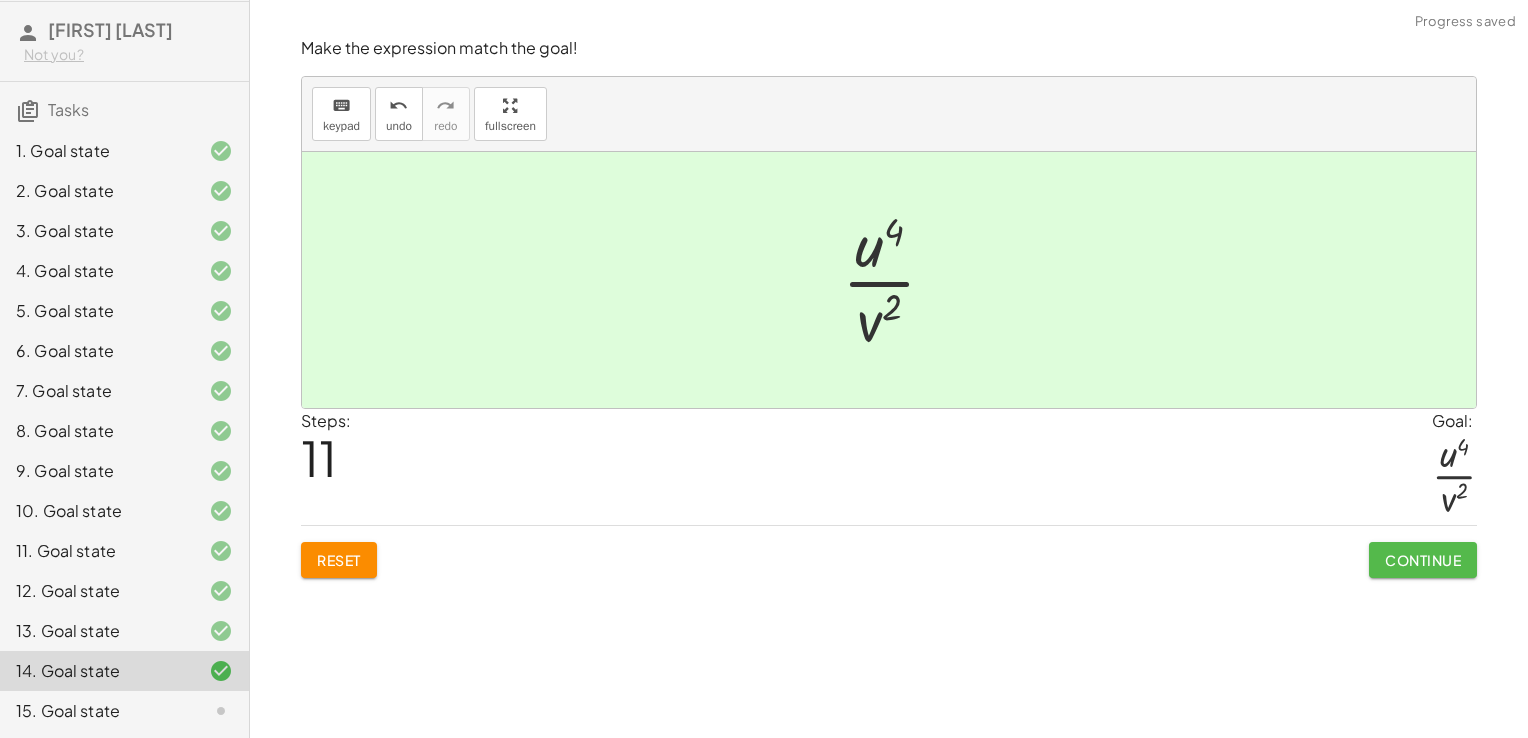 click on "Continue" at bounding box center [1423, 560] 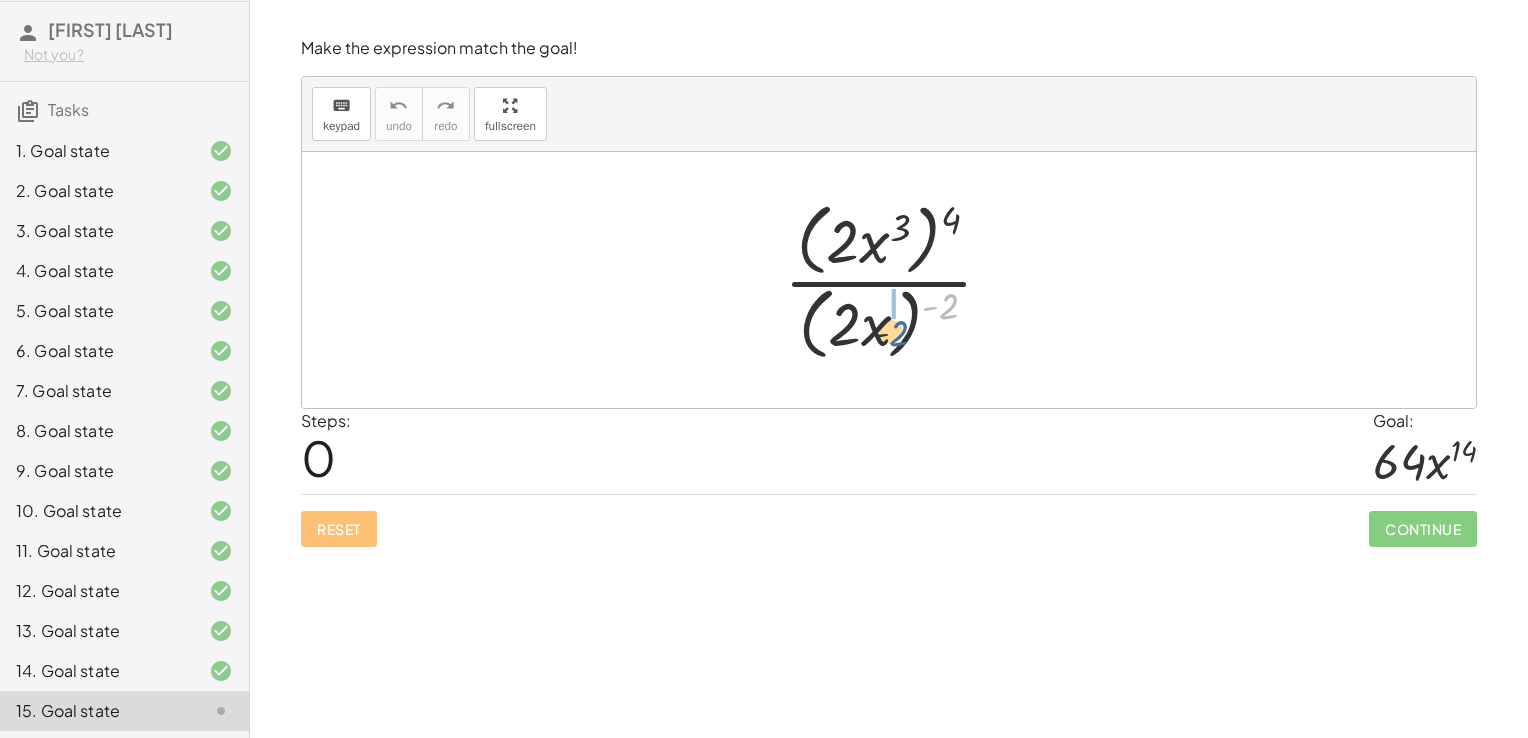 drag, startPoint x: 945, startPoint y: 310, endPoint x: 900, endPoint y: 338, distance: 53 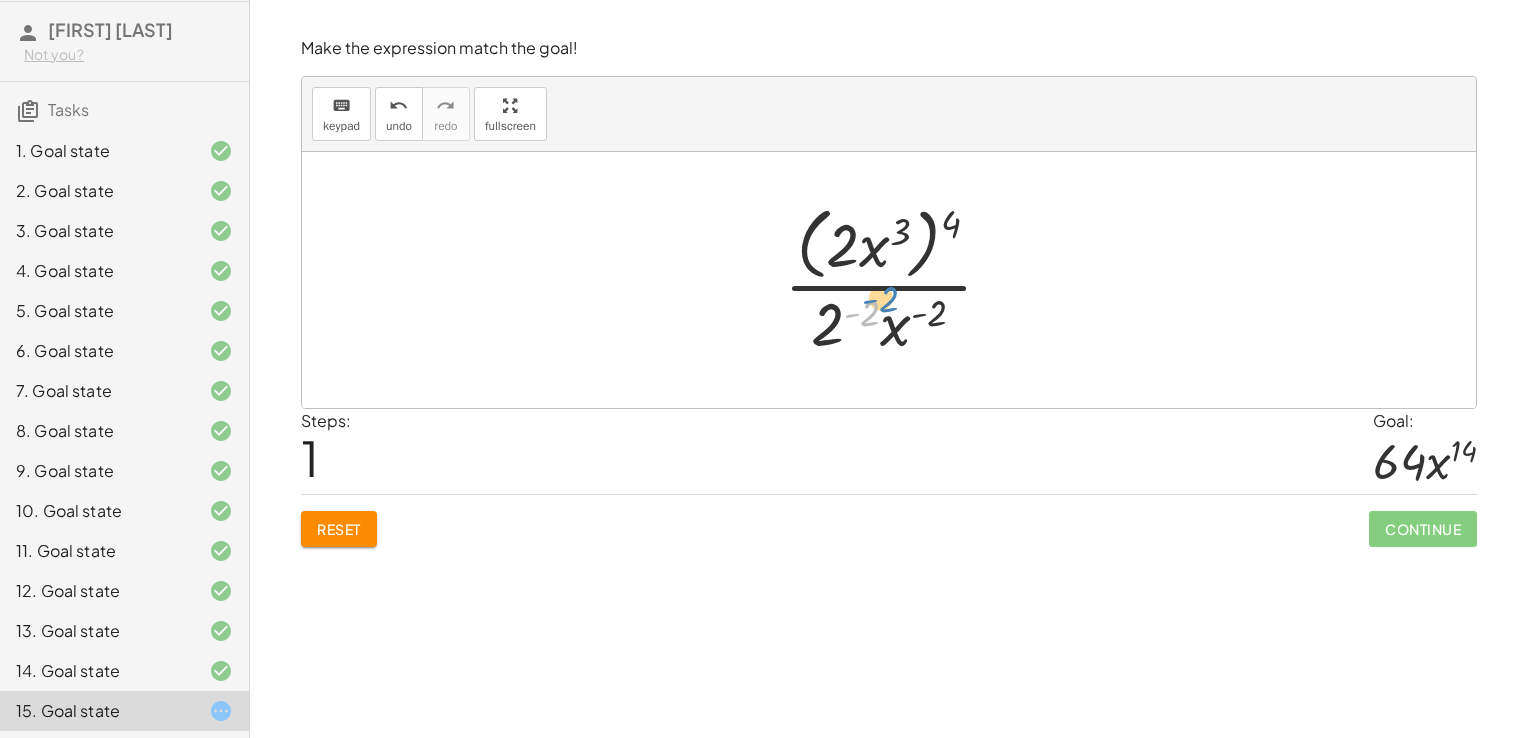 drag, startPoint x: 866, startPoint y: 321, endPoint x: 886, endPoint y: 307, distance: 24.41311 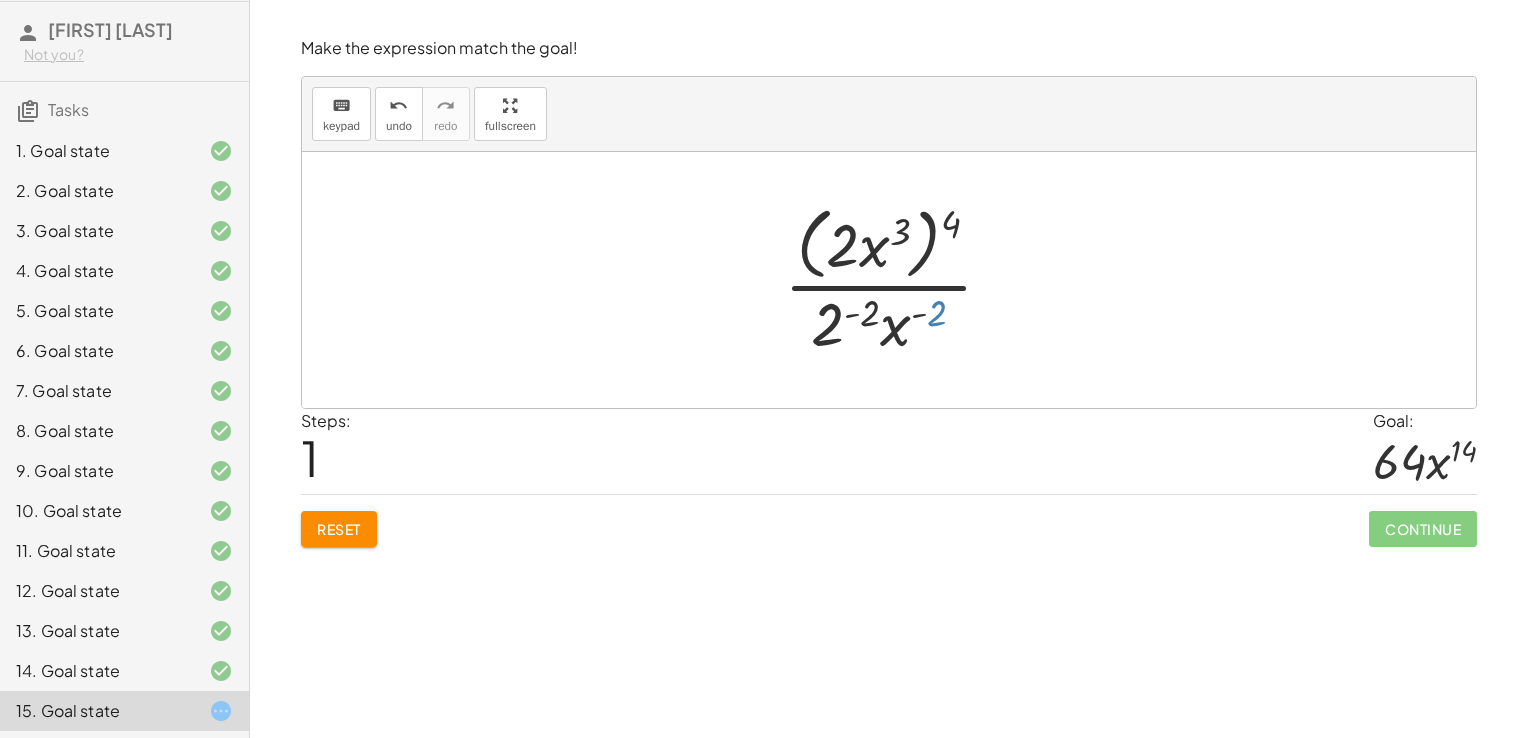 click at bounding box center (896, 279) 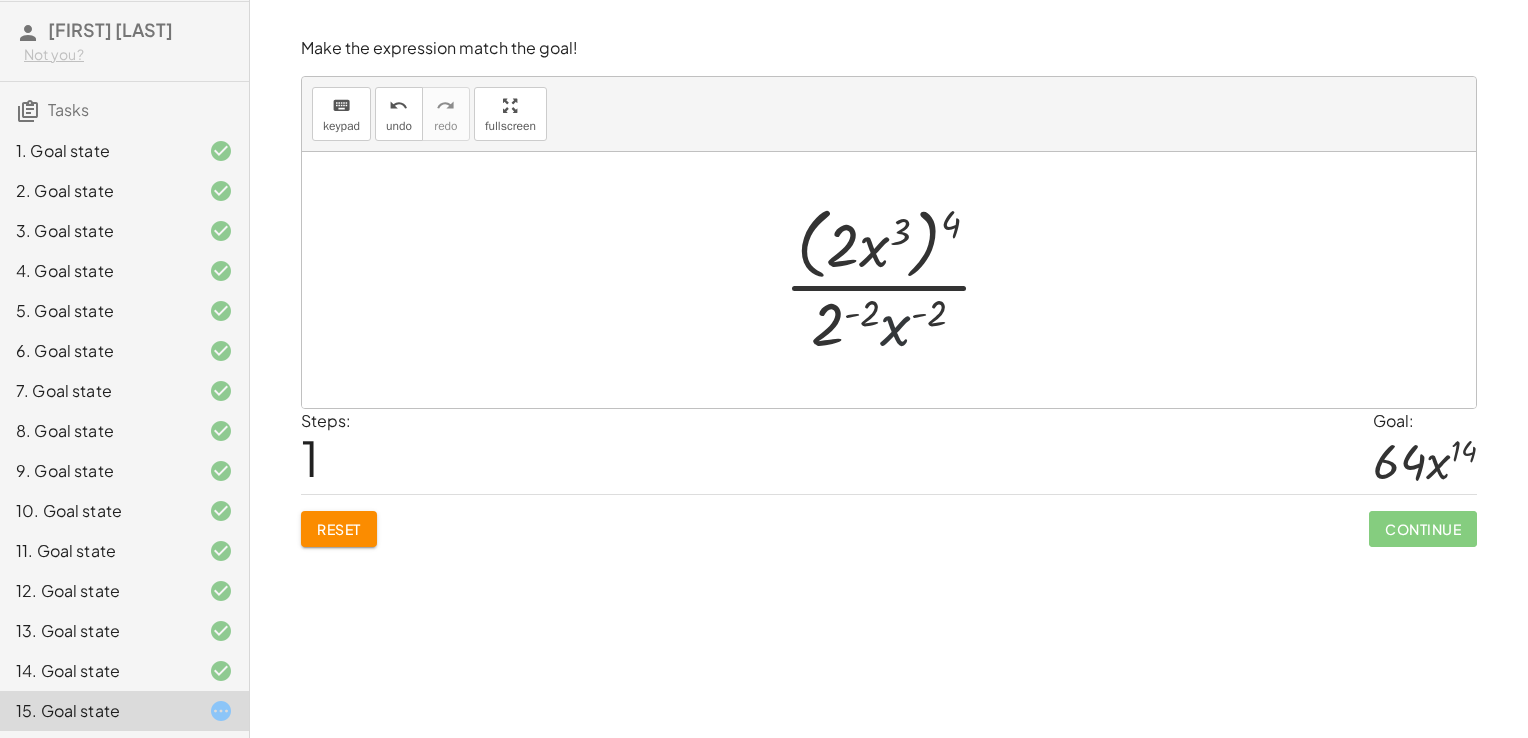 click at bounding box center [896, 279] 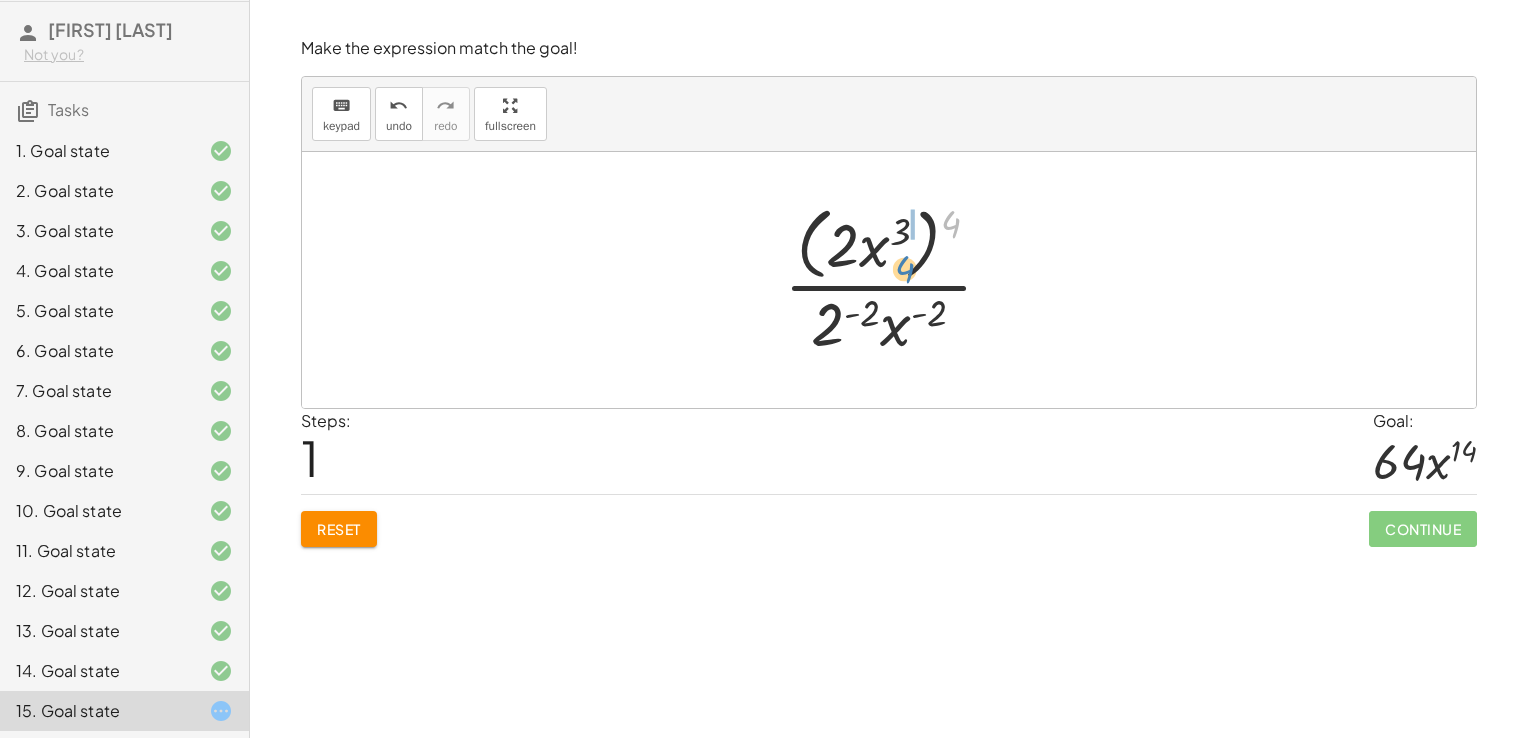 drag, startPoint x: 948, startPoint y: 229, endPoint x: 902, endPoint y: 274, distance: 64.3506 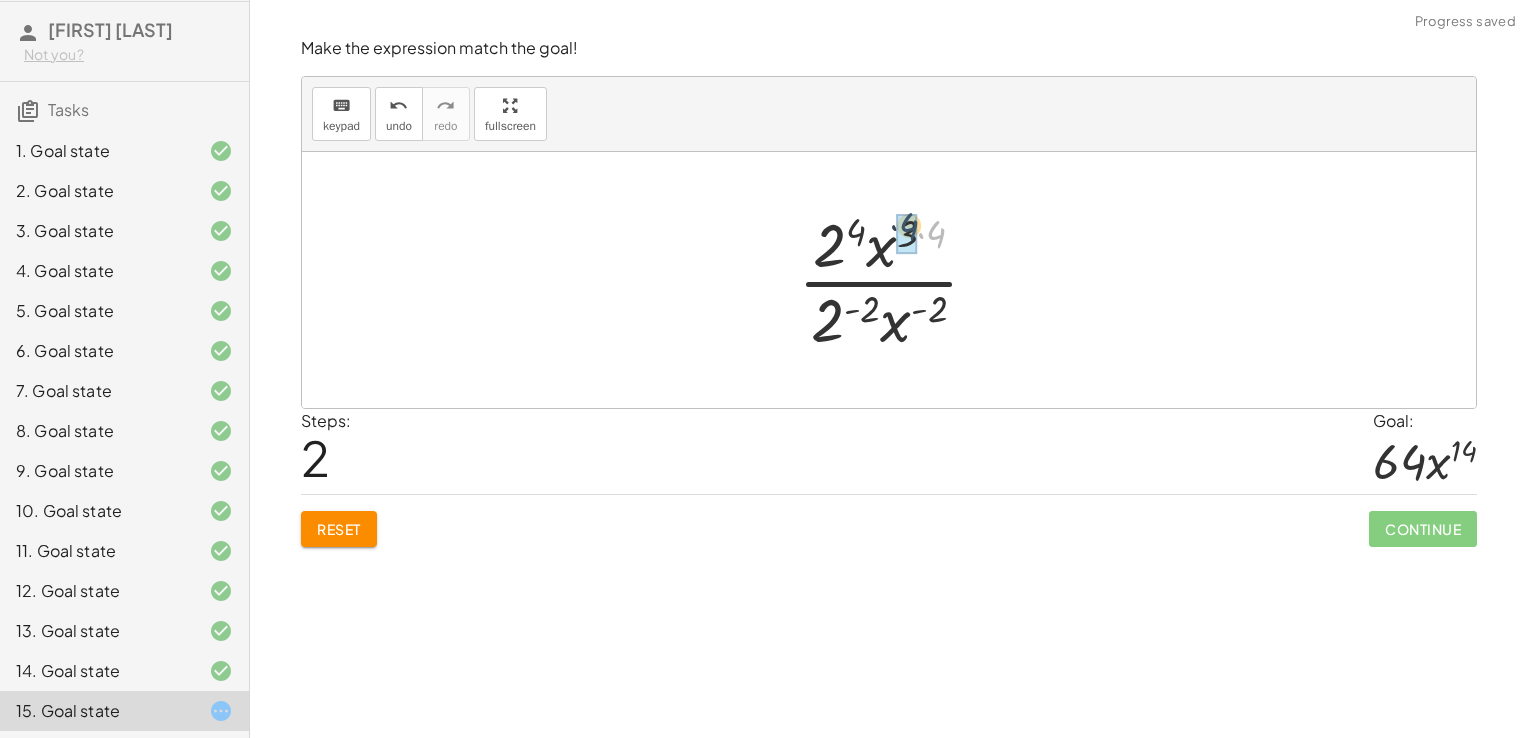 drag, startPoint x: 938, startPoint y: 244, endPoint x: 918, endPoint y: 238, distance: 20.880613 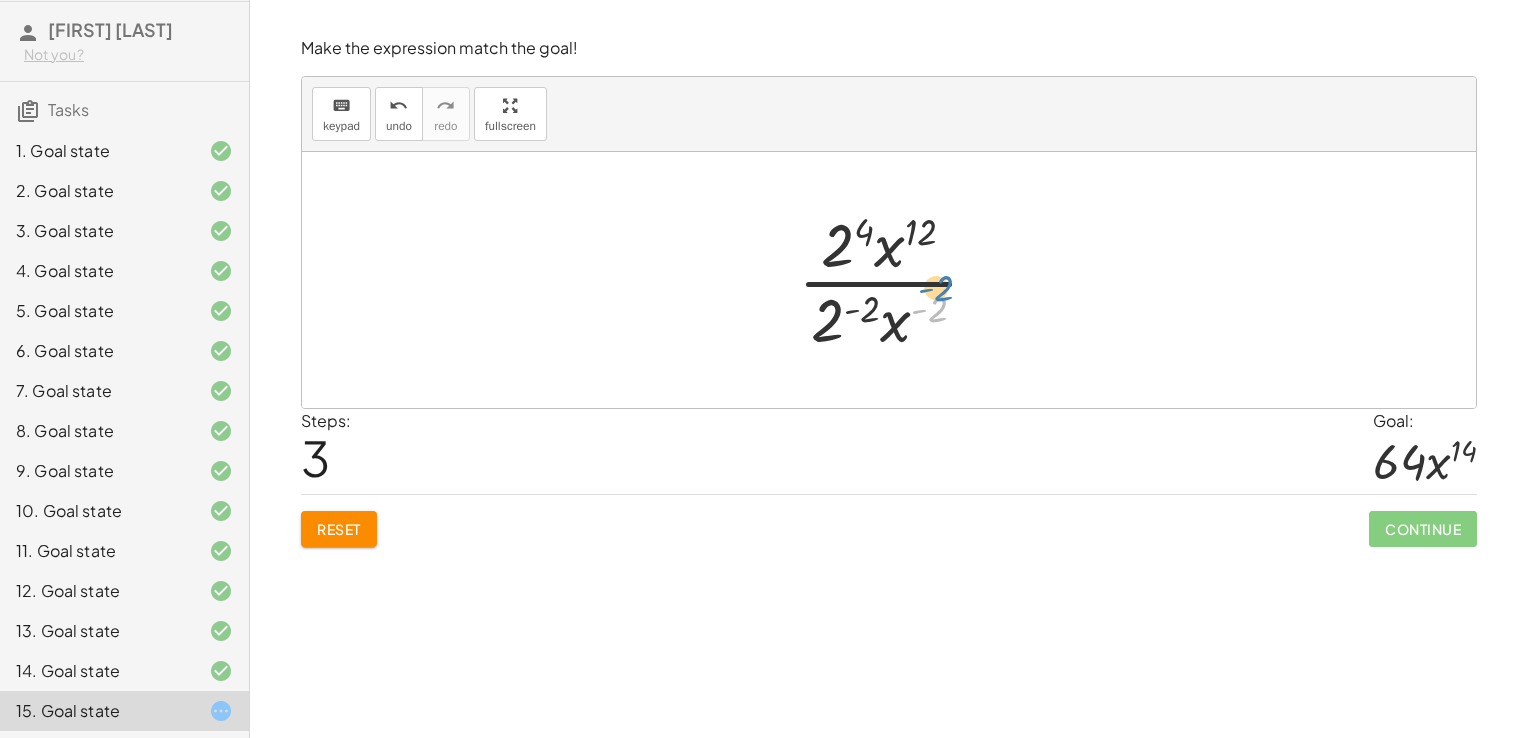 click at bounding box center (896, 280) 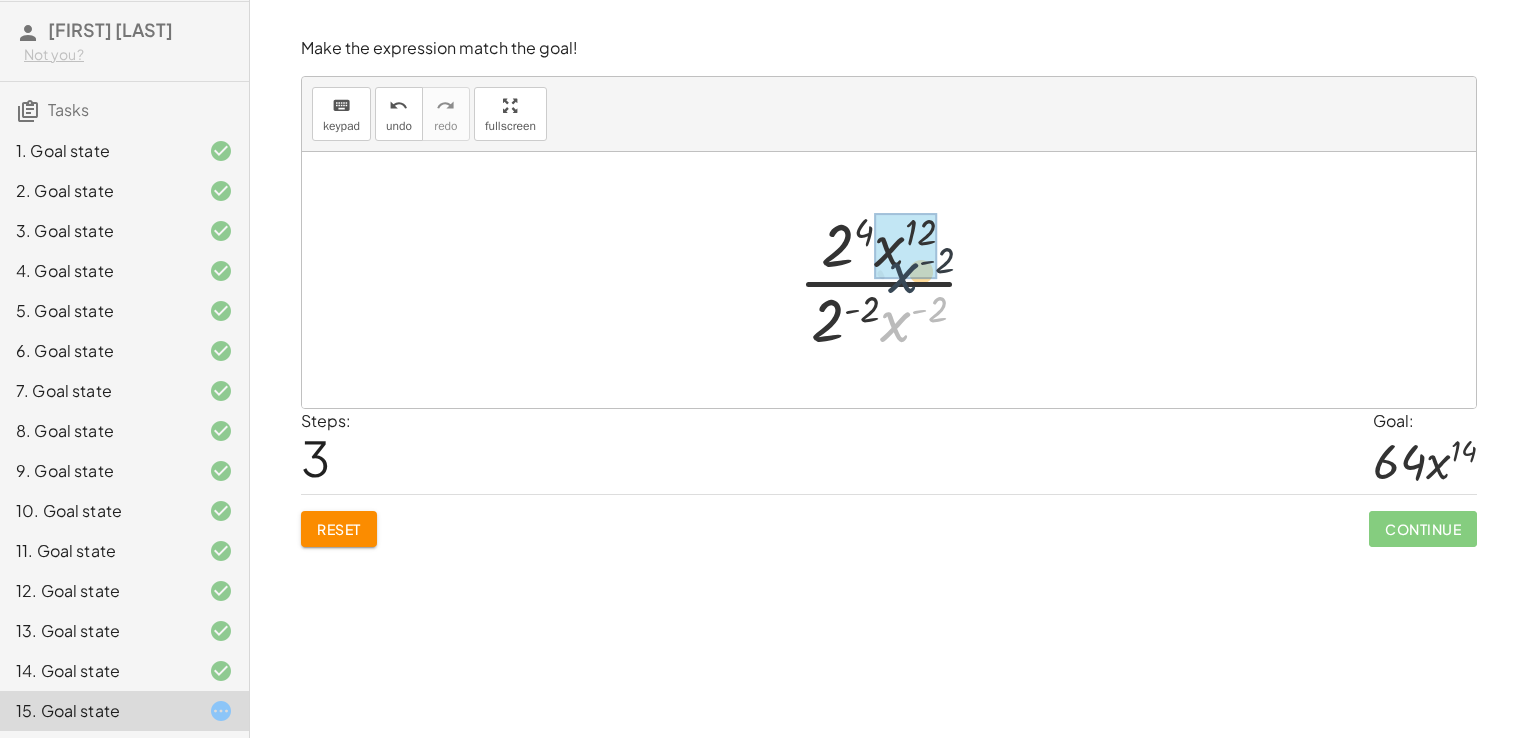 drag, startPoint x: 902, startPoint y: 322, endPoint x: 910, endPoint y: 267, distance: 55.578773 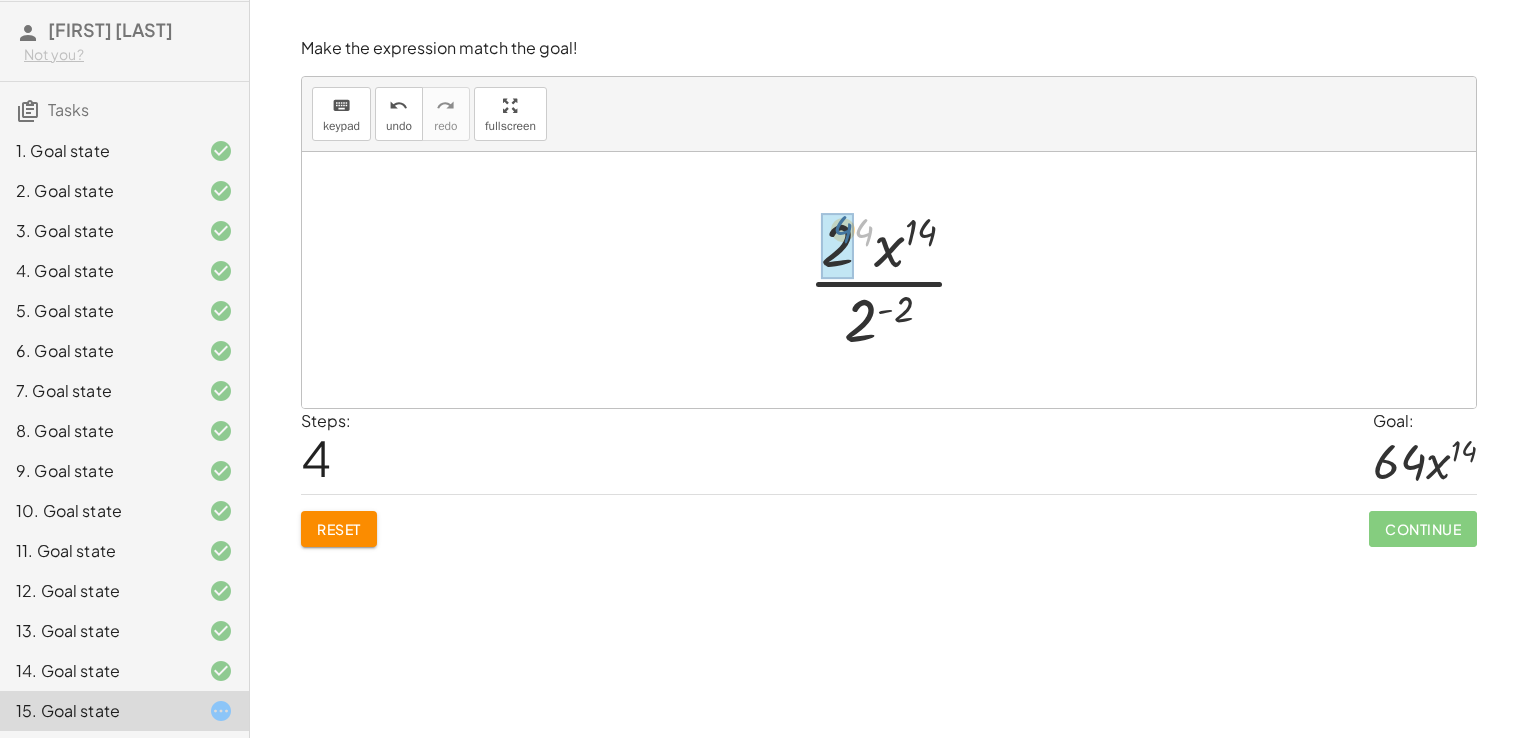 drag, startPoint x: 865, startPoint y: 234, endPoint x: 844, endPoint y: 231, distance: 21.213203 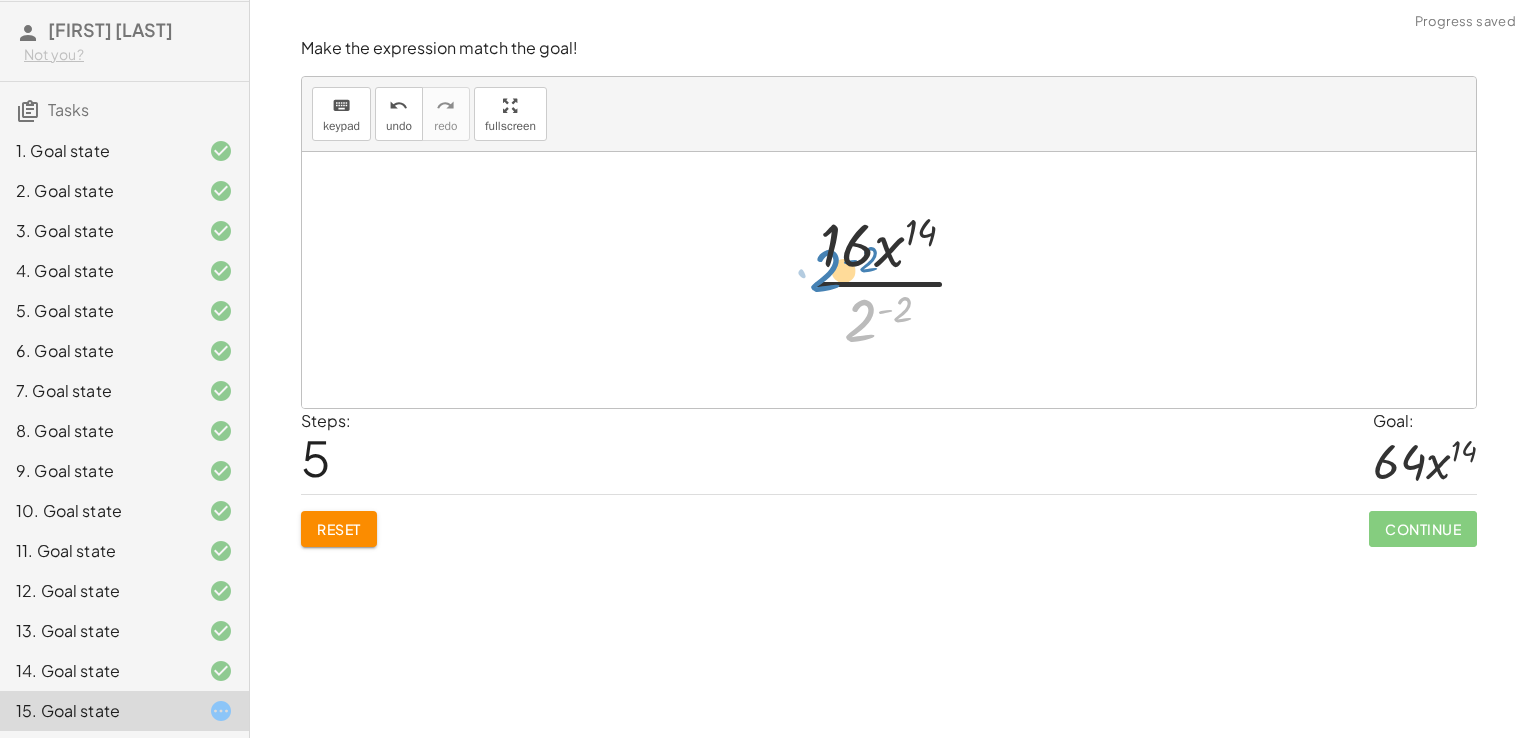 drag, startPoint x: 870, startPoint y: 322, endPoint x: 834, endPoint y: 271, distance: 62.425957 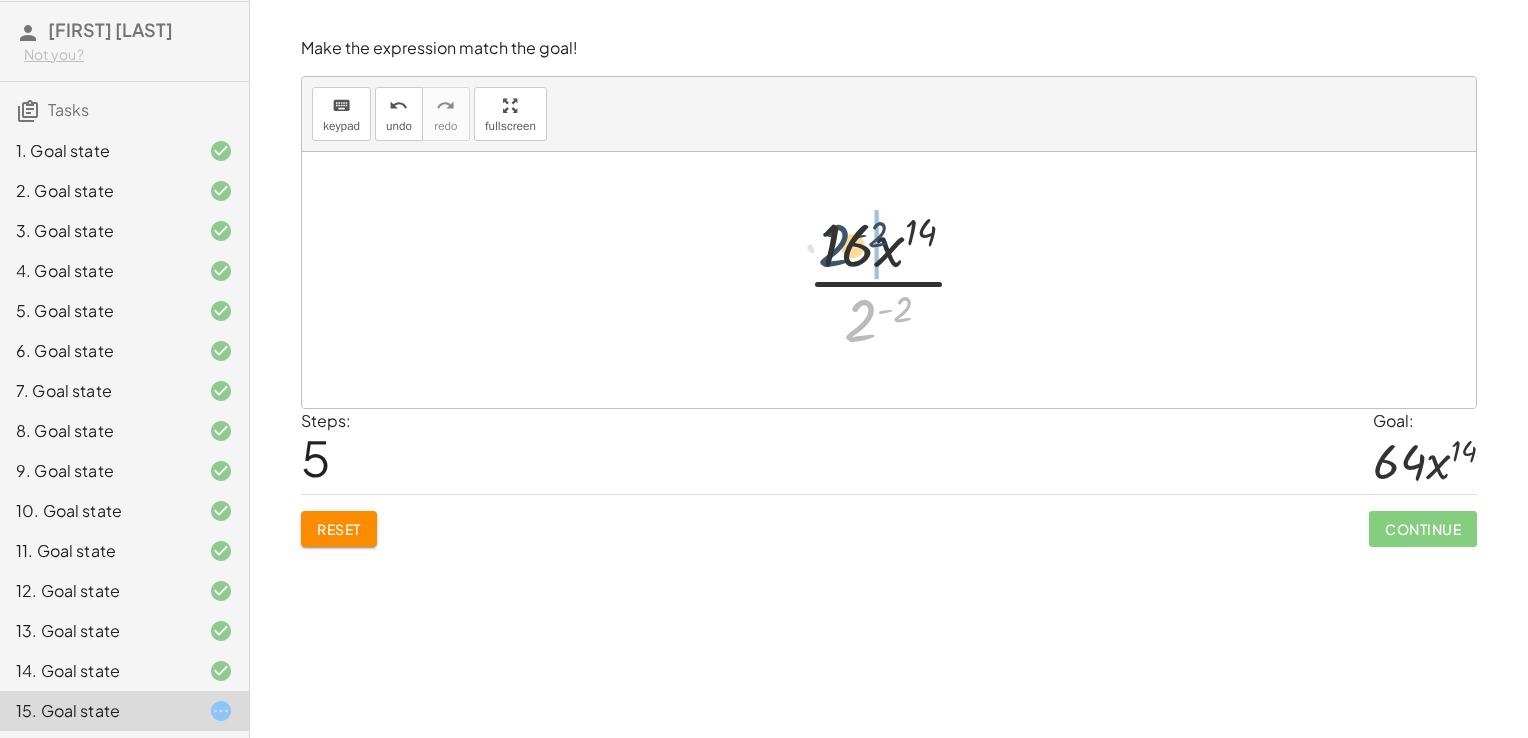 drag, startPoint x: 853, startPoint y: 322, endPoint x: 810, endPoint y: 236, distance: 96.150925 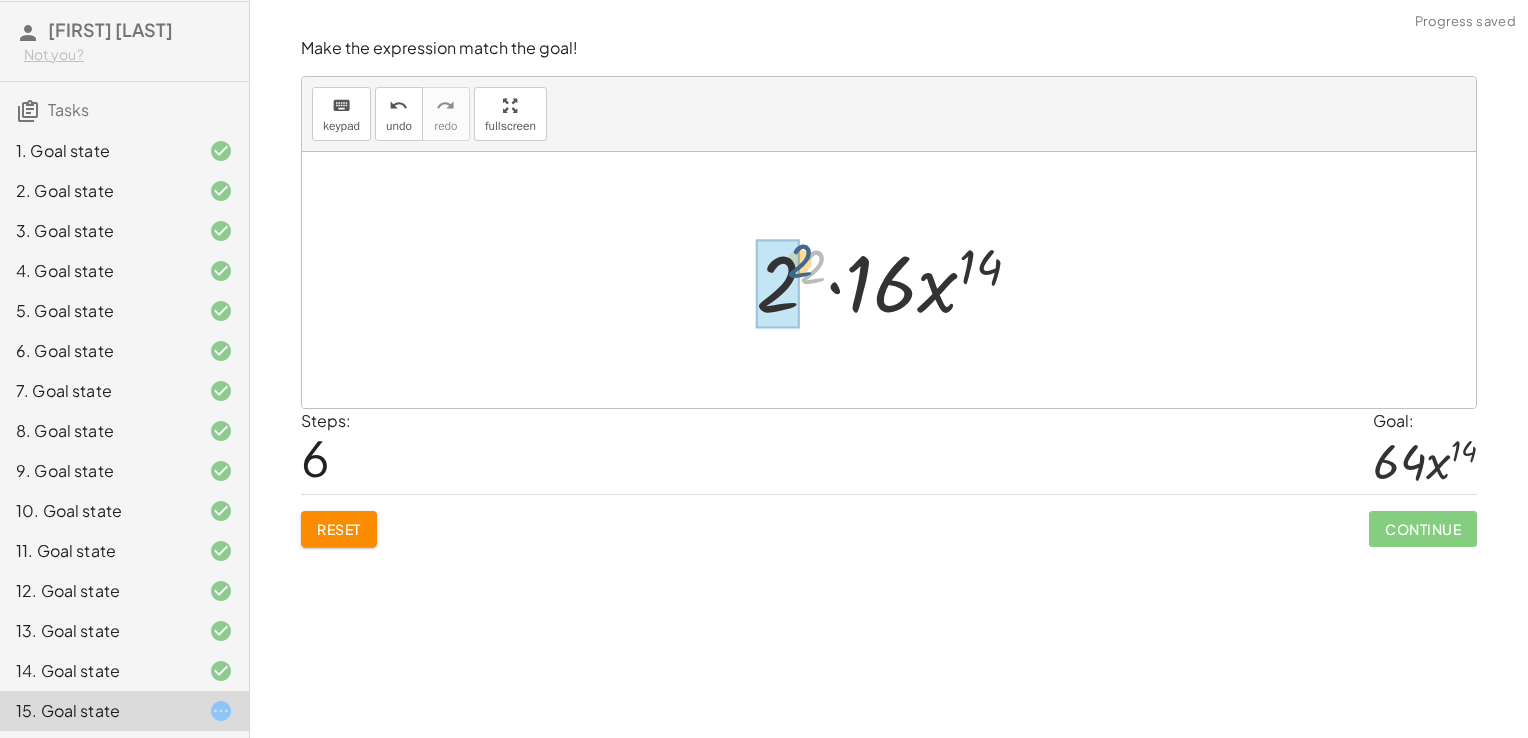 drag, startPoint x: 812, startPoint y: 274, endPoint x: 794, endPoint y: 267, distance: 19.313208 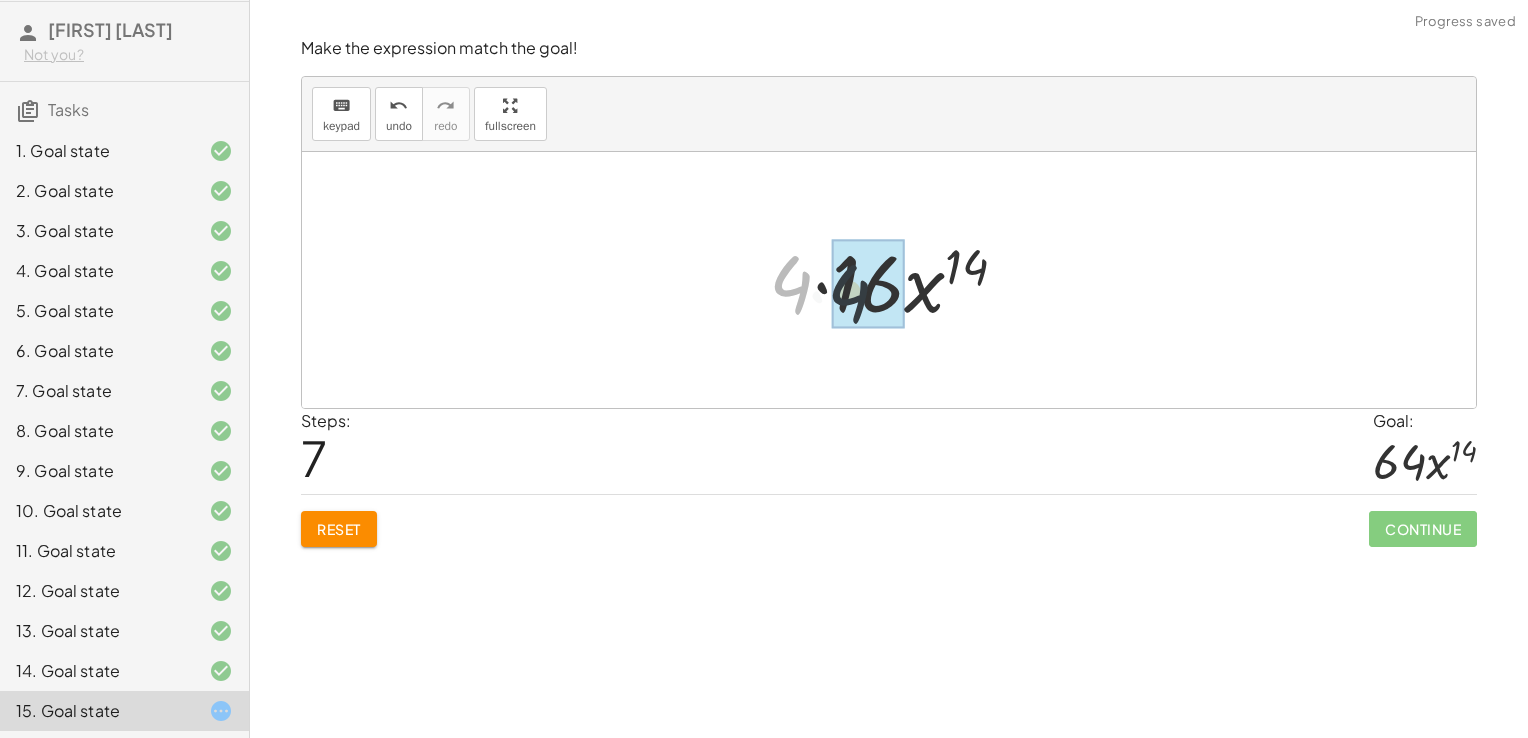 drag, startPoint x: 796, startPoint y: 285, endPoint x: 861, endPoint y: 294, distance: 65.62012 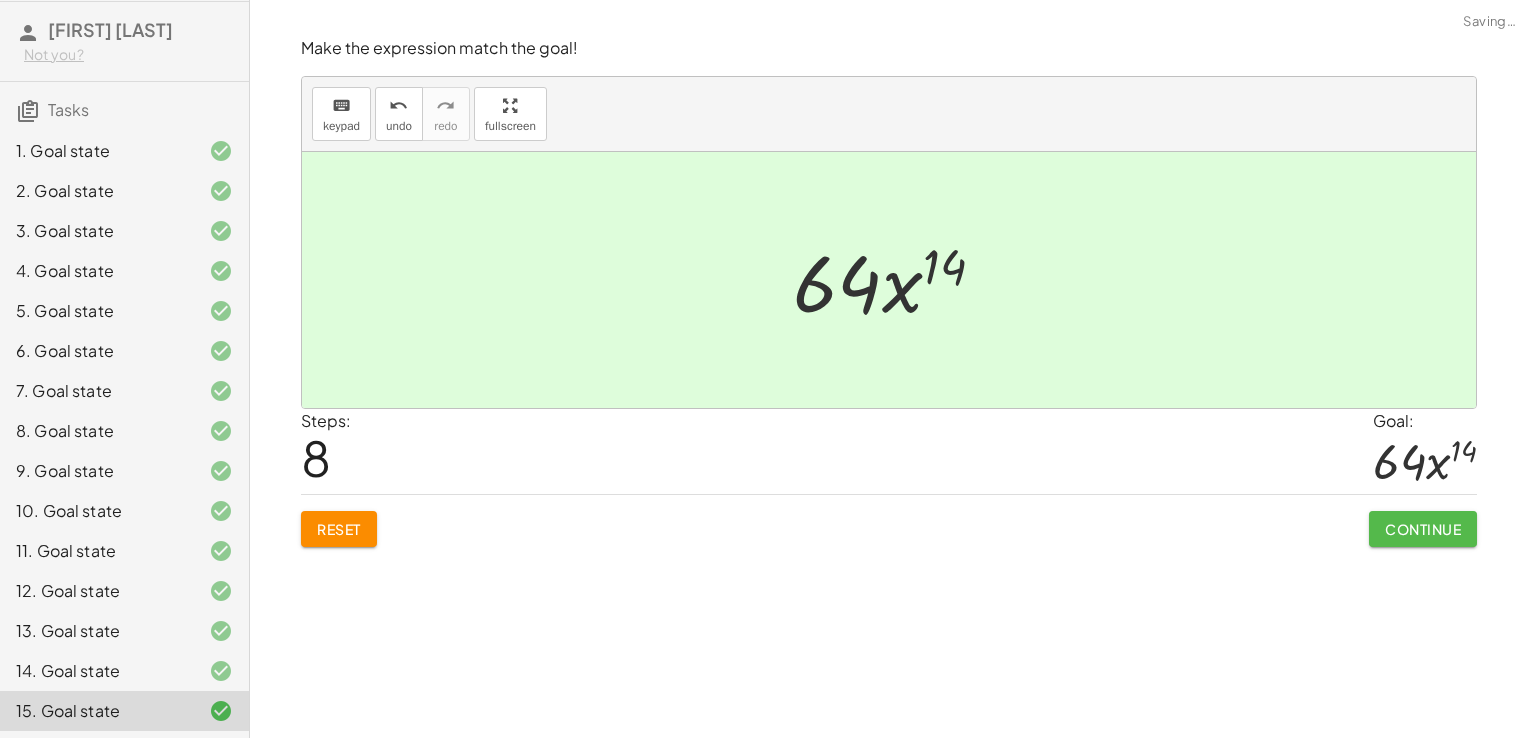 click on "Continue" at bounding box center (1423, 529) 